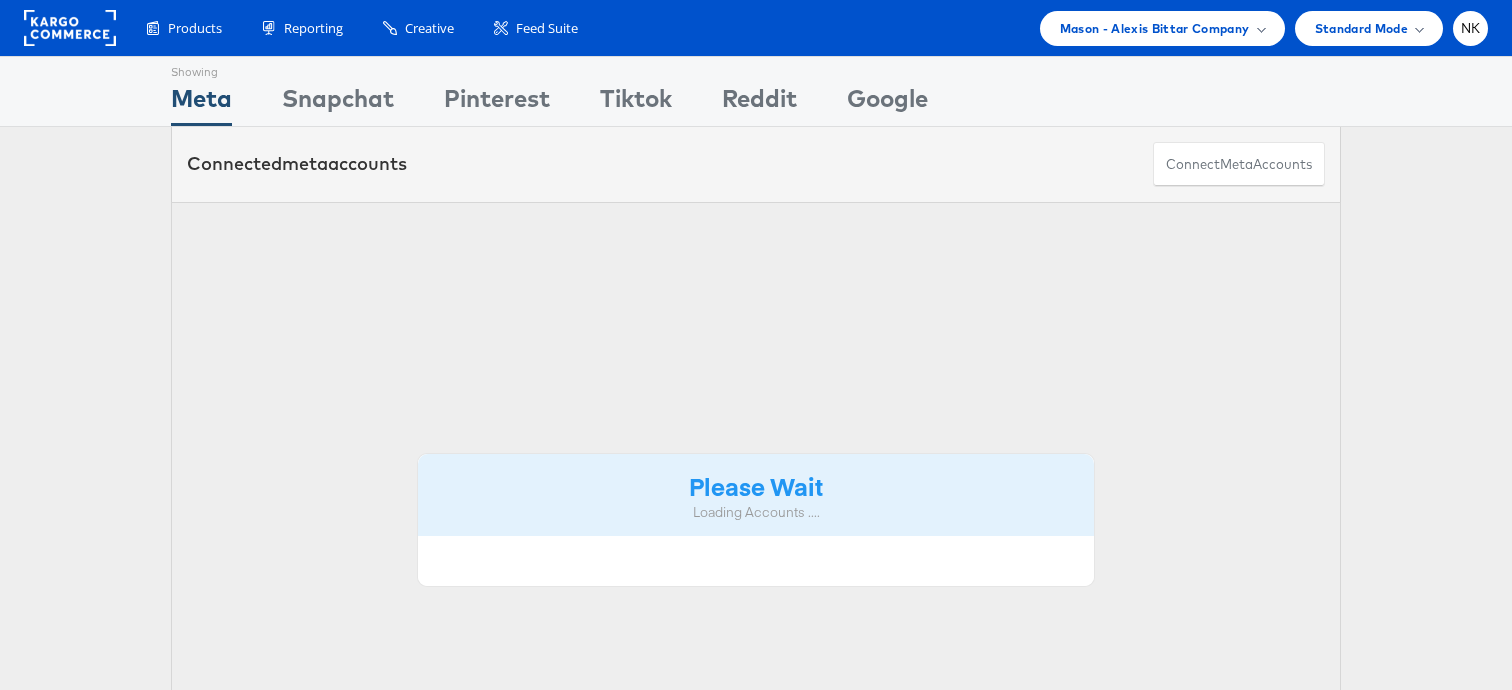 scroll, scrollTop: 0, scrollLeft: 0, axis: both 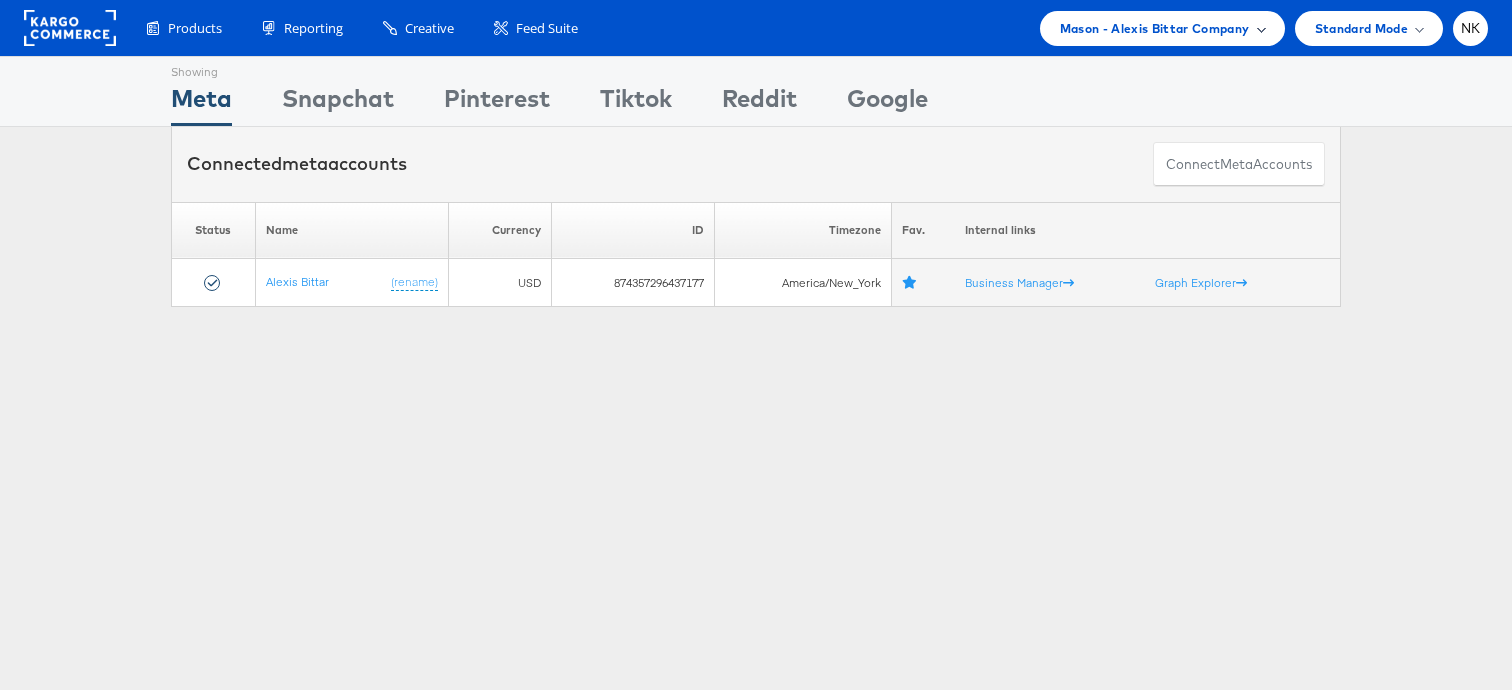 click on "Mason - Alexis Bittar Company" at bounding box center [1155, 28] 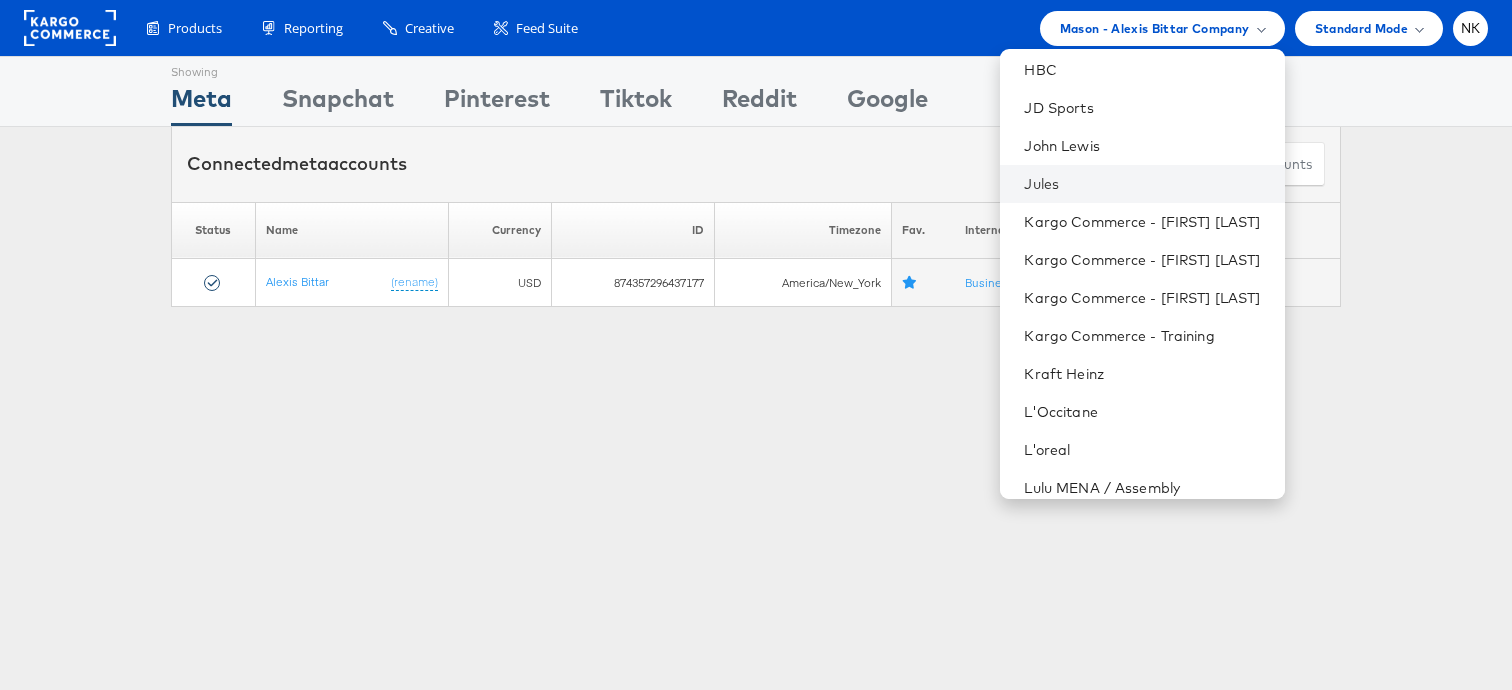 scroll, scrollTop: 812, scrollLeft: 0, axis: vertical 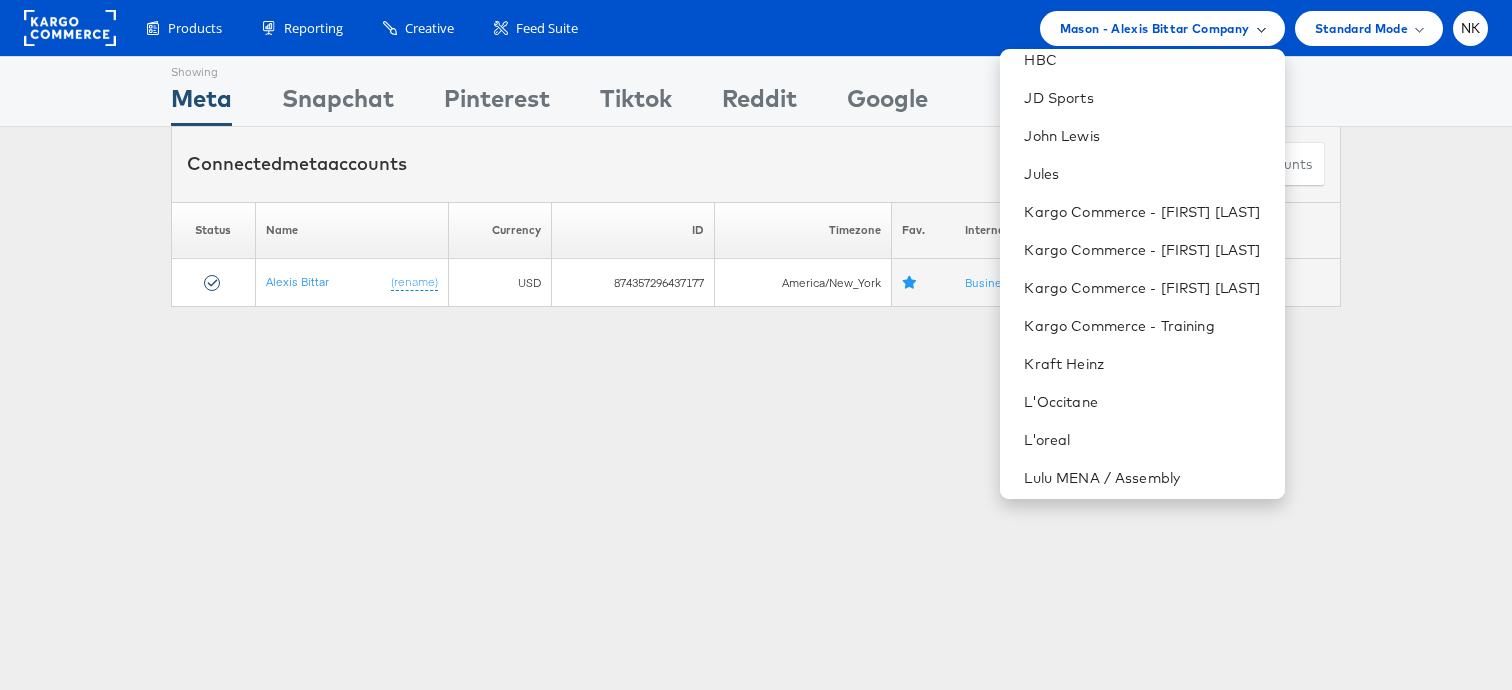 click on "Mason - Alexis Bittar Company" at bounding box center (1155, 28) 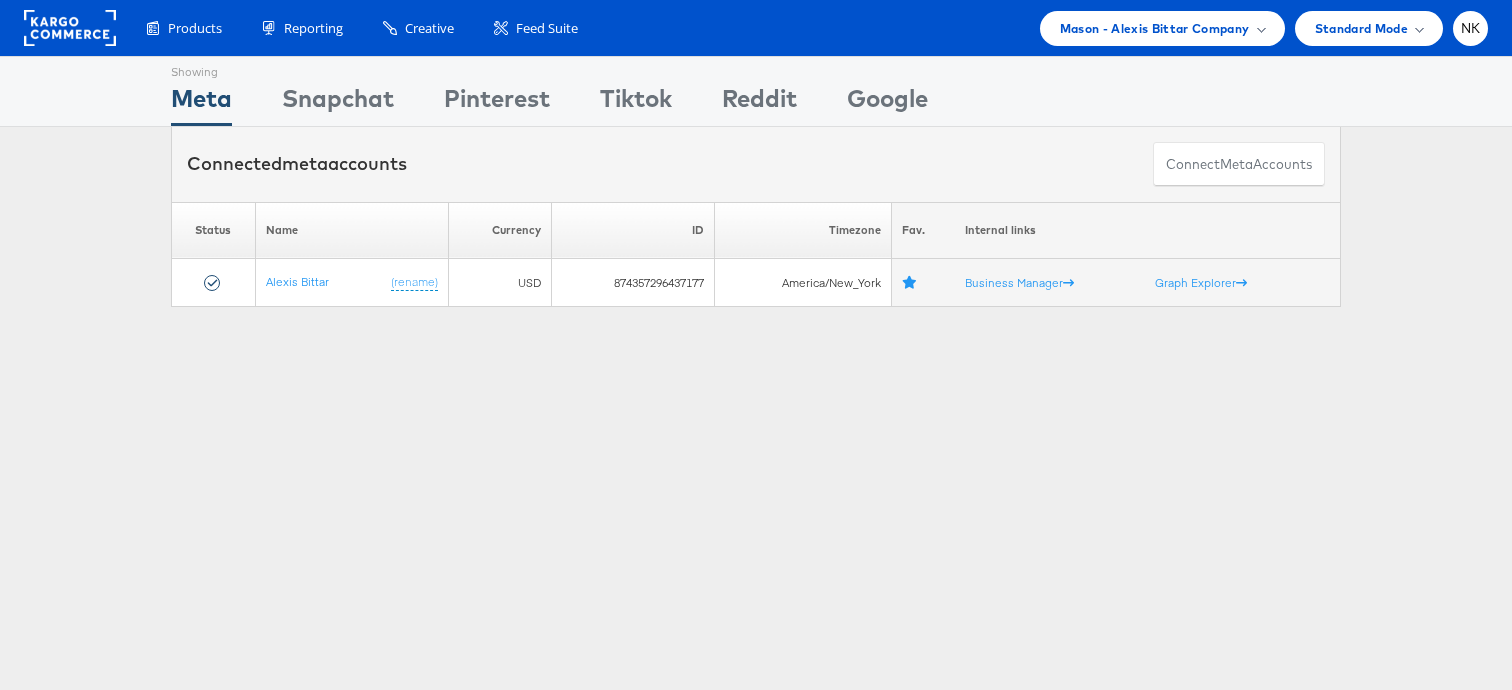 click on "Products
Product Catalogs
Enhance Your Product Catalog, Map Them to Publishers, and Incorporate Overlay Designs.
Product Sets
Create filtered sets to control which products appear in your ads.
Performance Product Sets
Automate the Creation of Product Sets from Google Analytics Performance Data.
Reporting" at bounding box center (756, 28) 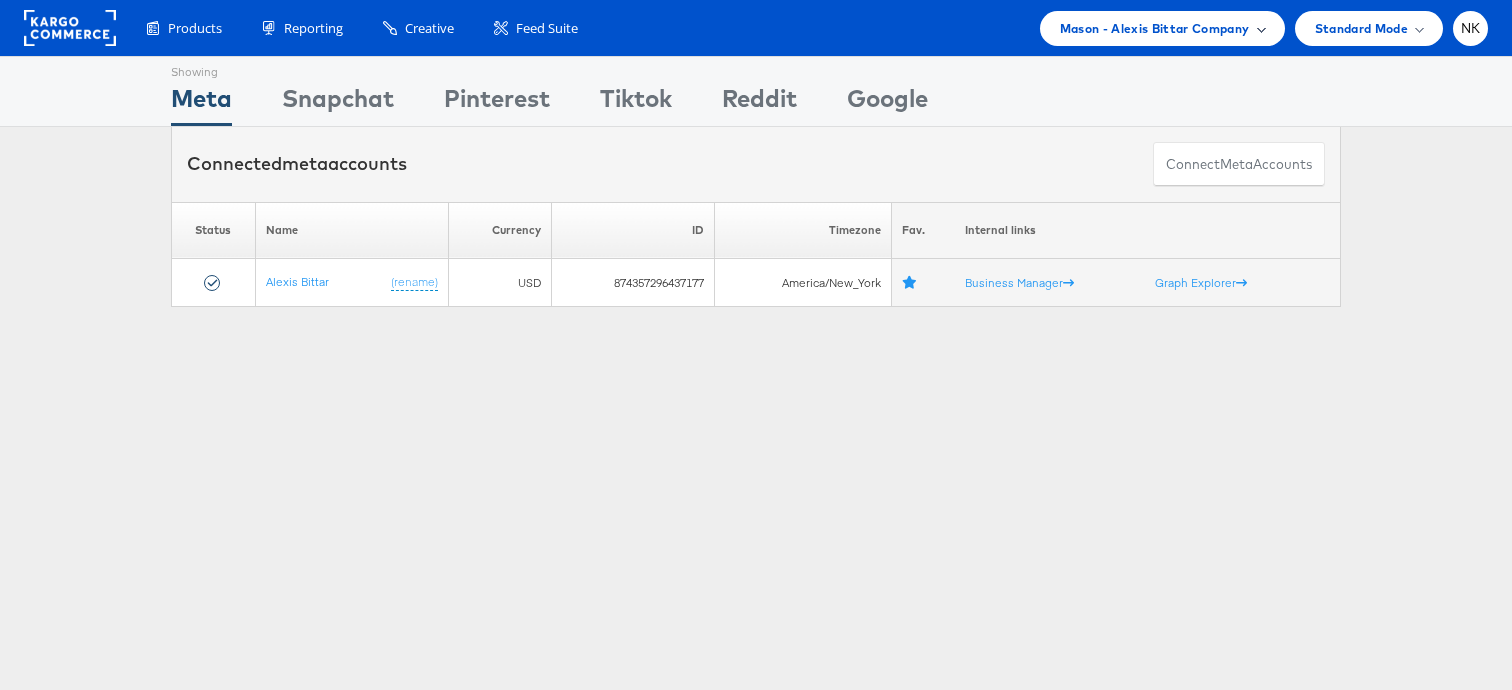 click on "Mason - Alexis Bittar Company" at bounding box center [1162, 28] 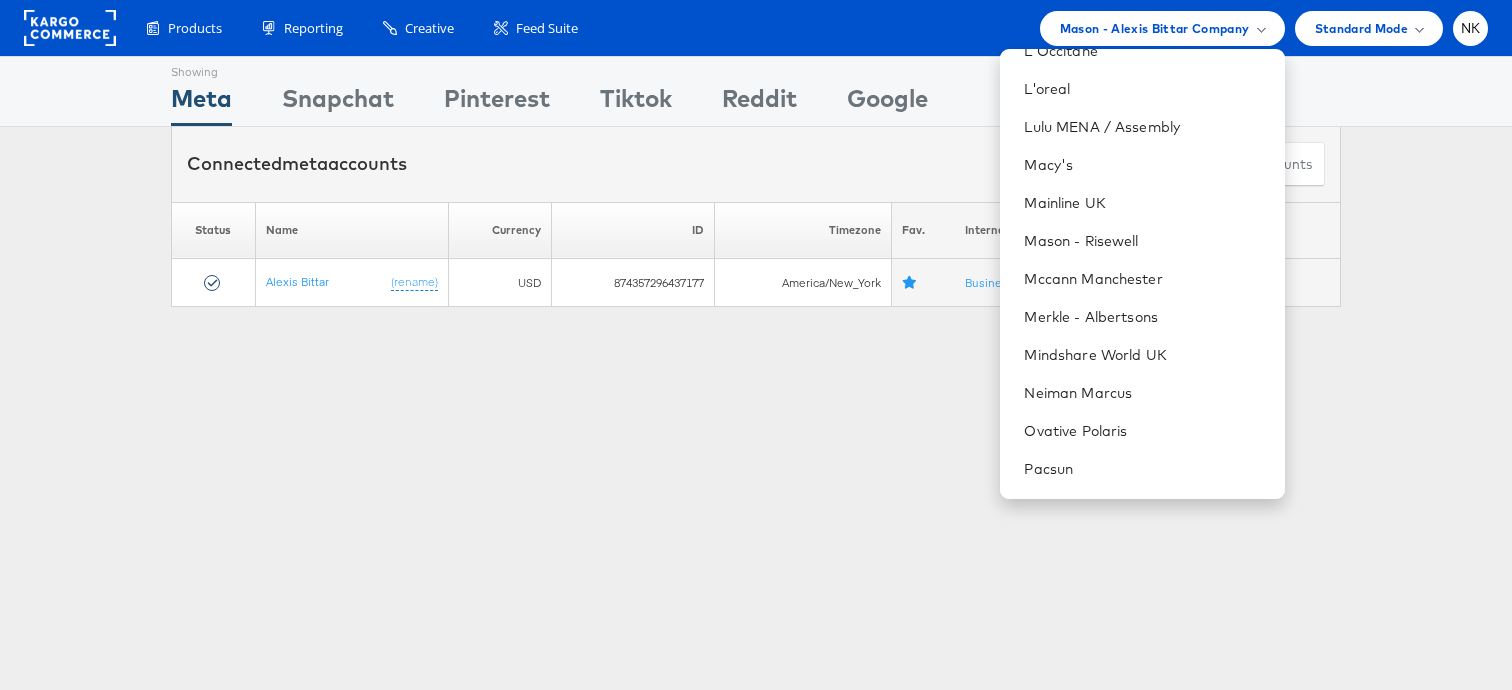 scroll, scrollTop: 1184, scrollLeft: 0, axis: vertical 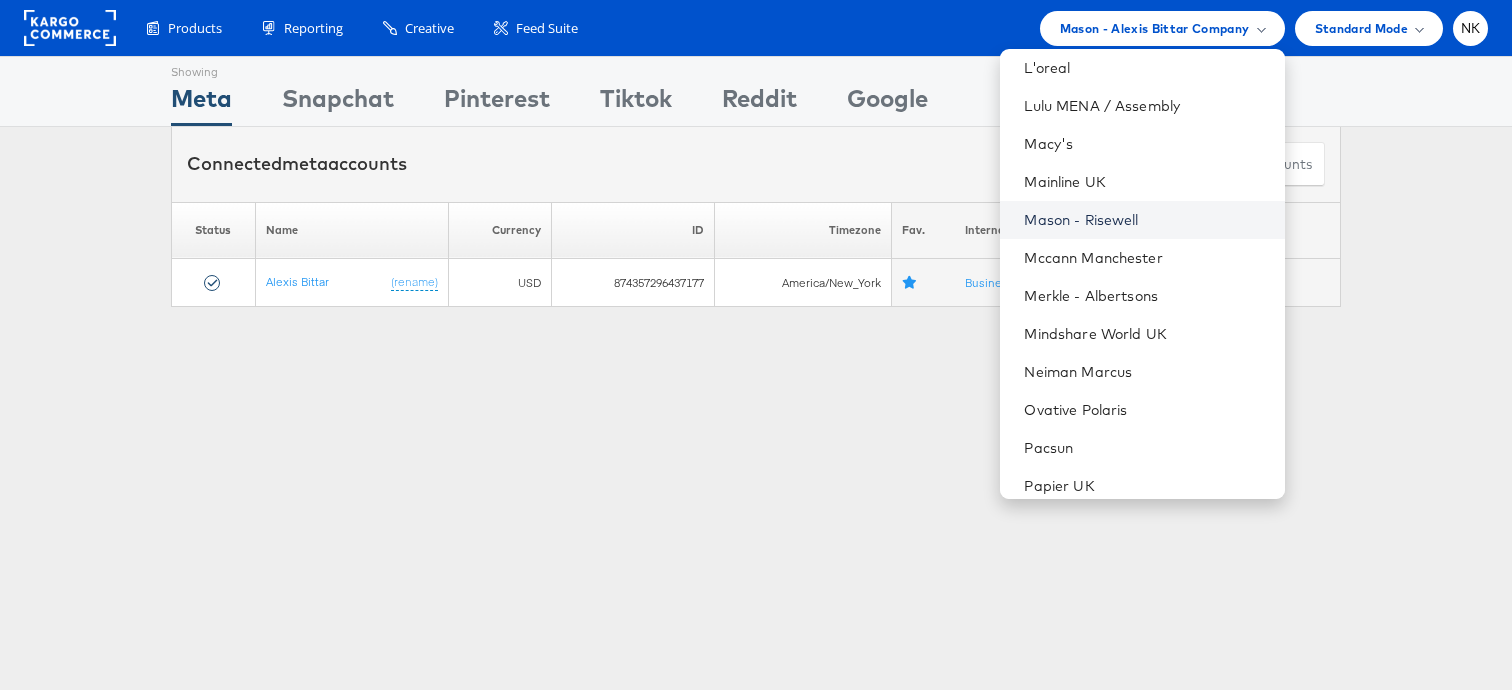 click on "Mason - Risewell" at bounding box center (1146, 220) 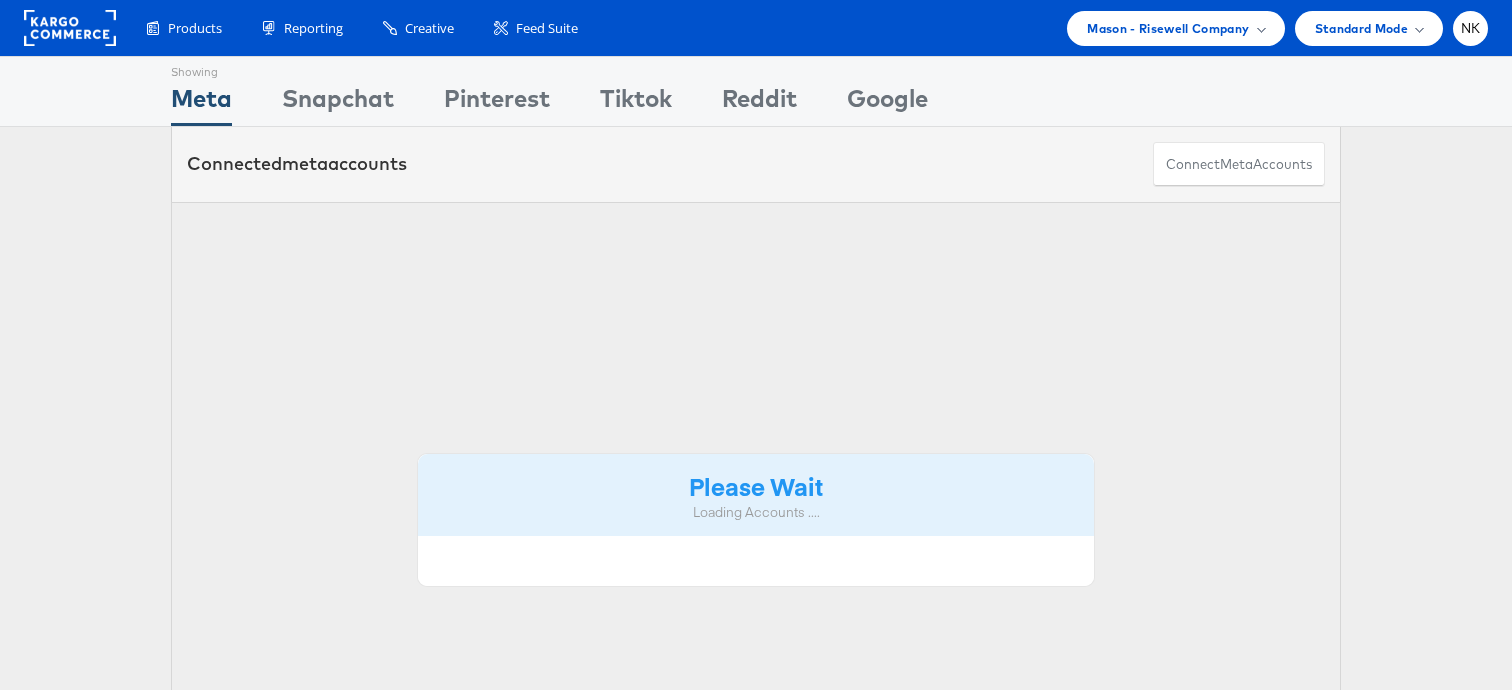 scroll, scrollTop: 0, scrollLeft: 0, axis: both 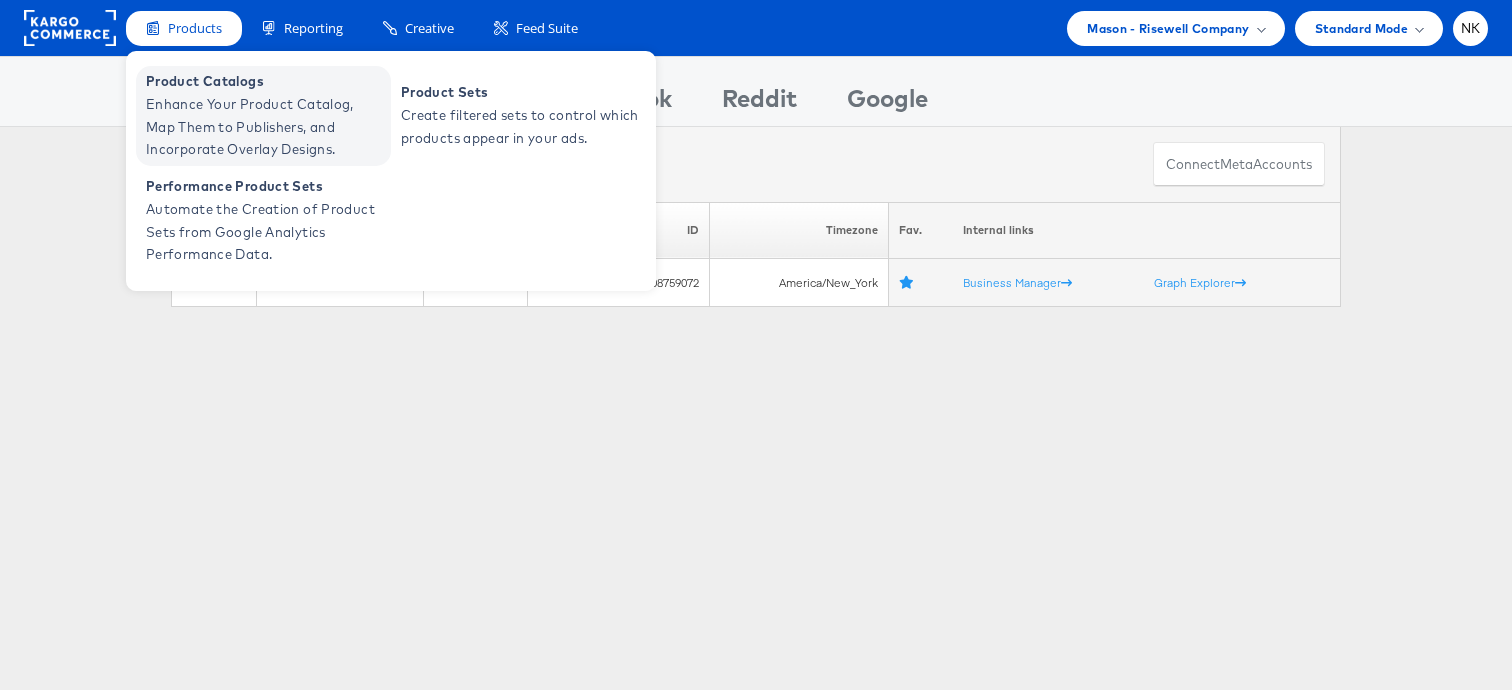click on "Product Catalogs" at bounding box center [266, 81] 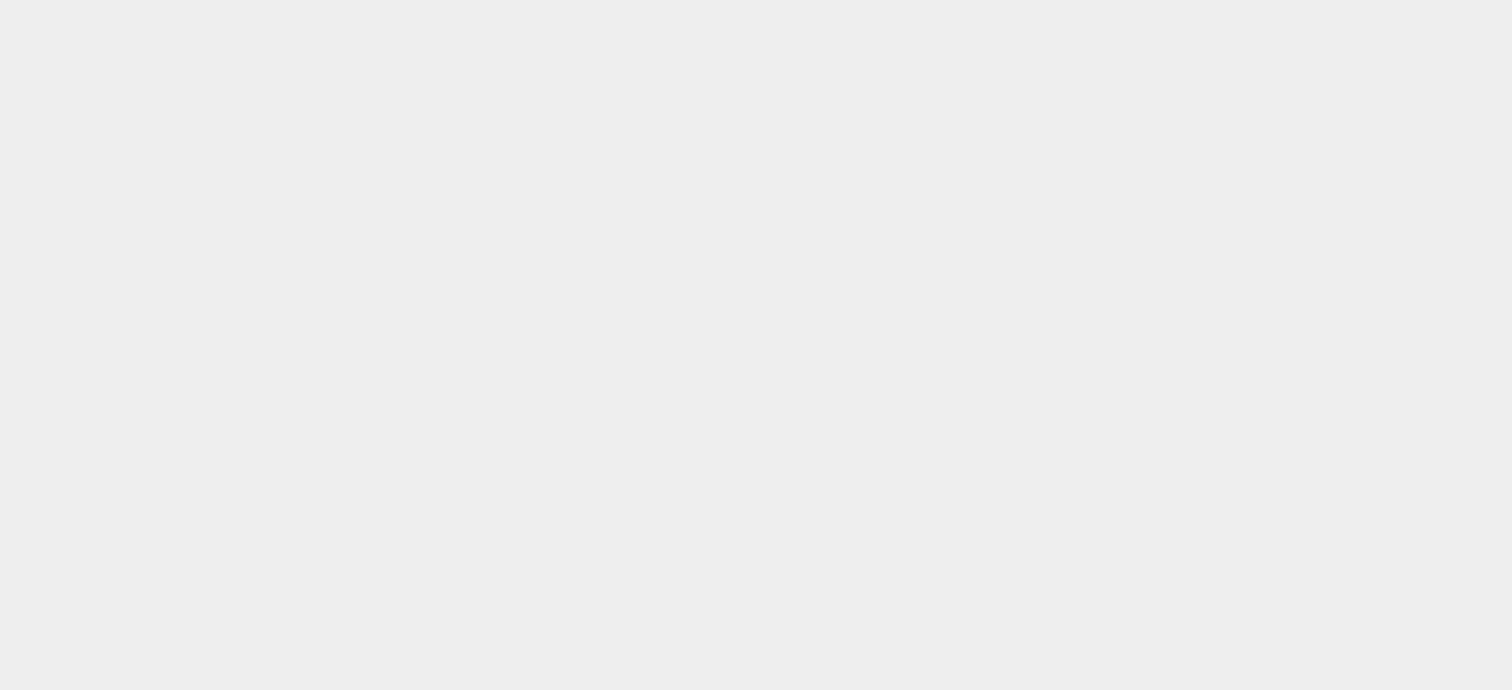 scroll, scrollTop: 0, scrollLeft: 0, axis: both 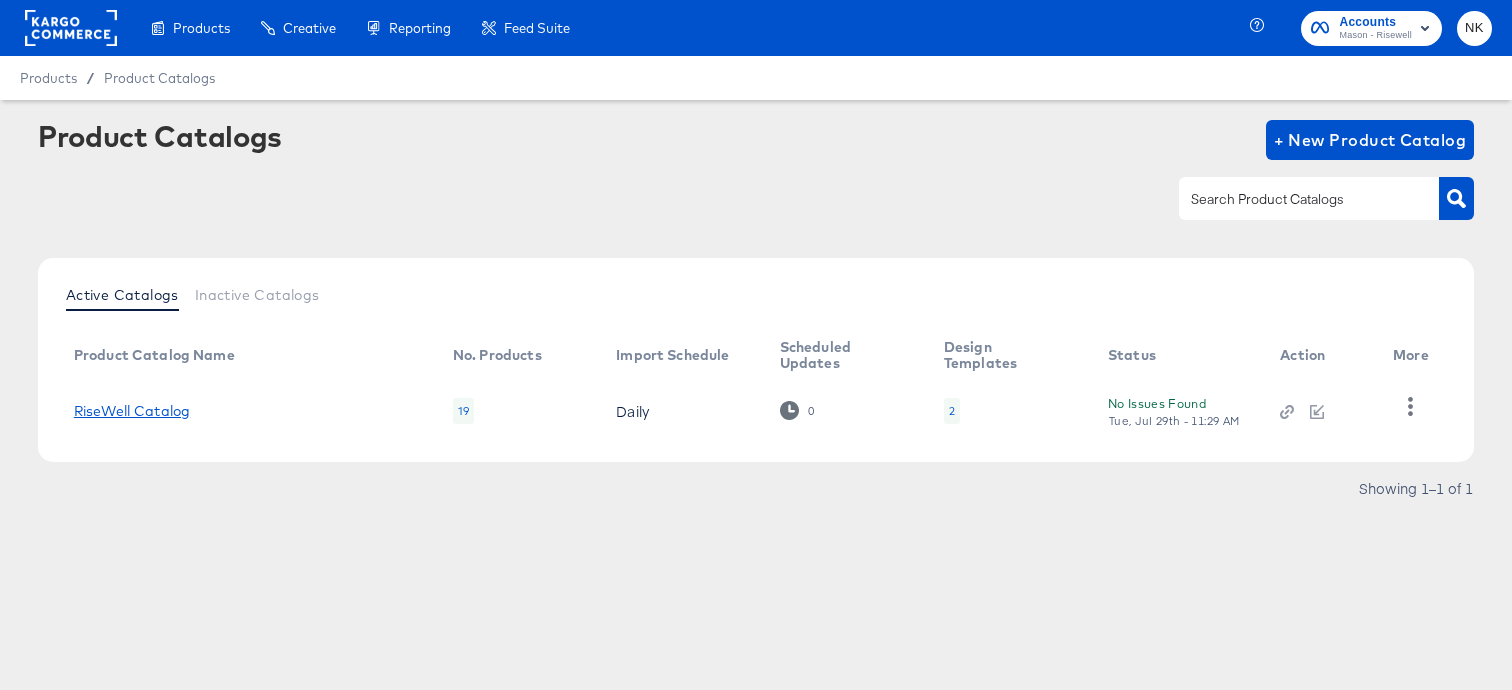 click on "RiseWell Catalog" at bounding box center [132, 411] 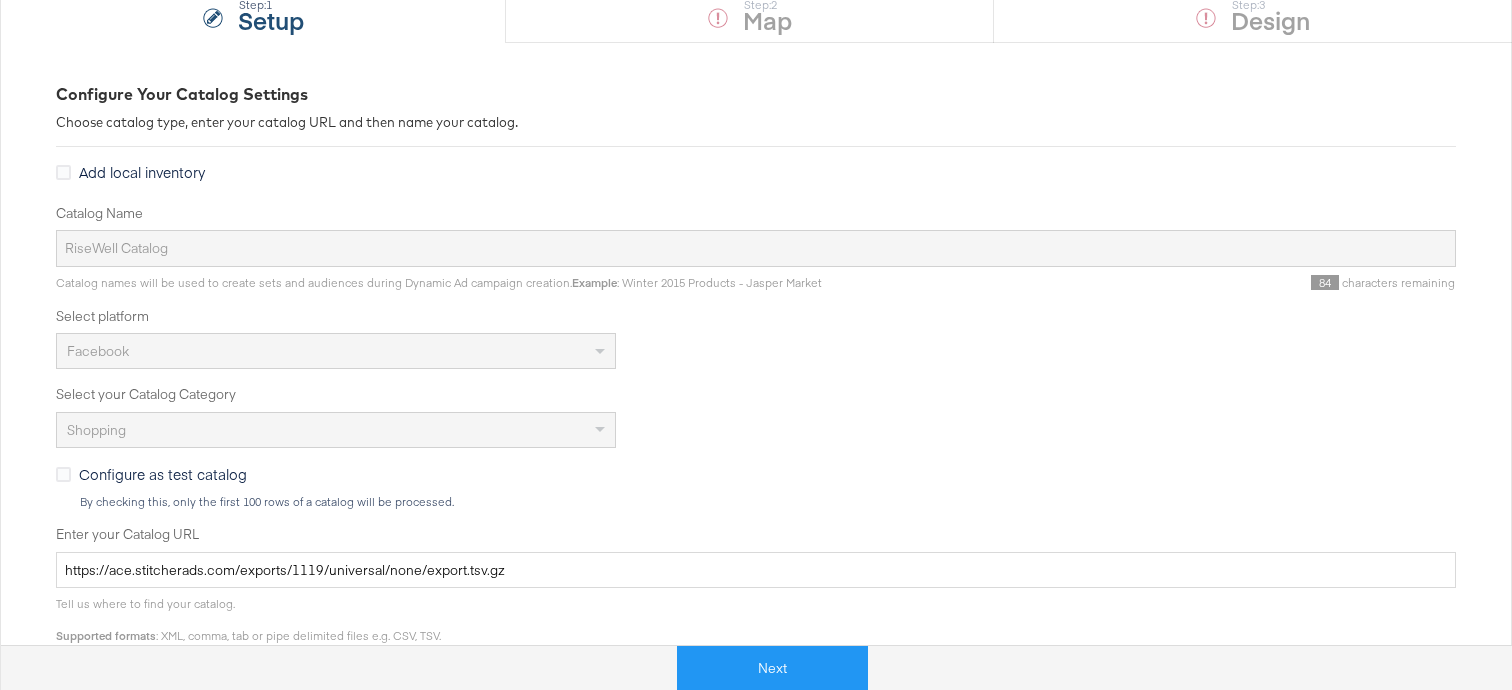 scroll, scrollTop: 230, scrollLeft: 0, axis: vertical 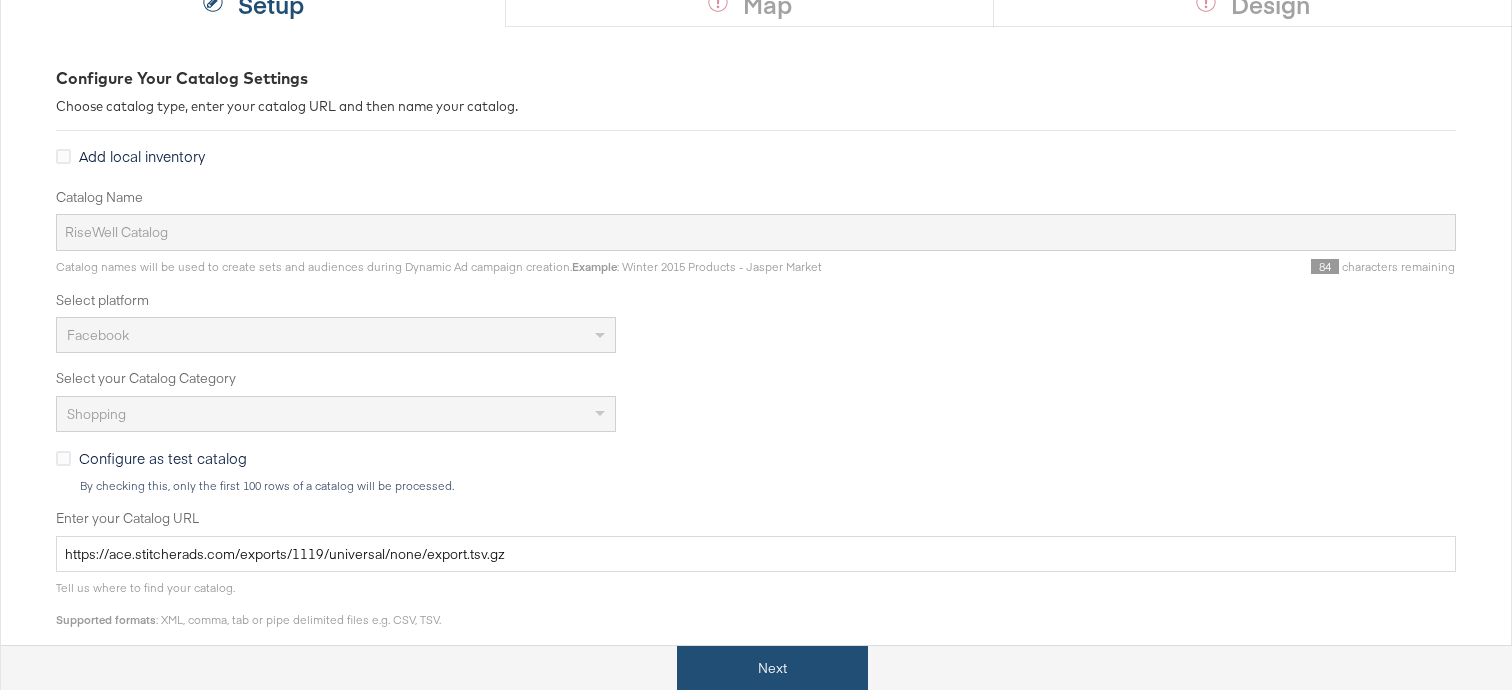 click on "Next" at bounding box center [772, 668] 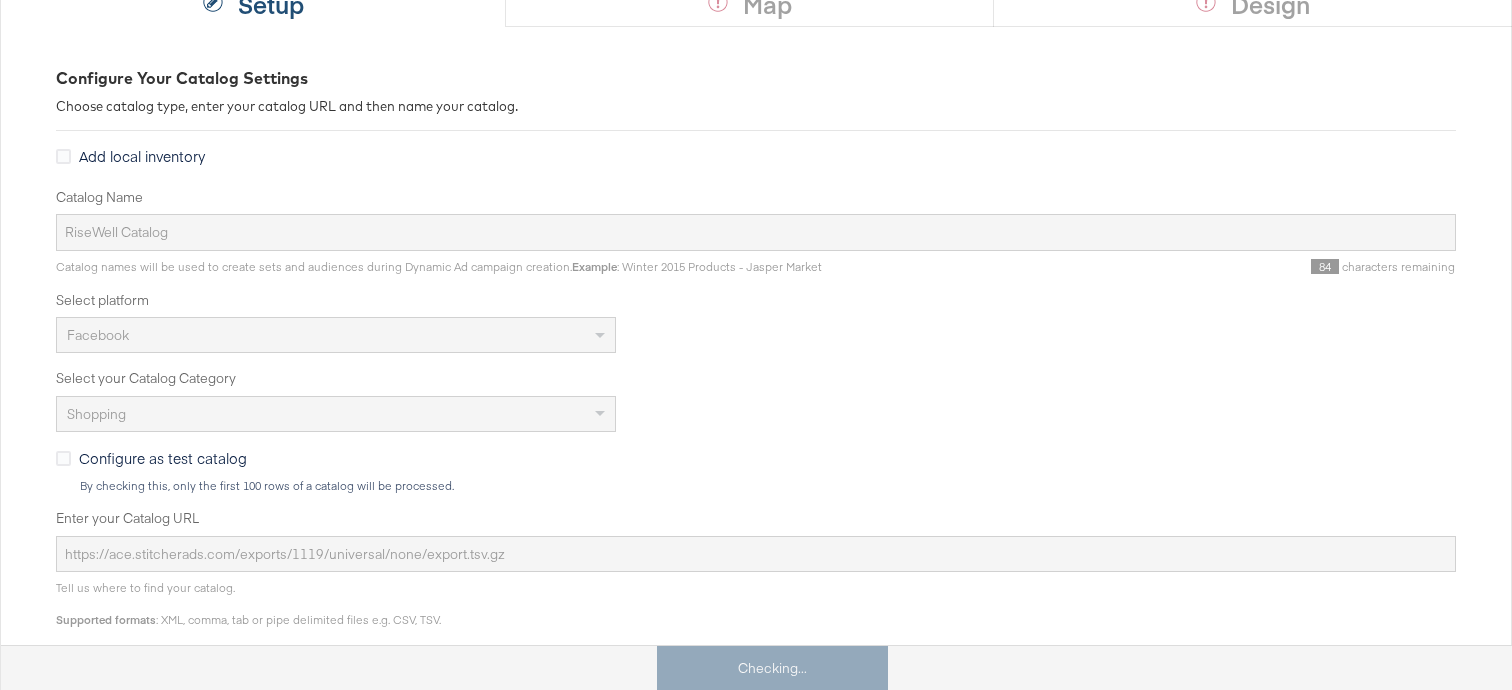 scroll, scrollTop: 0, scrollLeft: 0, axis: both 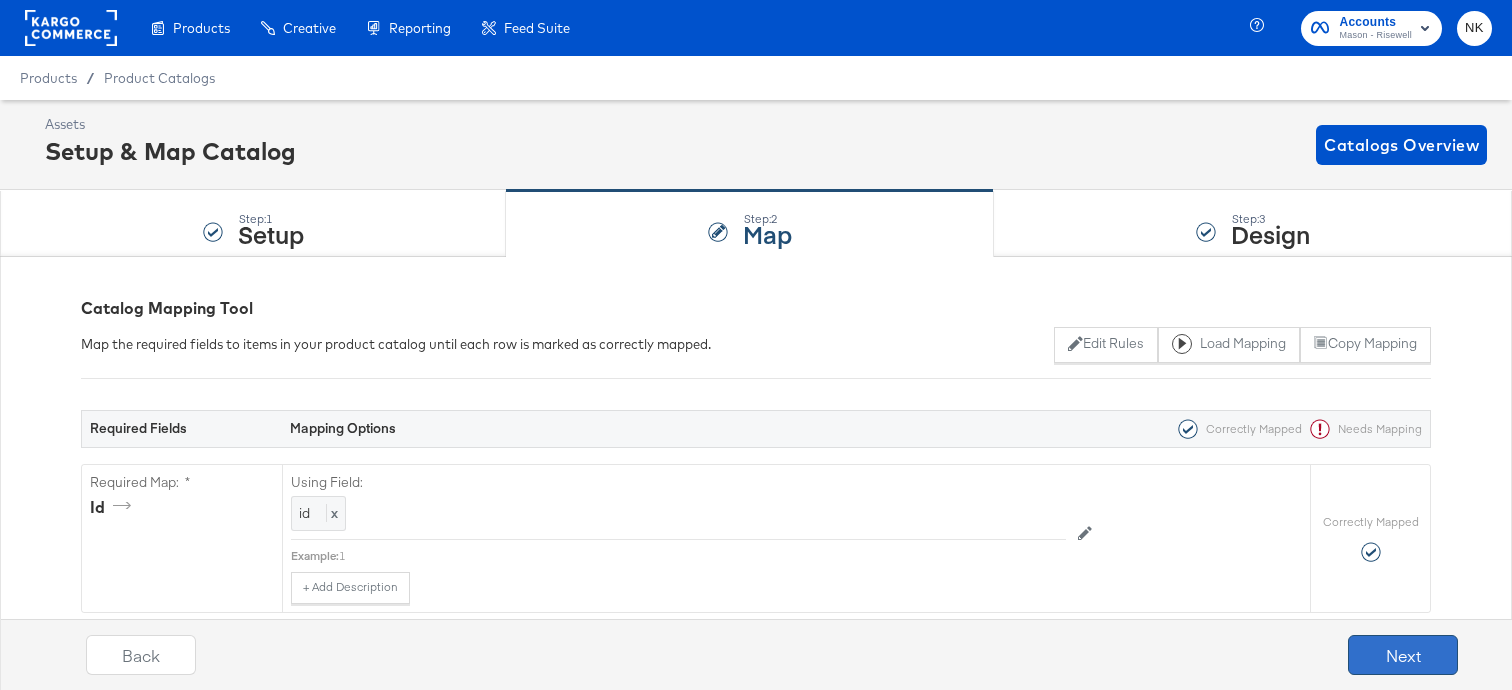 click on "Next" at bounding box center [1403, 655] 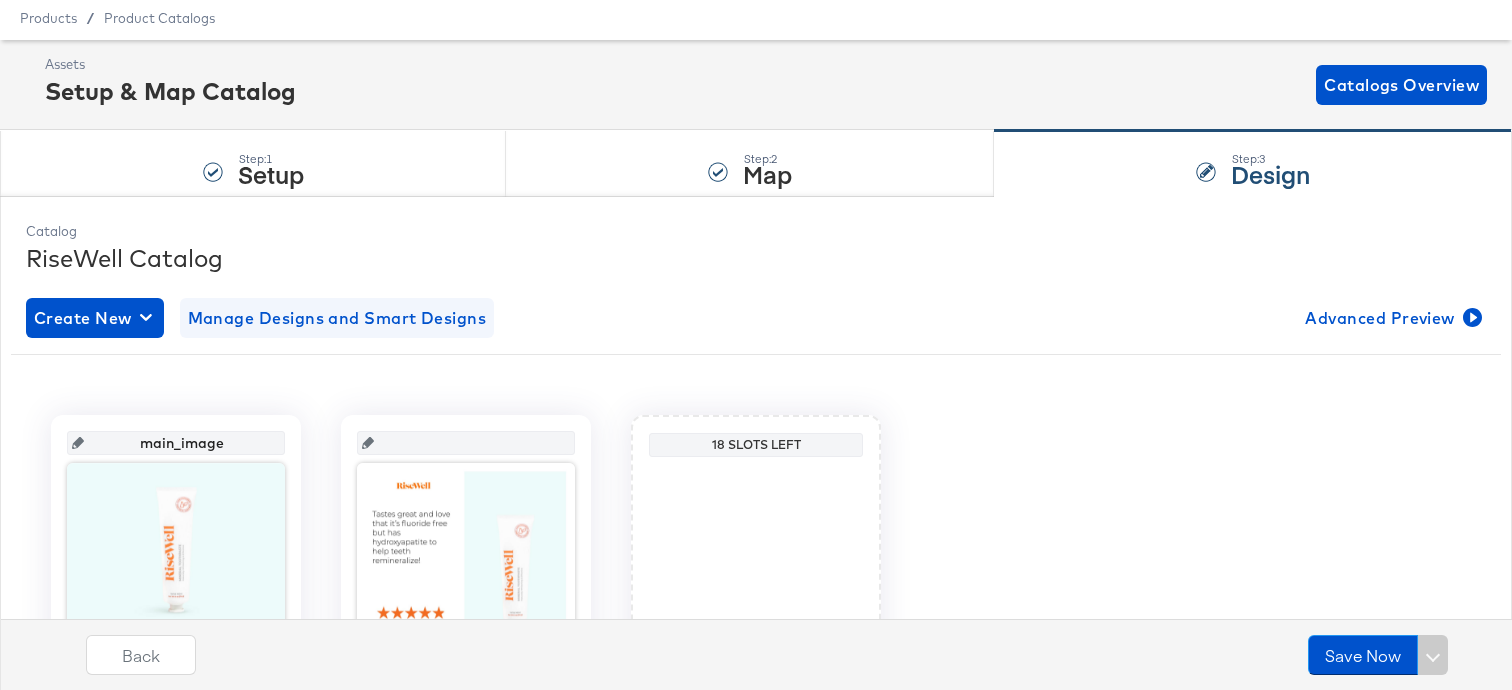 scroll, scrollTop: 0, scrollLeft: 0, axis: both 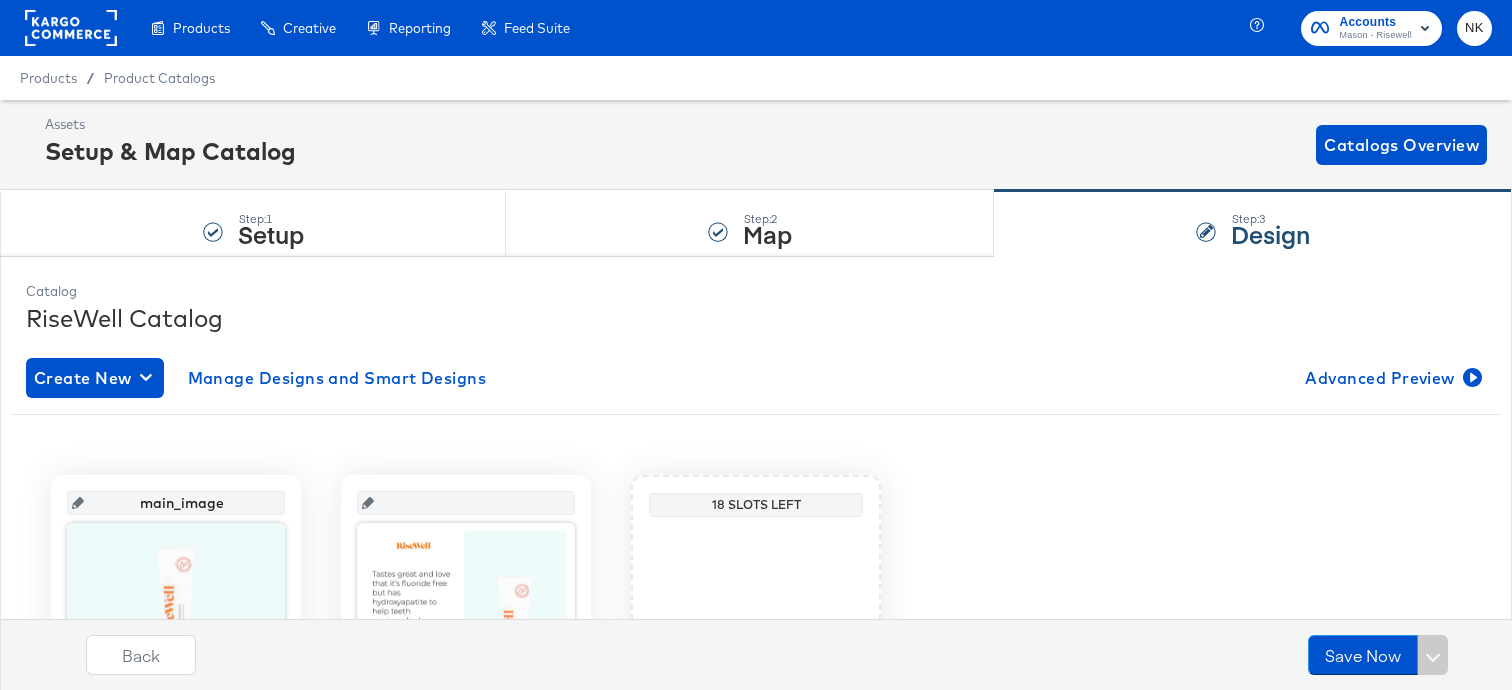 click 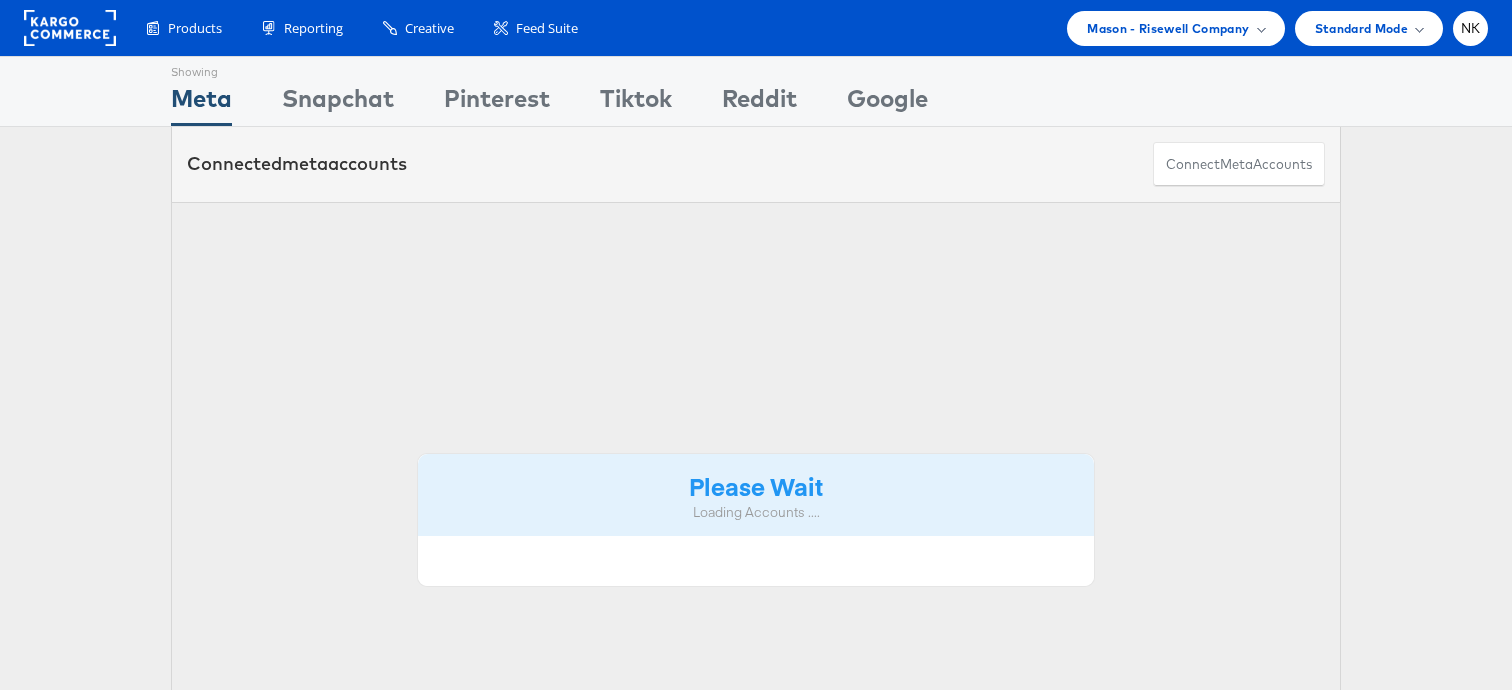 scroll, scrollTop: 0, scrollLeft: 0, axis: both 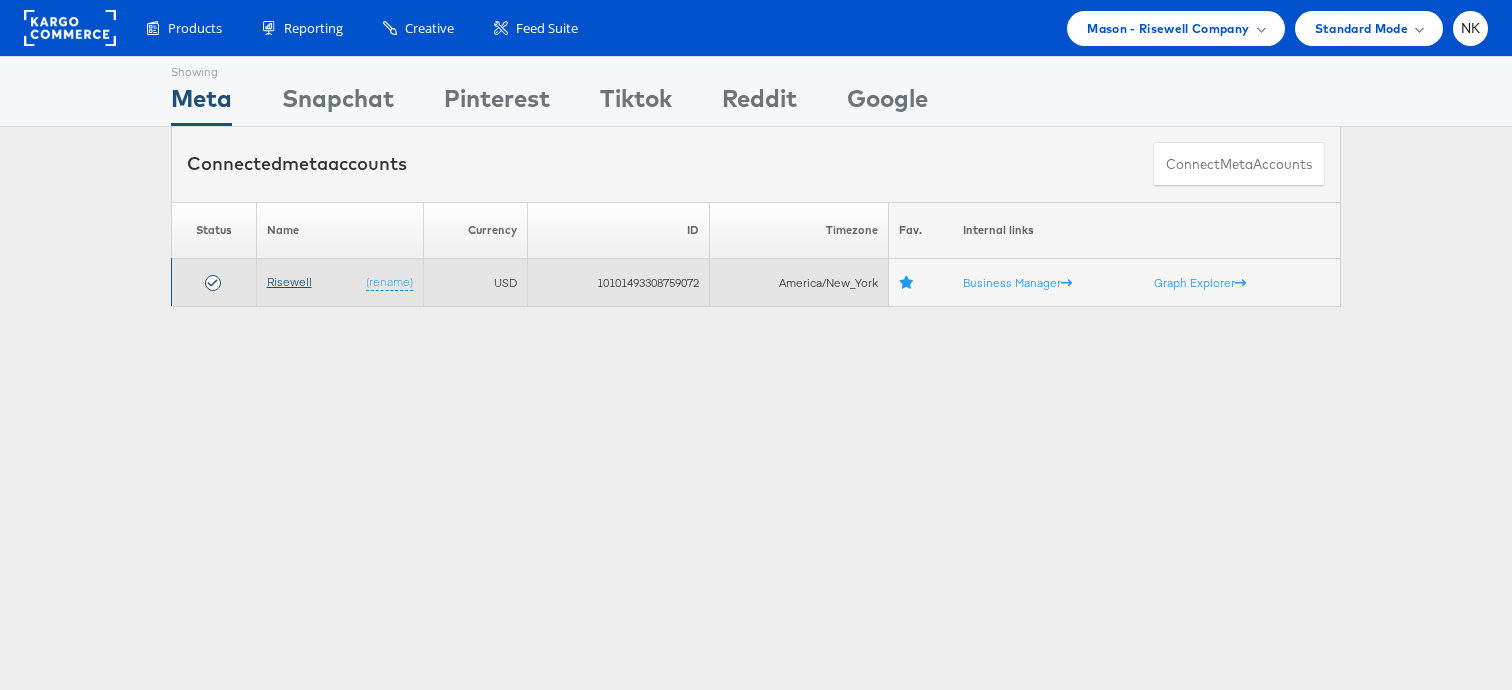 click on "Risewell" at bounding box center [289, 281] 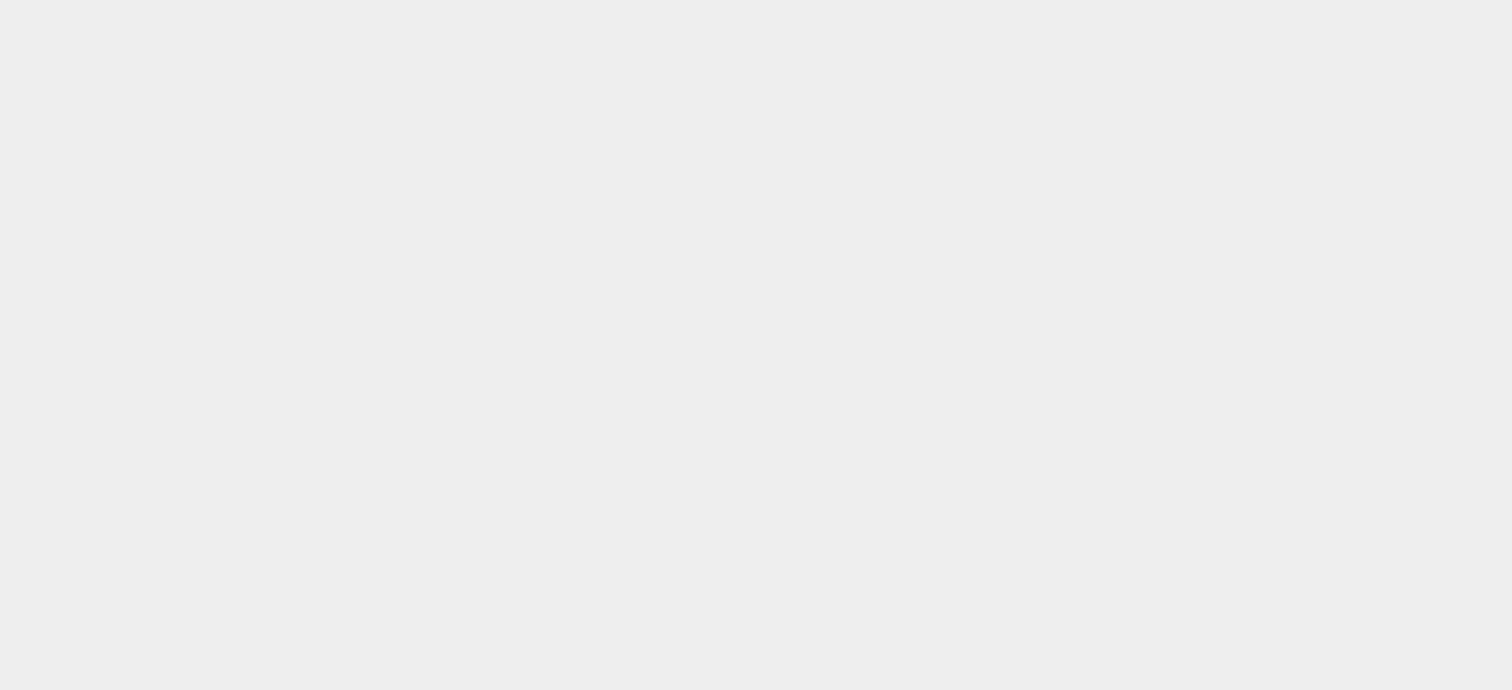 scroll, scrollTop: 0, scrollLeft: 0, axis: both 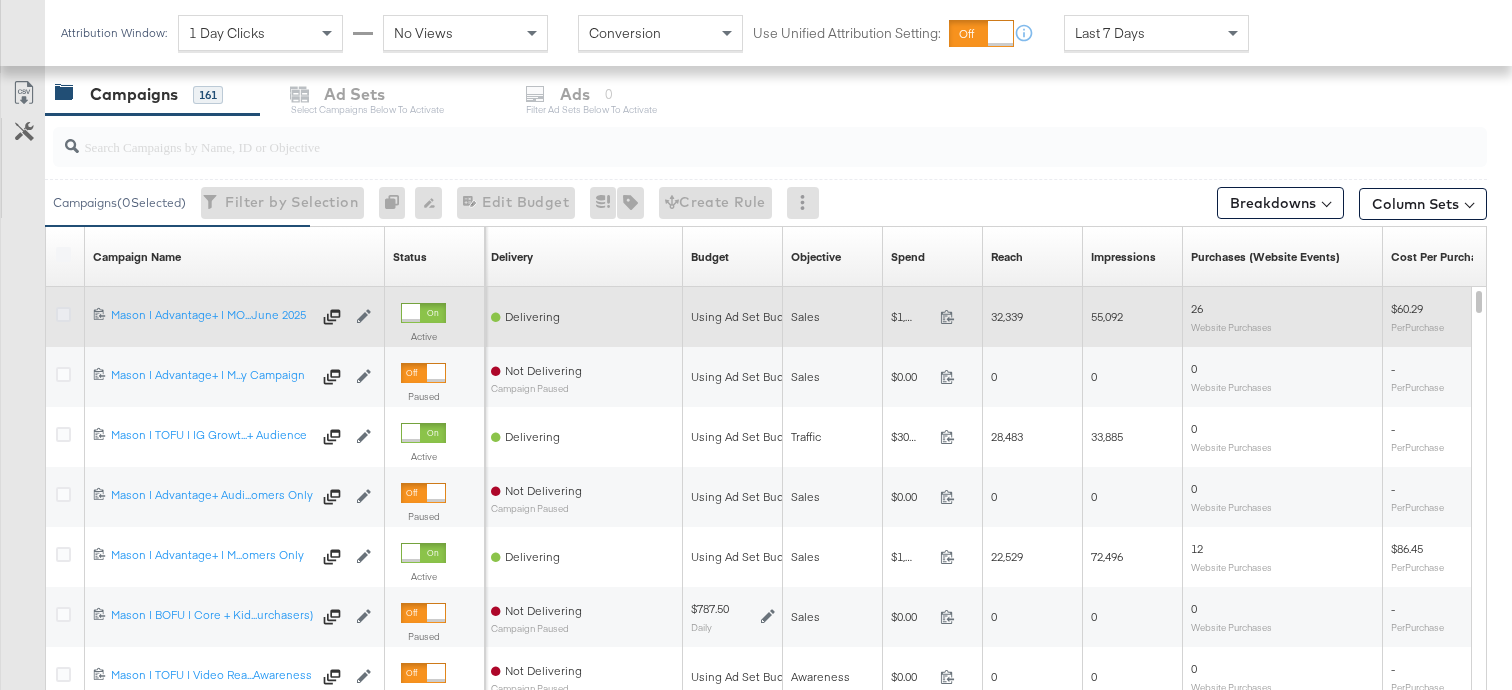 click at bounding box center [63, 314] 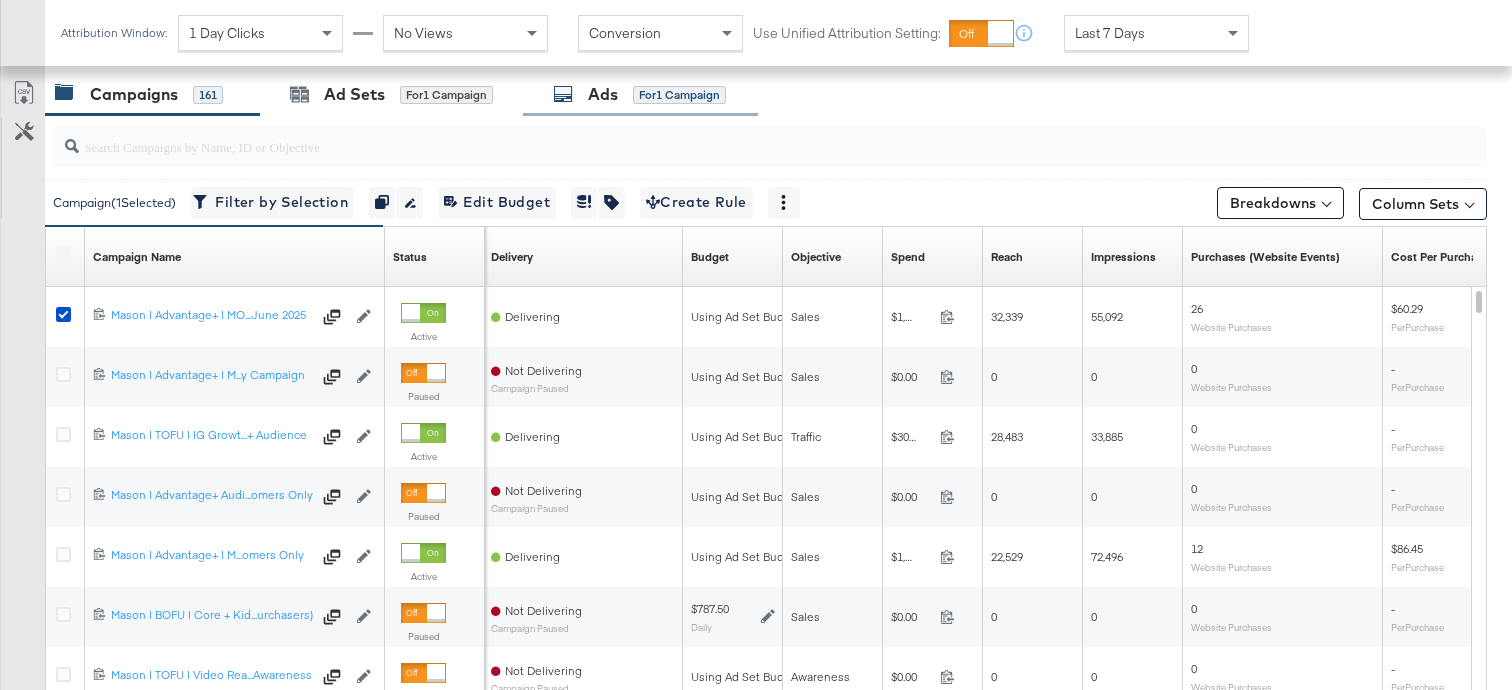 click on "Ads for  1   Campaign" at bounding box center [640, 94] 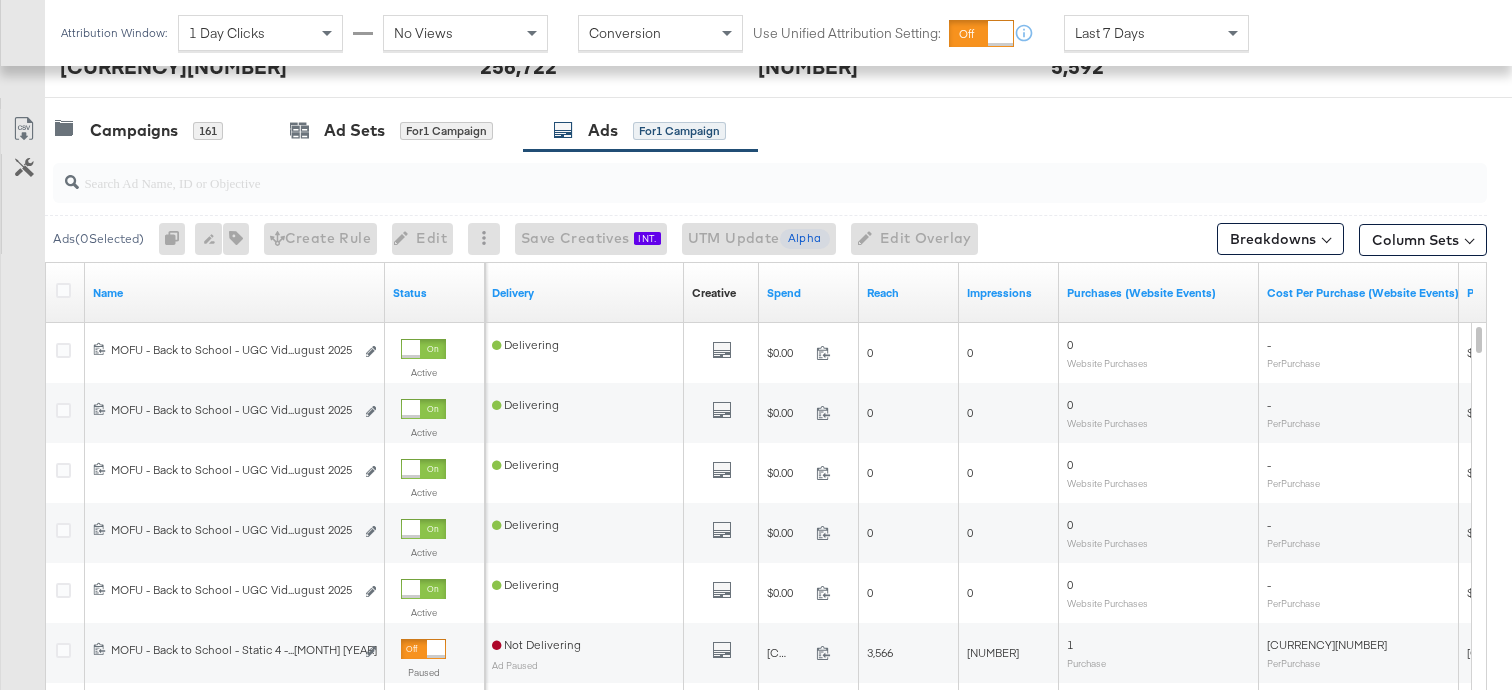 scroll, scrollTop: 815, scrollLeft: 0, axis: vertical 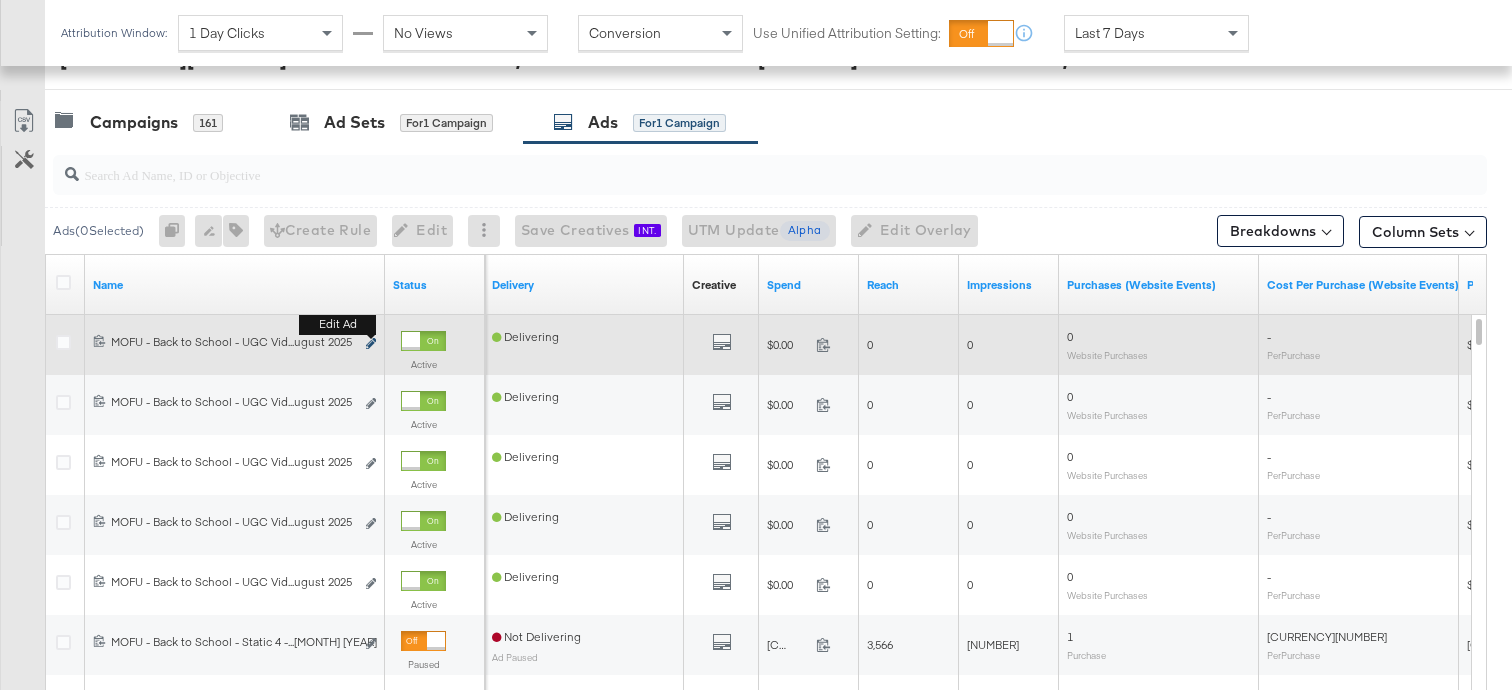 click at bounding box center [371, 343] 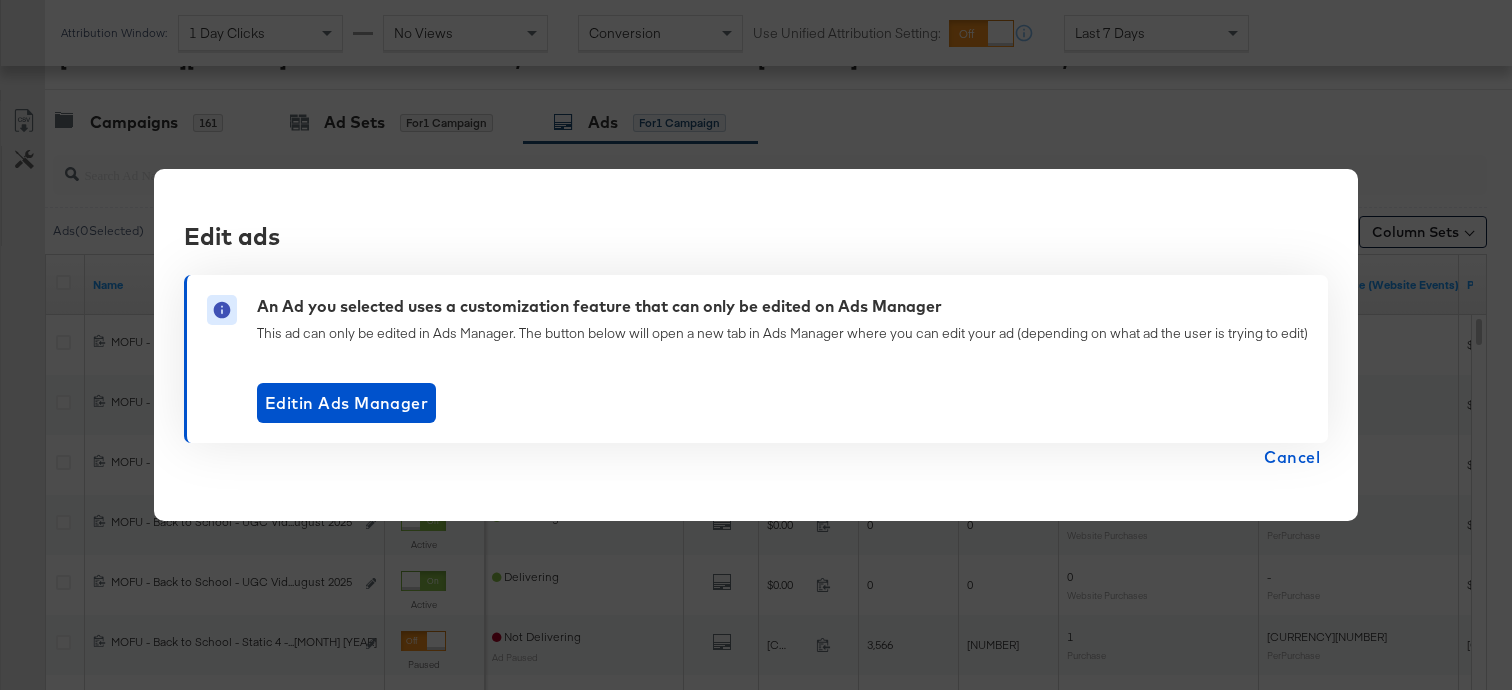 click on "Cancel" at bounding box center (1292, 457) 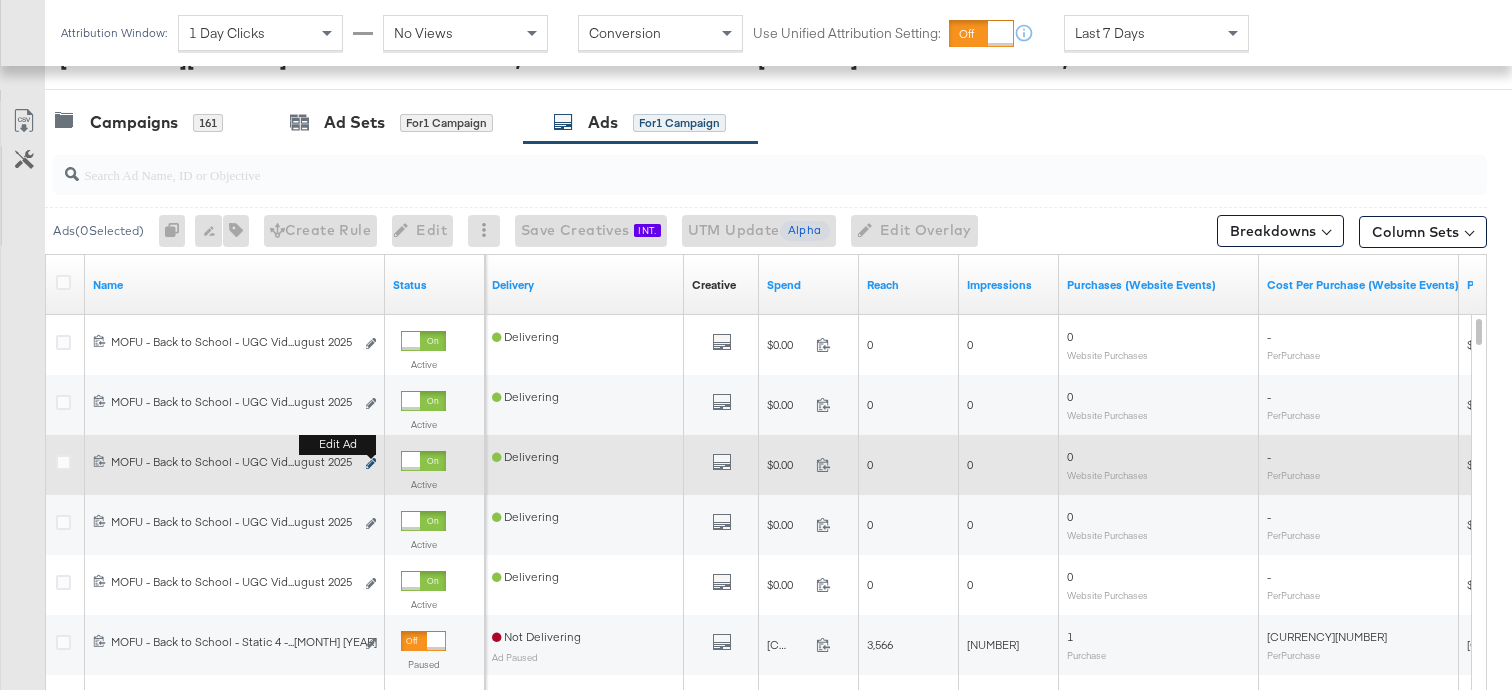 click at bounding box center (371, 463) 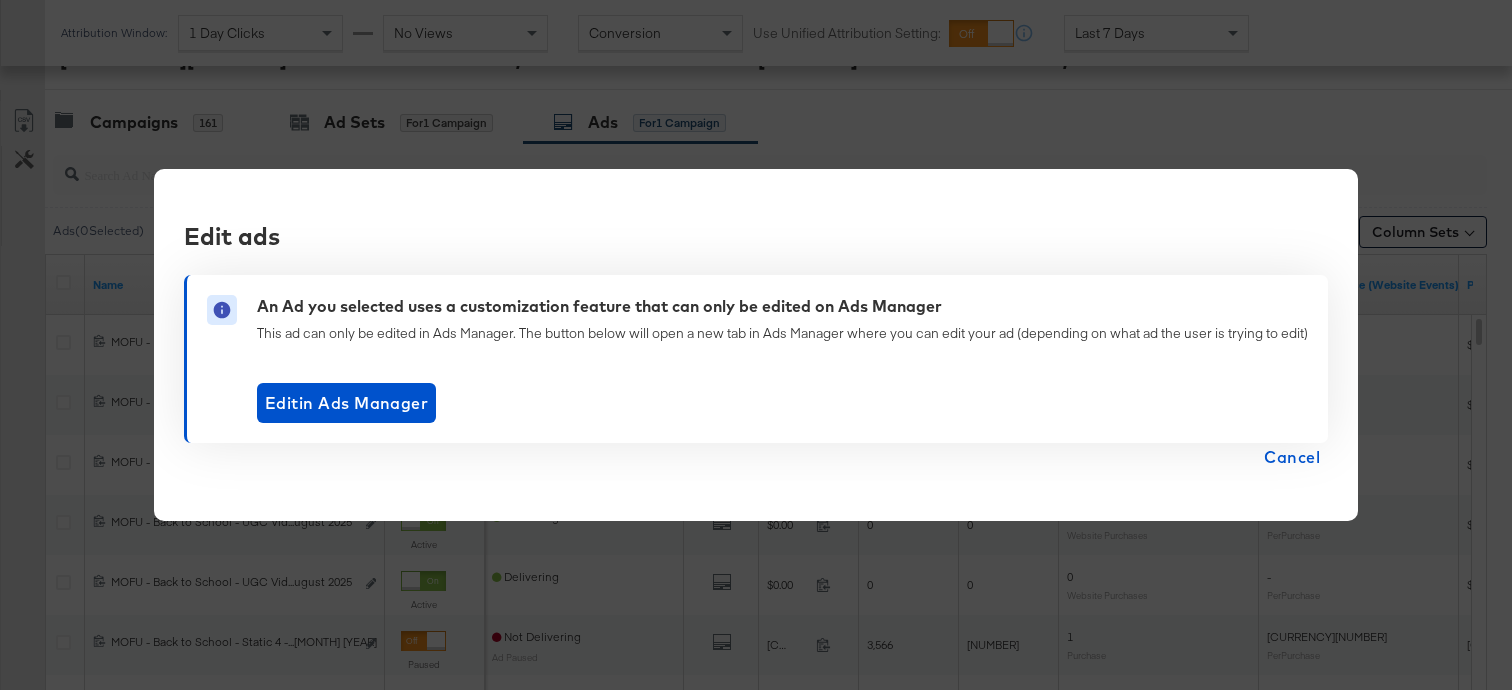 click on "Cancel" at bounding box center (1292, 457) 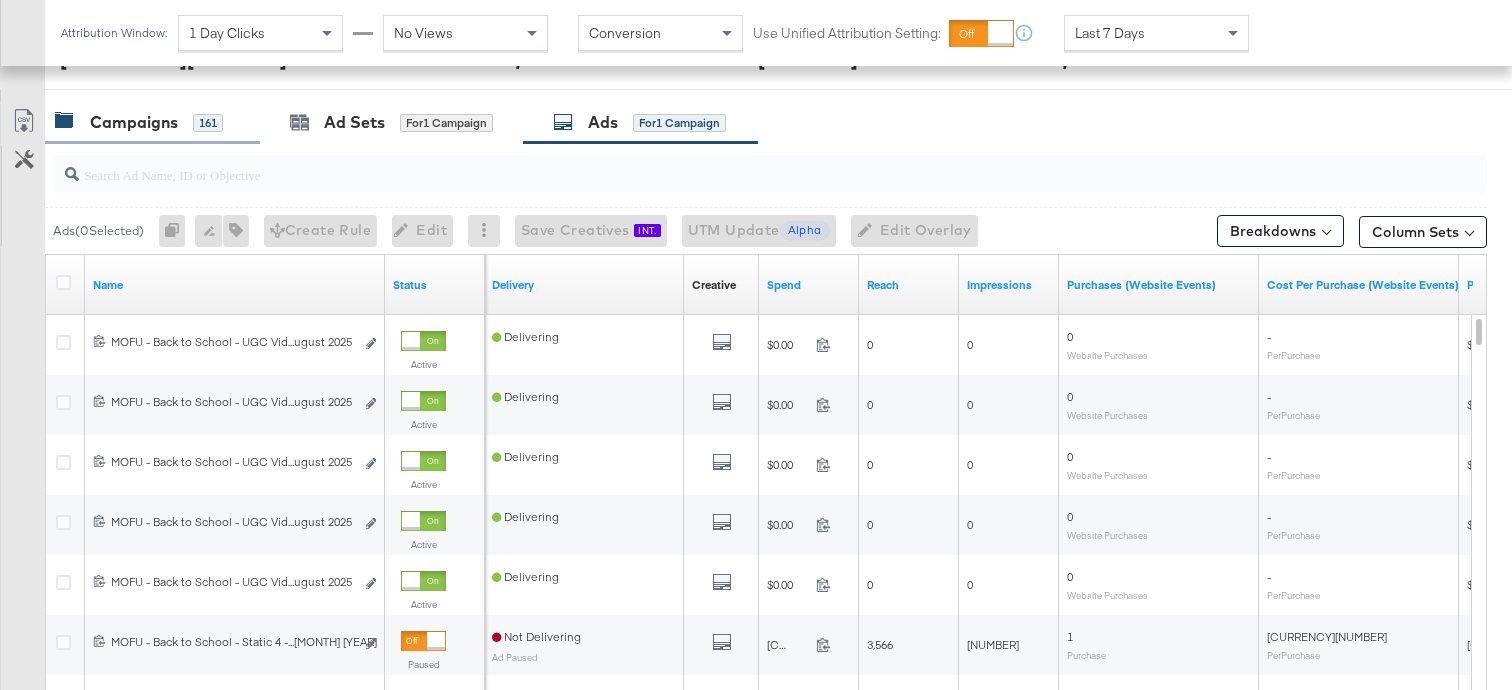 click on "Campaigns" at bounding box center (134, 122) 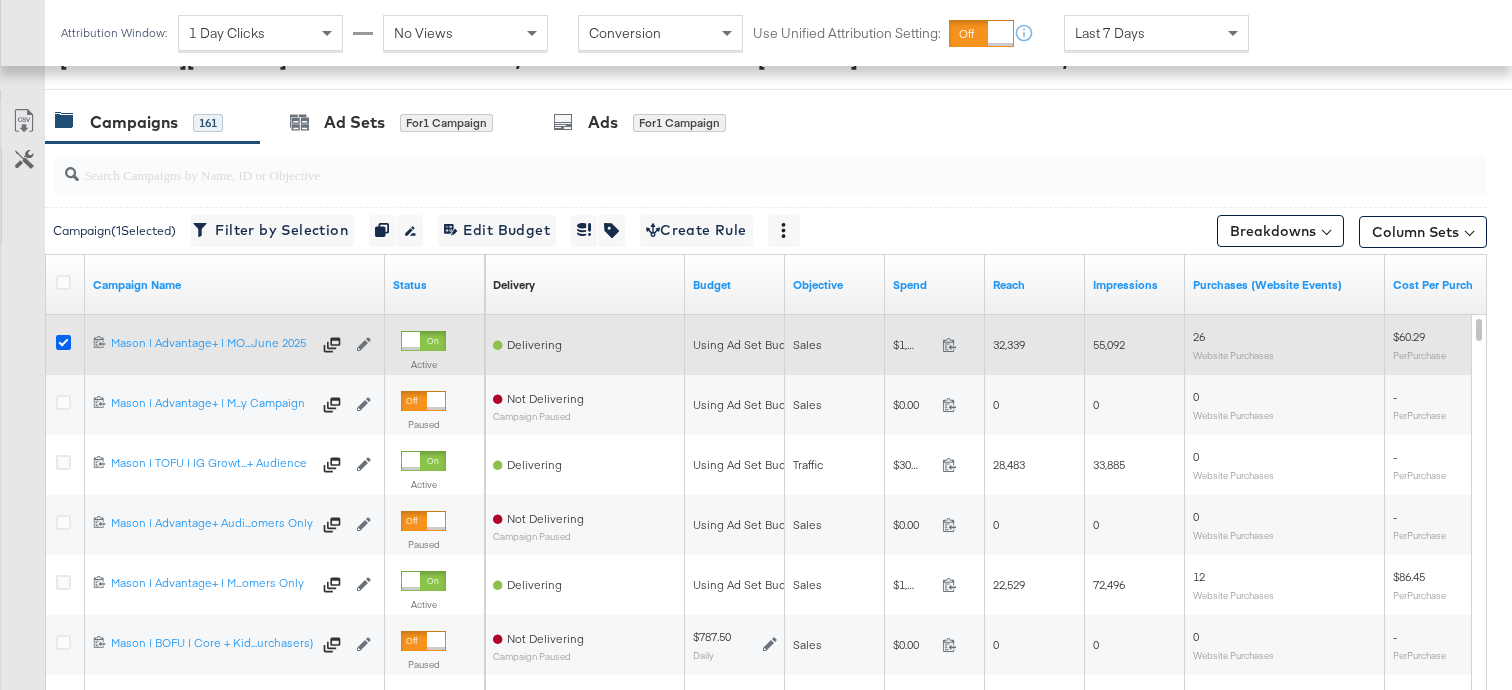 click at bounding box center (63, 342) 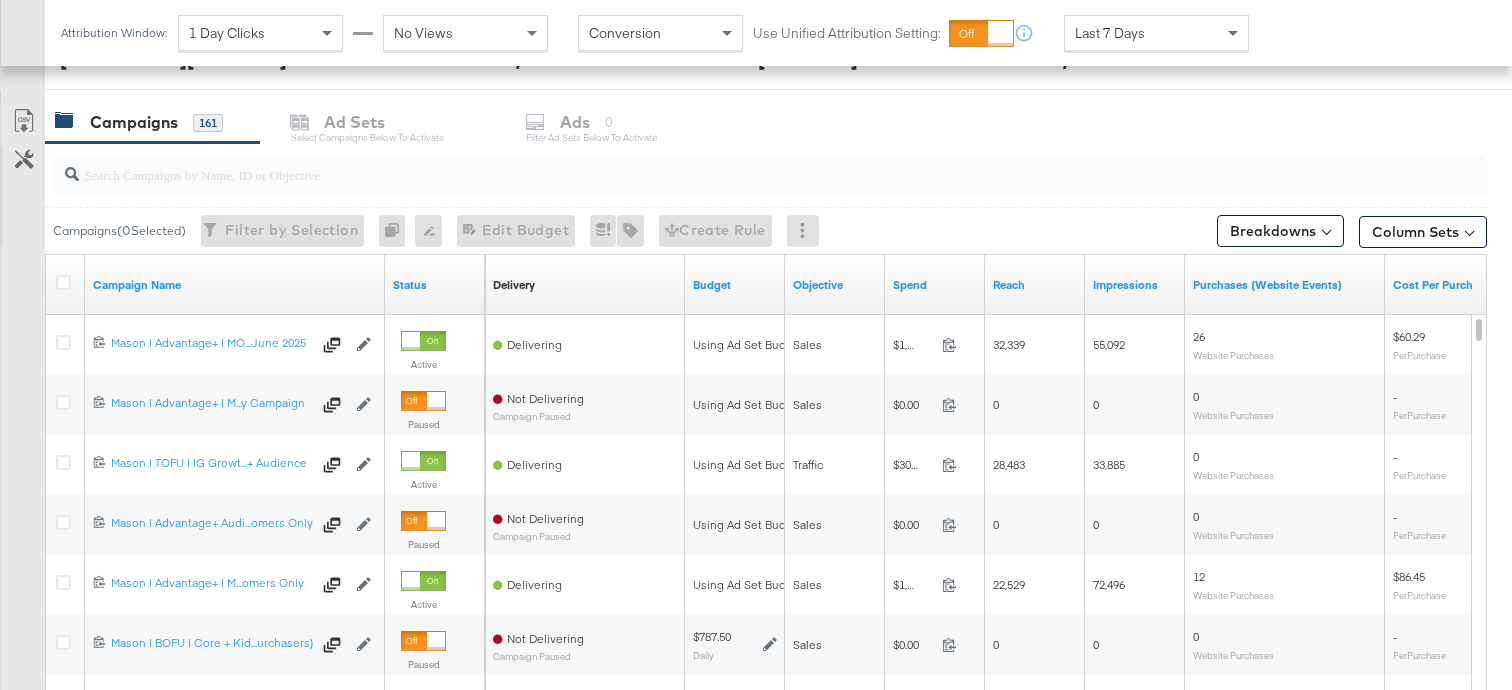 click at bounding box center (719, 166) 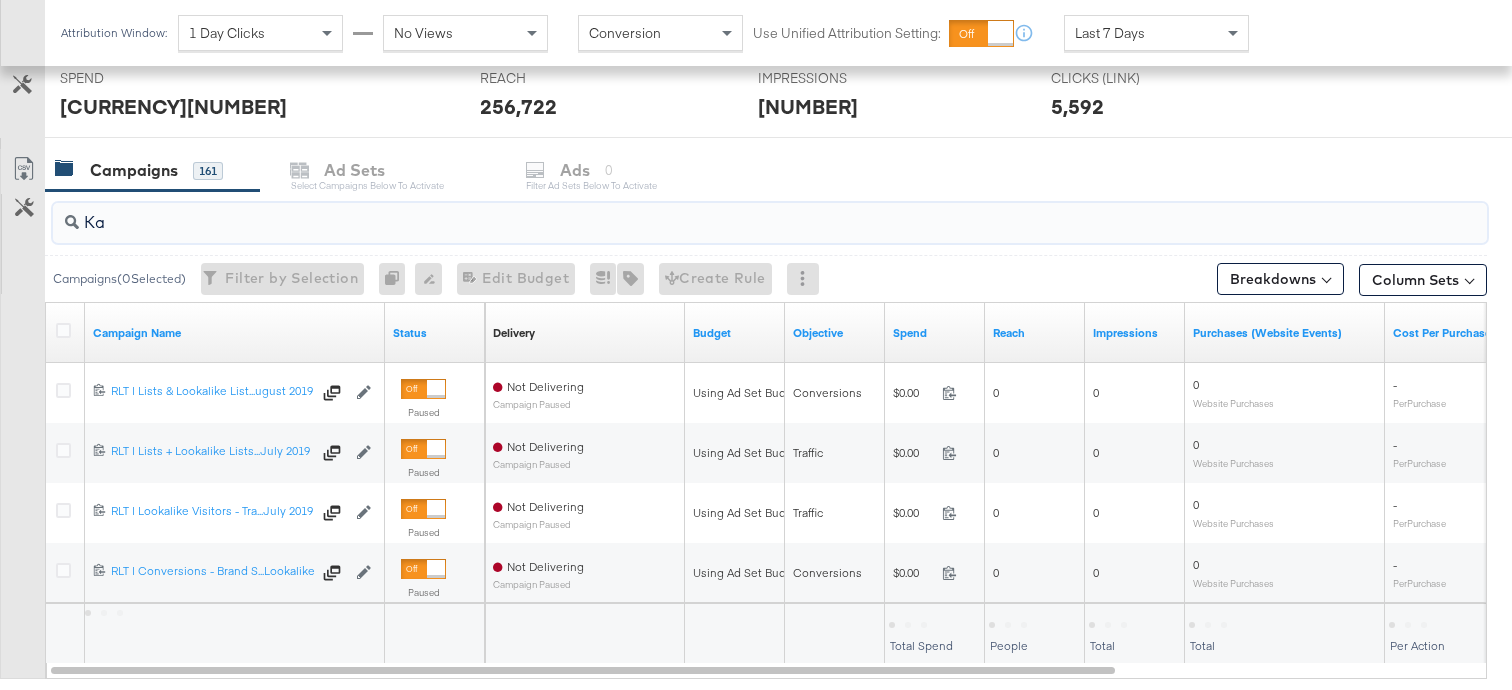 scroll, scrollTop: 815, scrollLeft: 0, axis: vertical 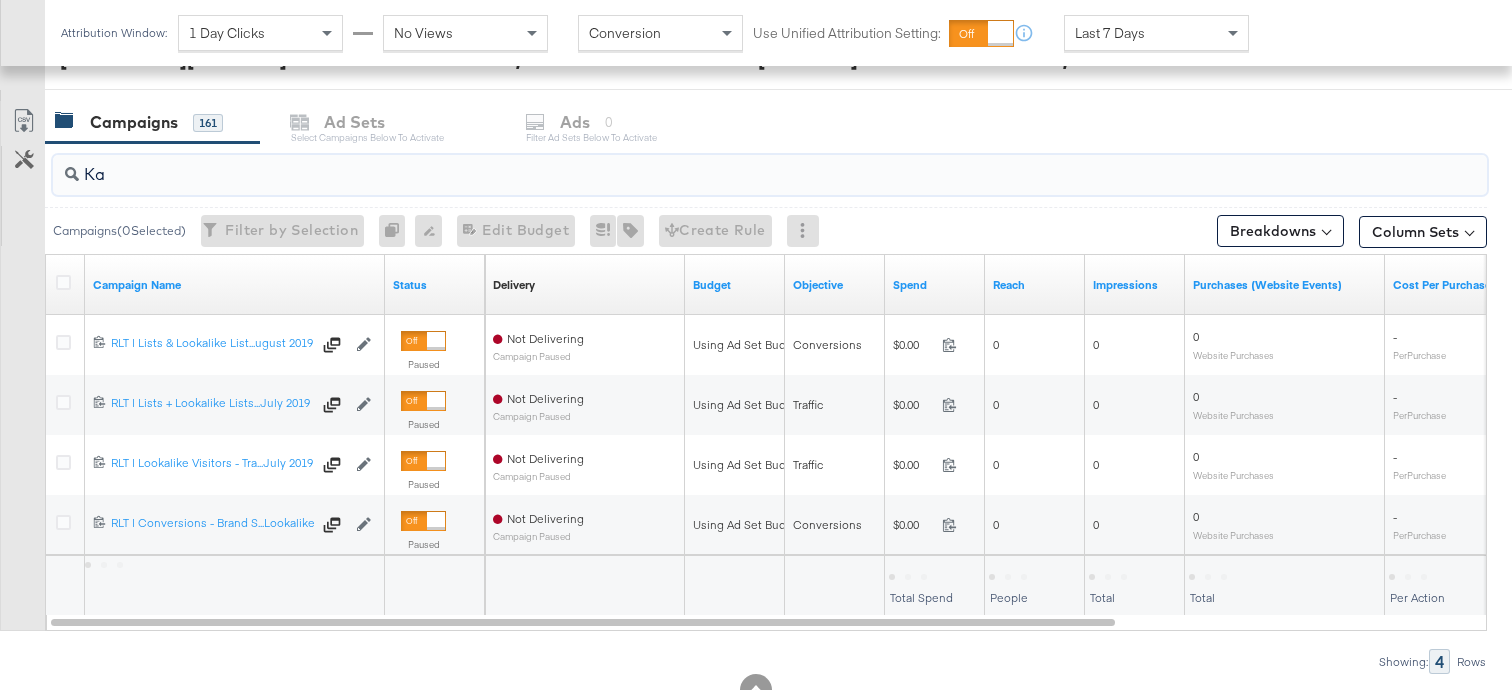 type on "K" 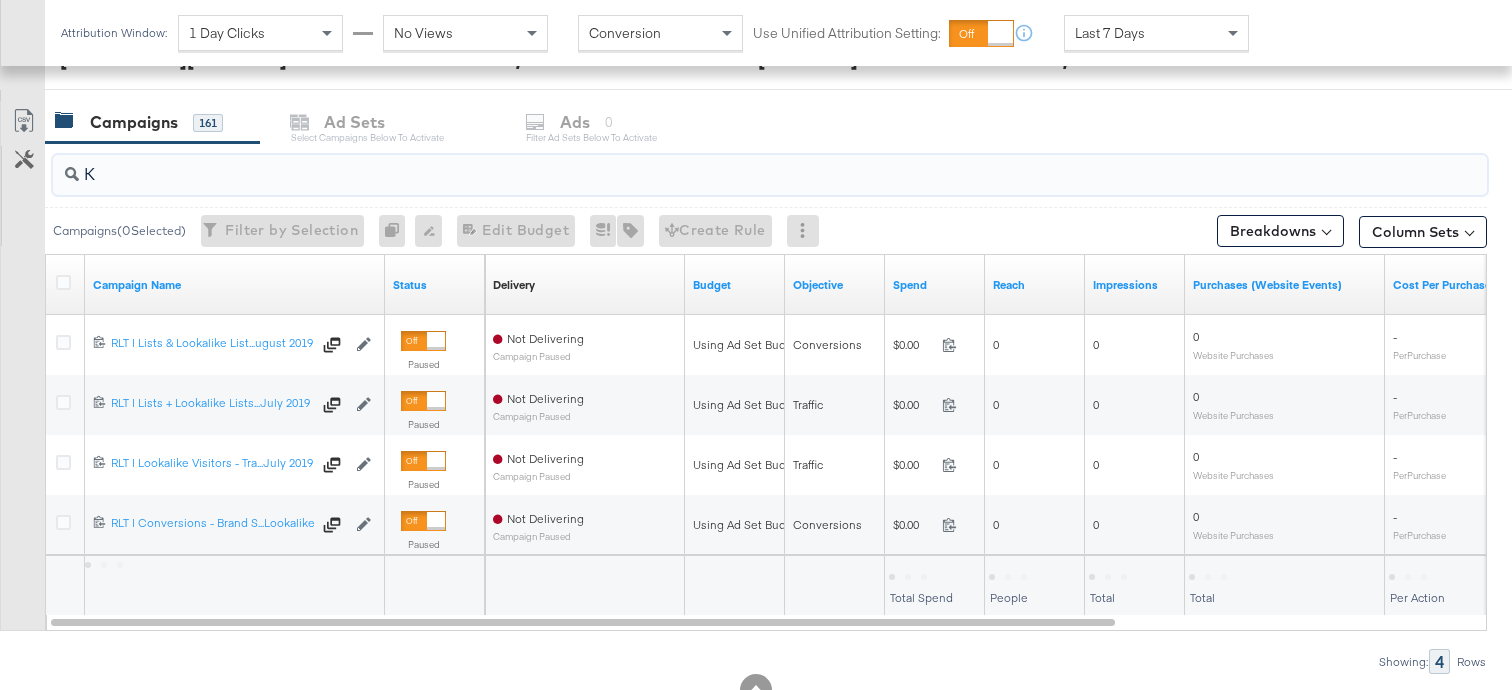 type 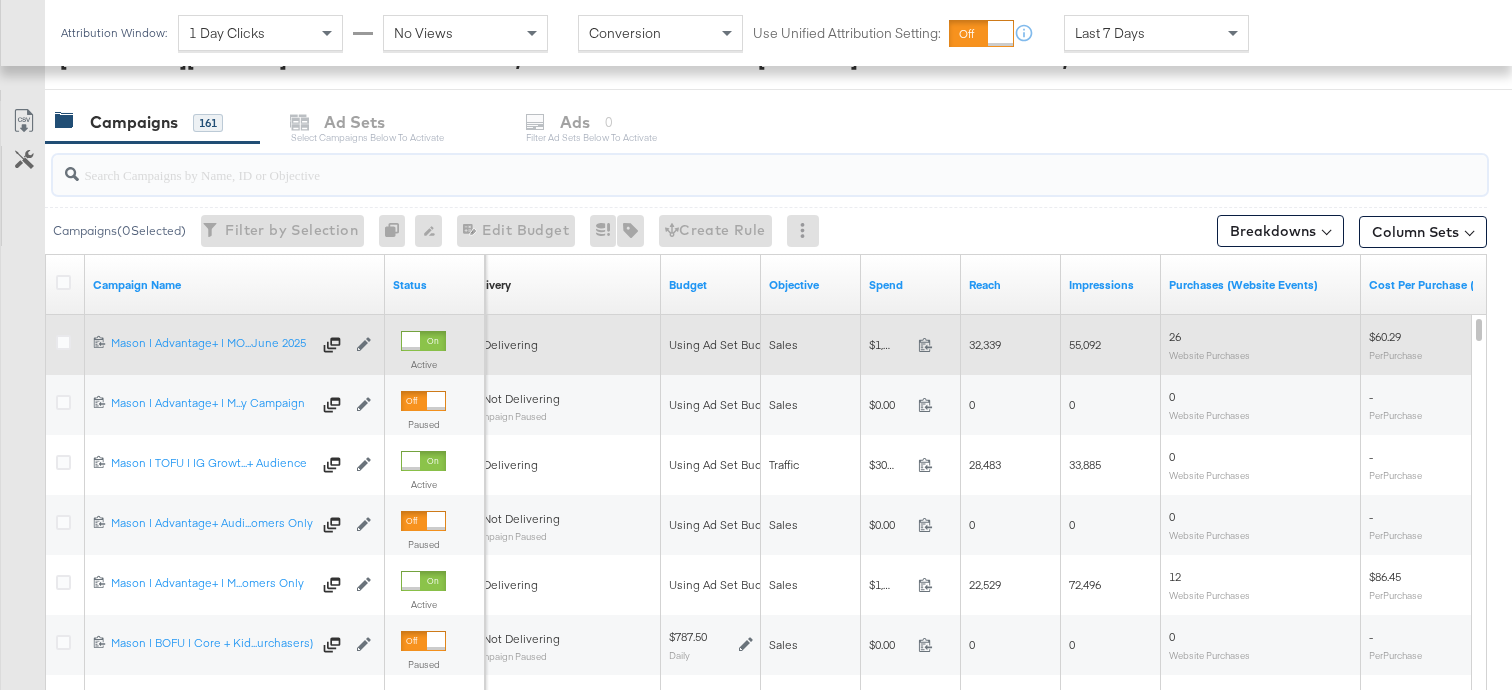 scroll, scrollTop: 712, scrollLeft: 0, axis: vertical 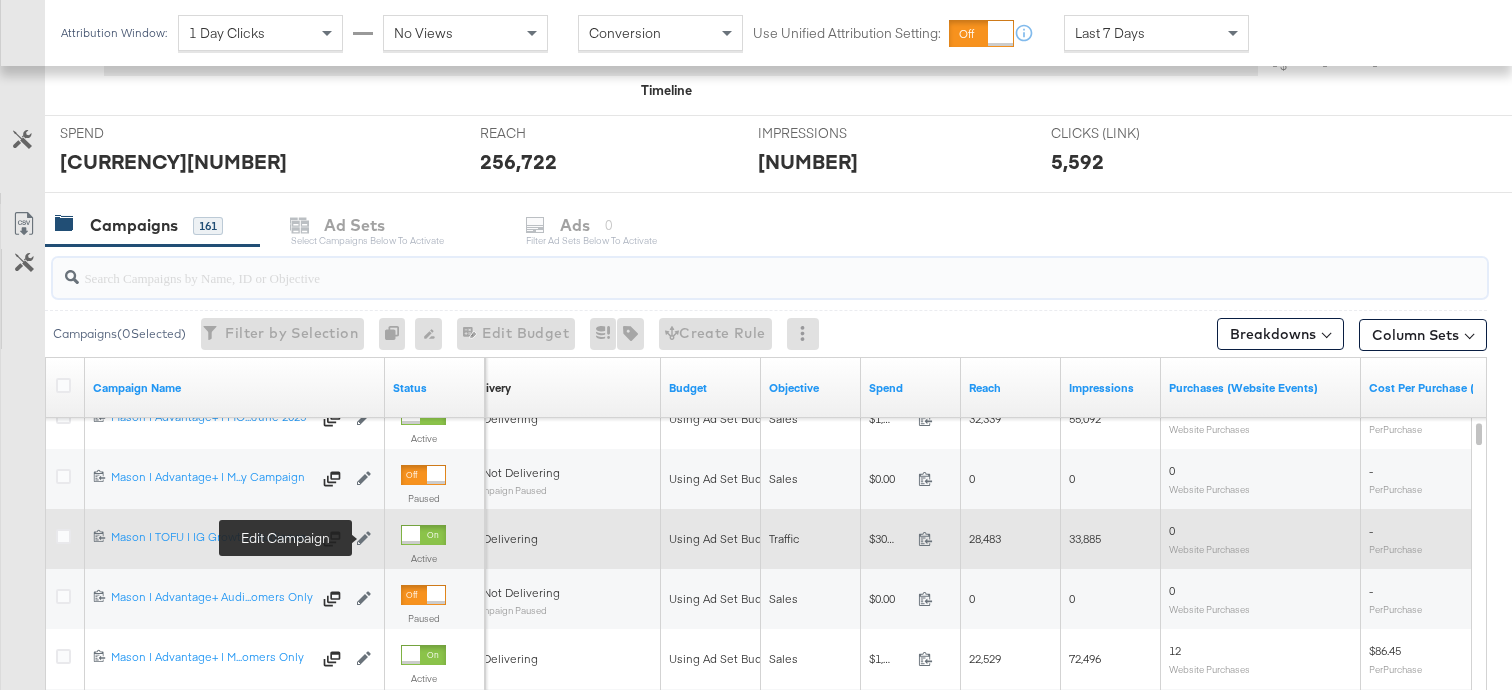 click 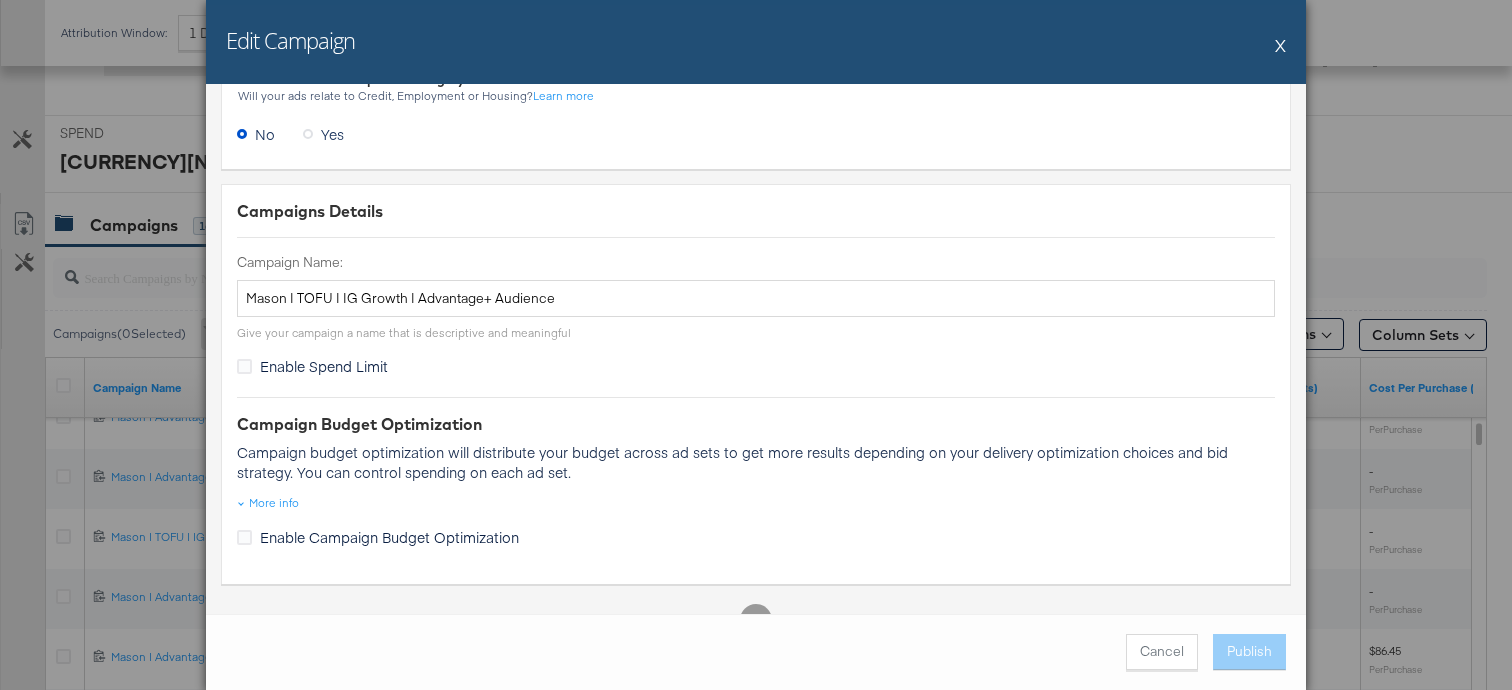 scroll, scrollTop: 0, scrollLeft: 0, axis: both 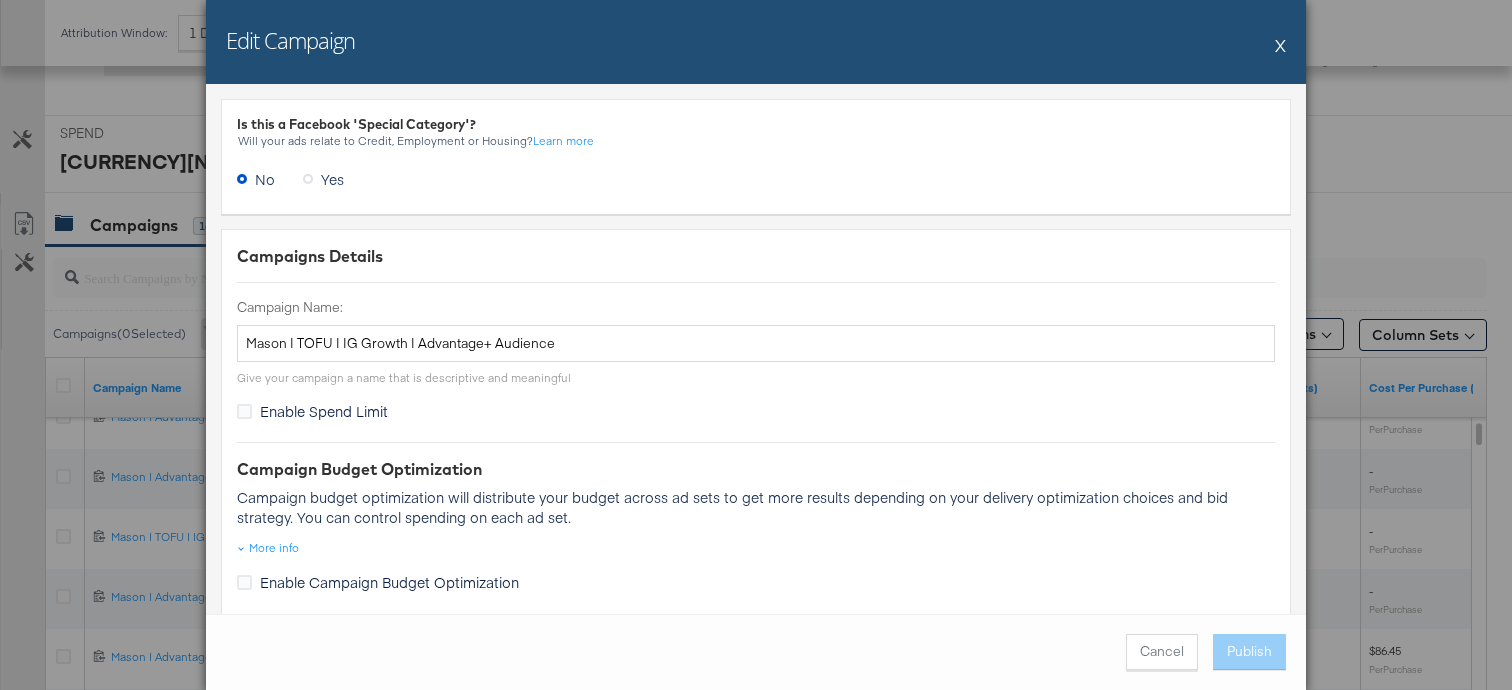 click on "X" at bounding box center [1280, 45] 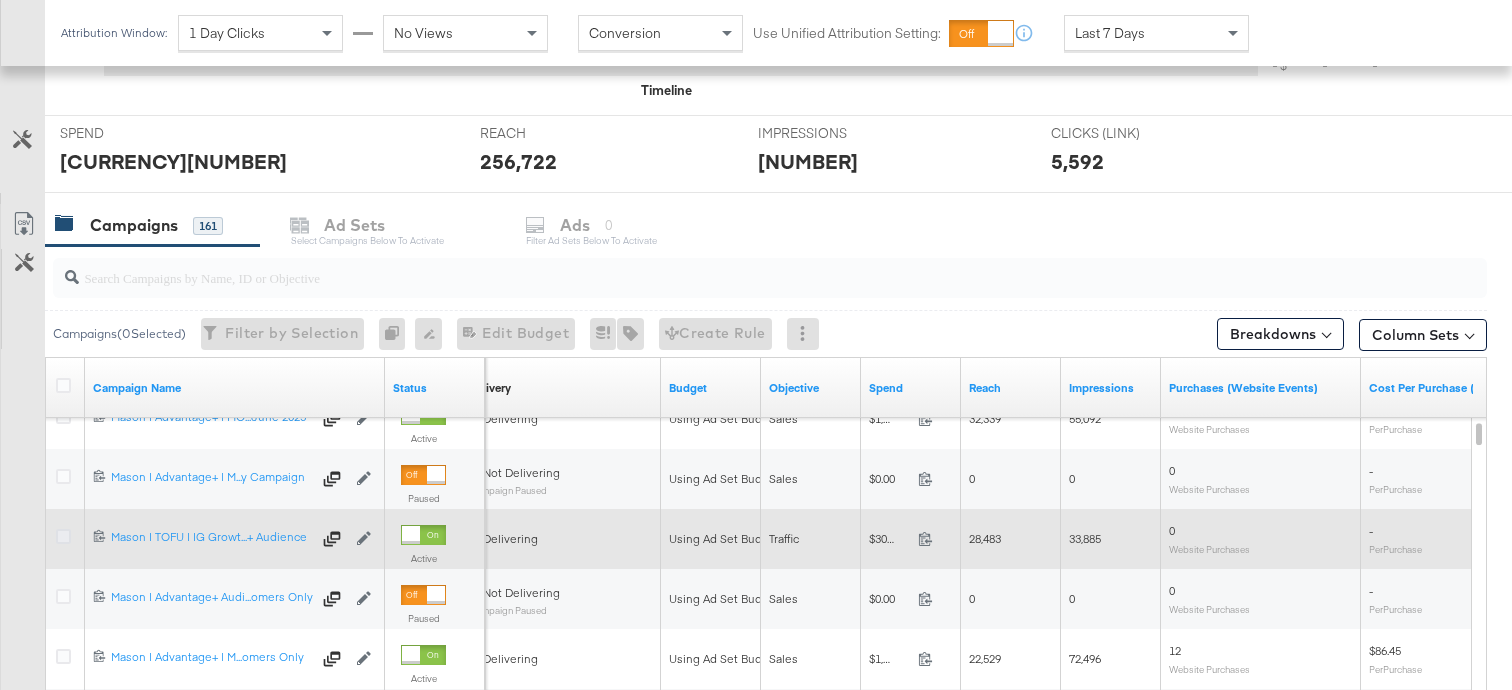 click at bounding box center (63, 536) 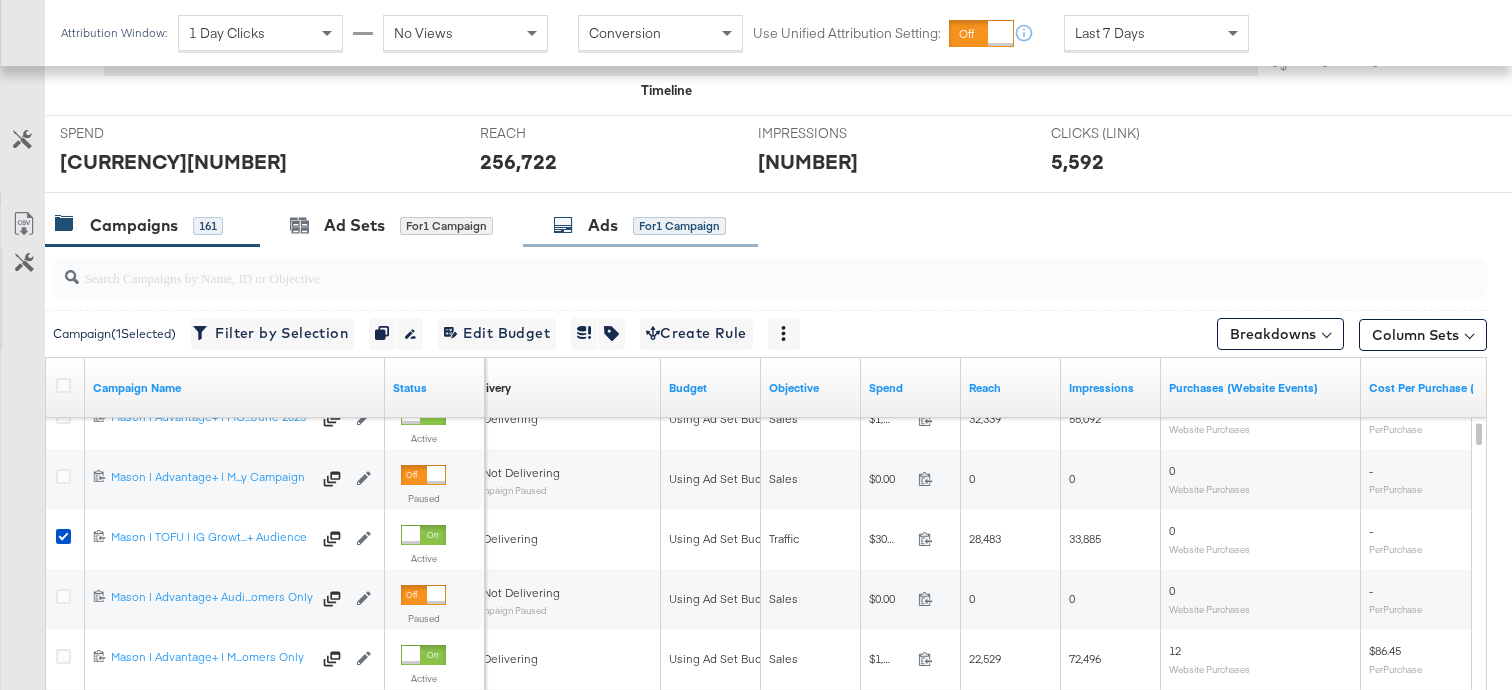 click at bounding box center [563, 225] 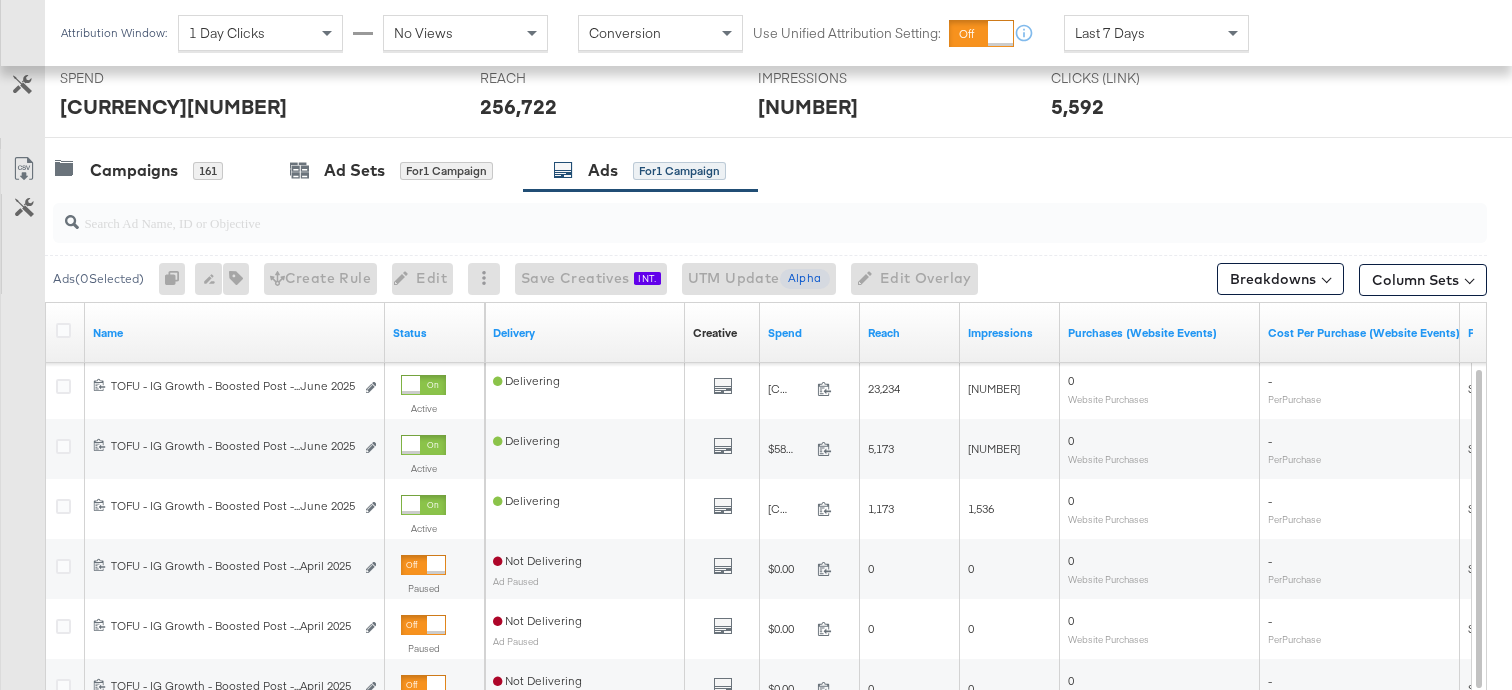 scroll, scrollTop: 762, scrollLeft: 0, axis: vertical 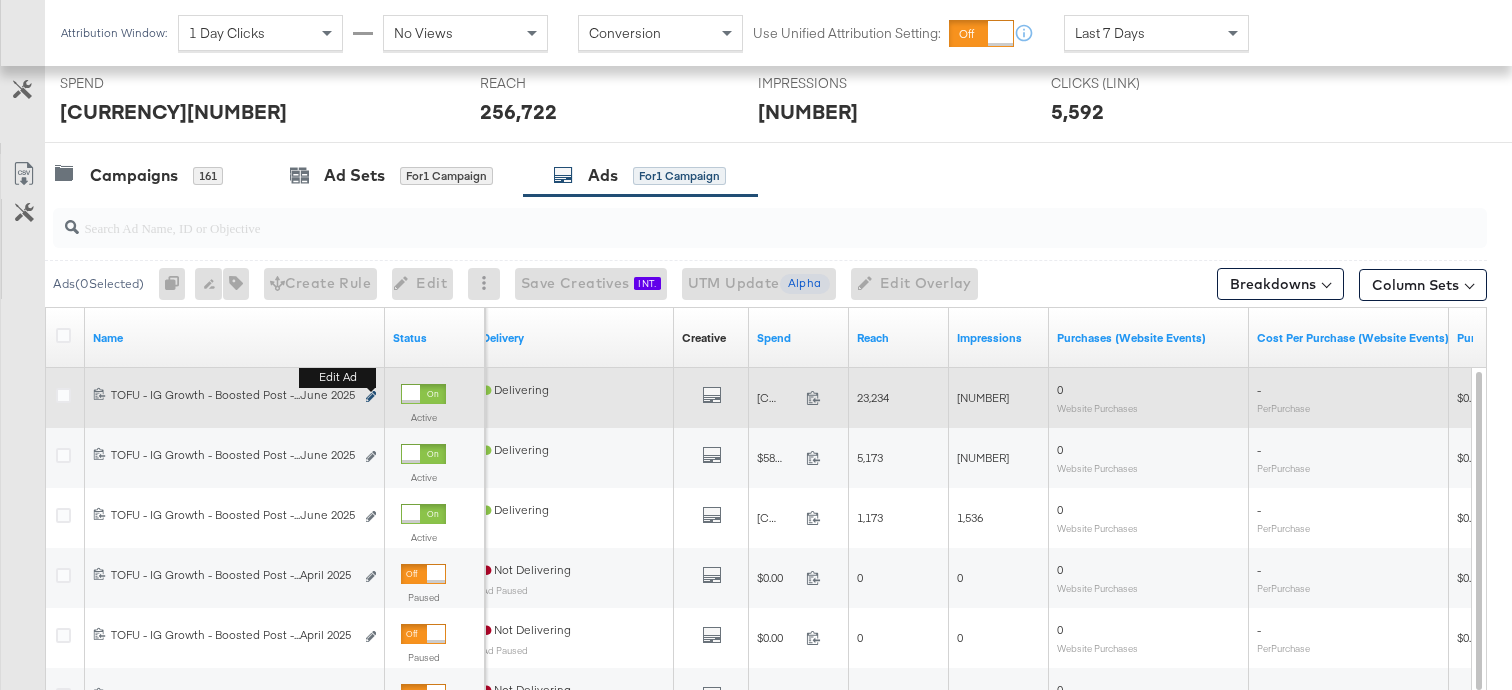 click at bounding box center (371, 396) 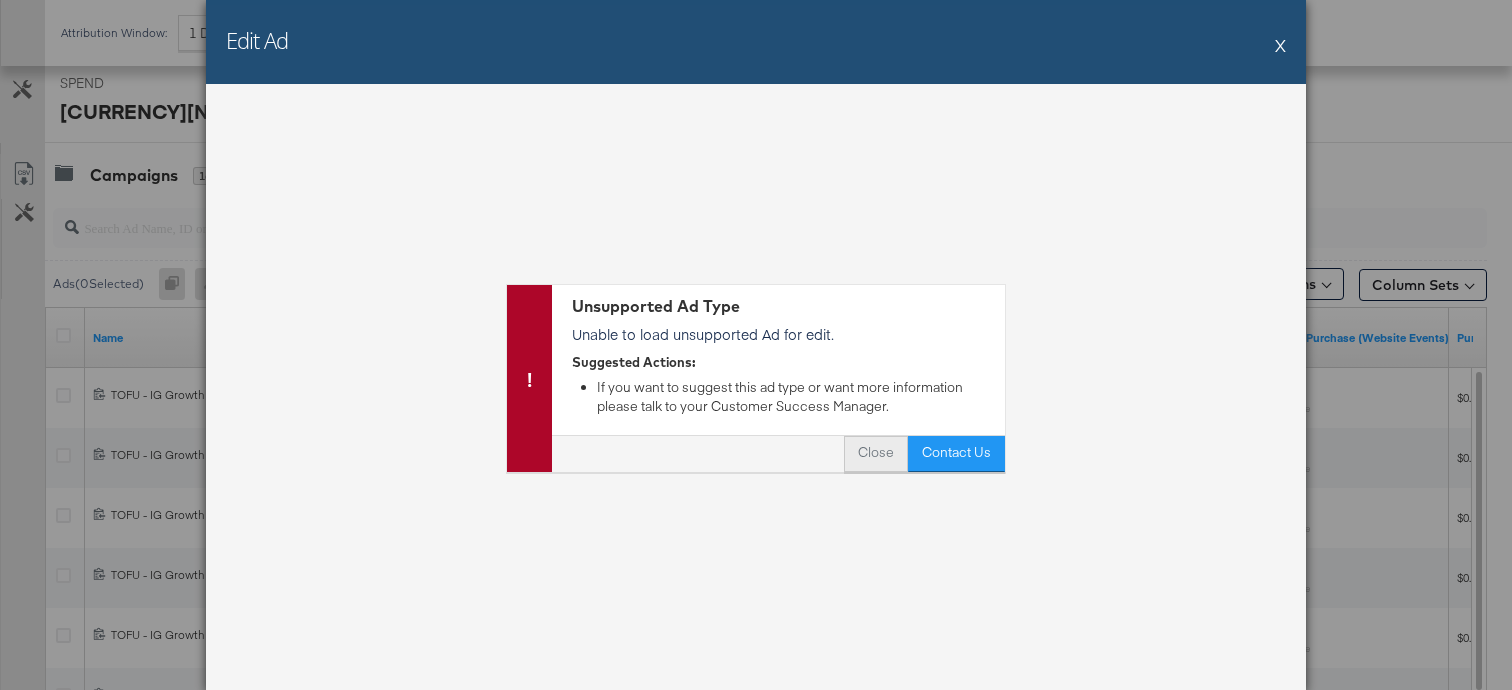 click on "Close" at bounding box center (876, 454) 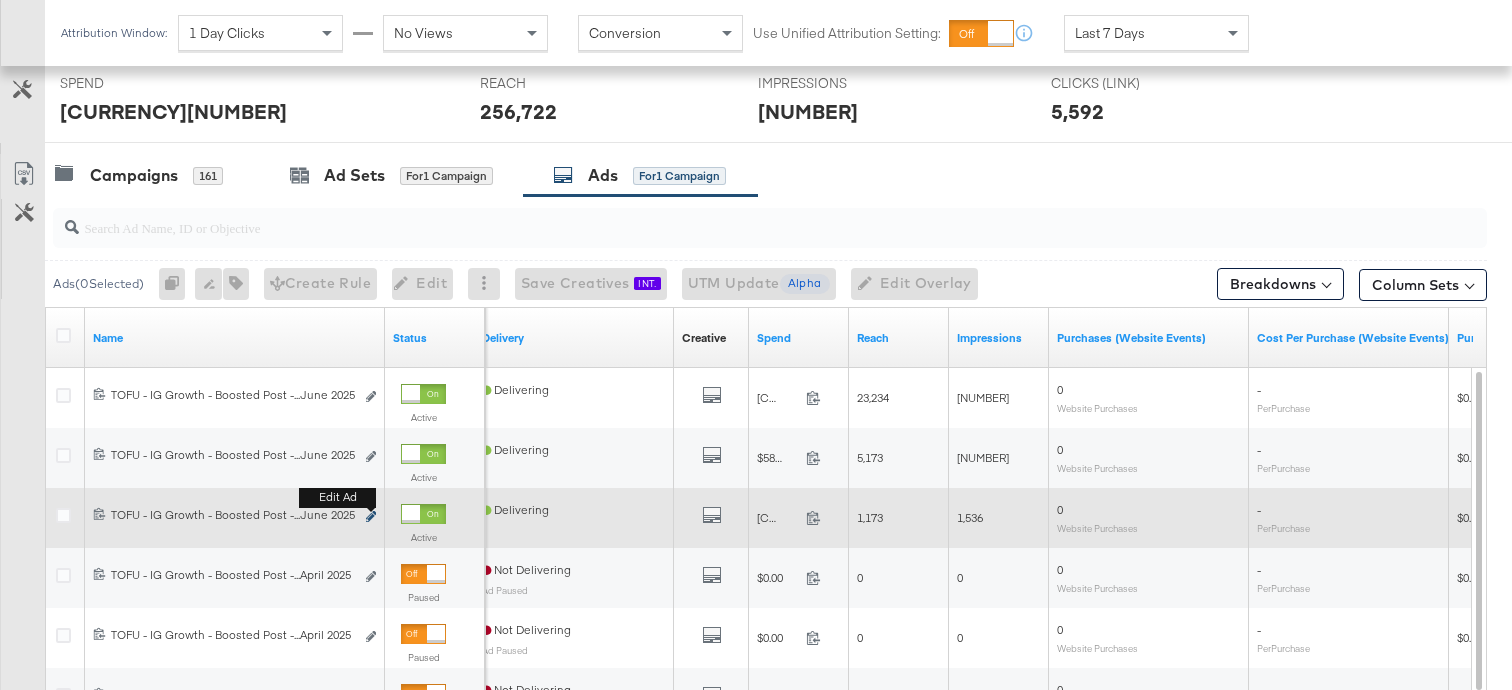 click at bounding box center [371, 516] 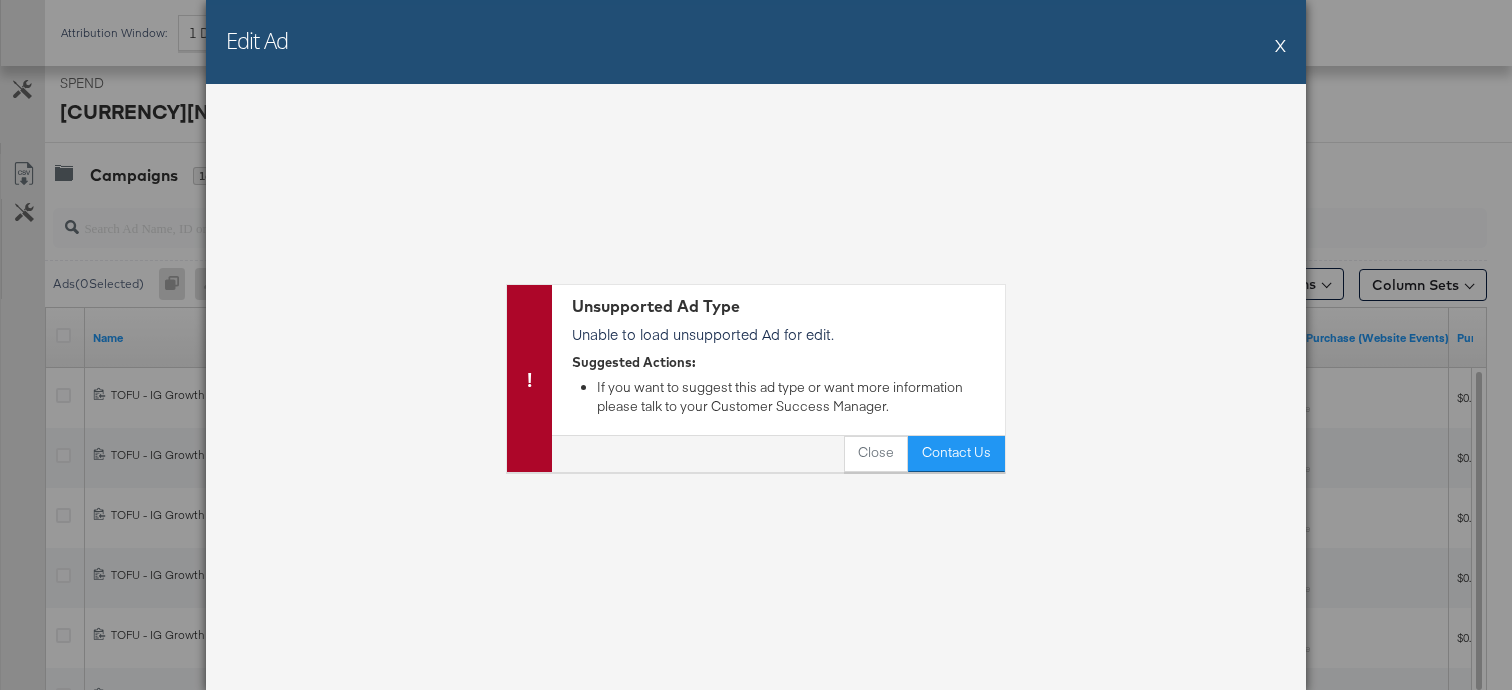 click on "X" at bounding box center (1280, 45) 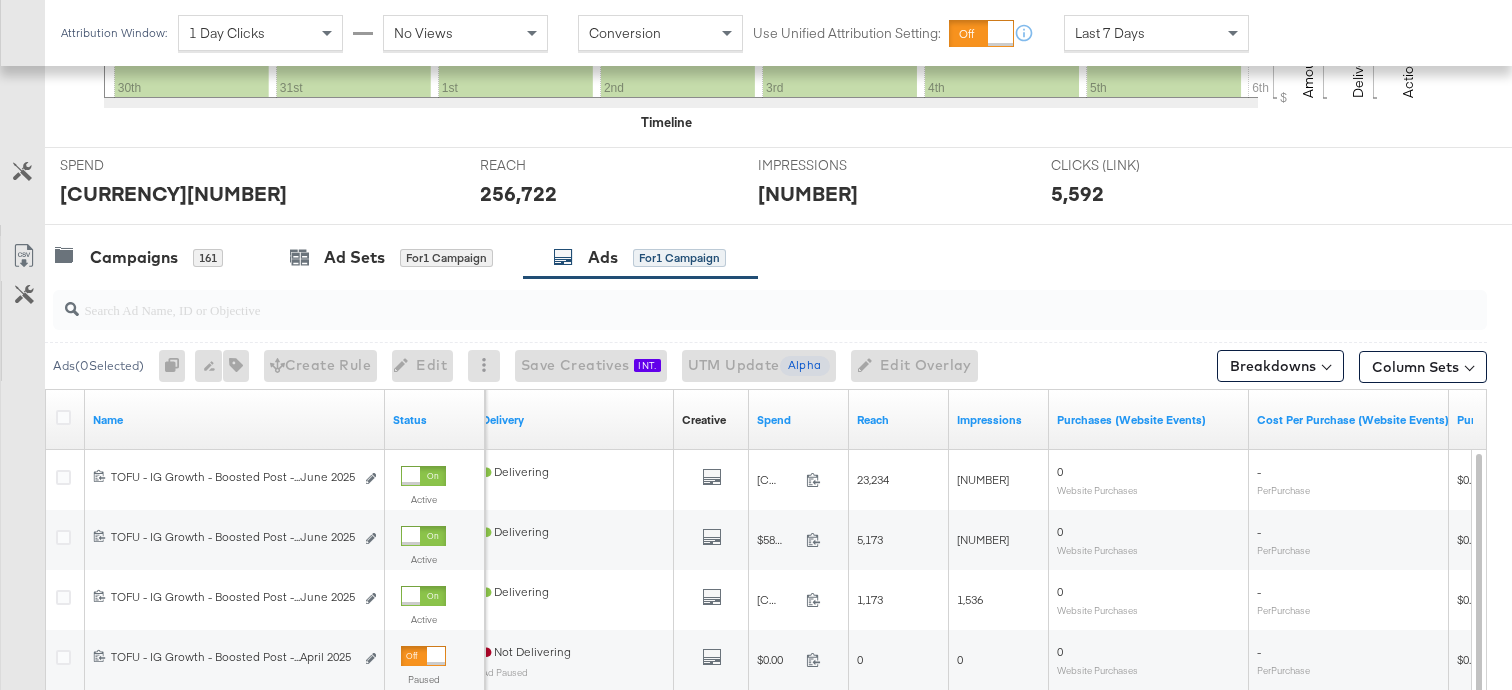 scroll, scrollTop: 664, scrollLeft: 0, axis: vertical 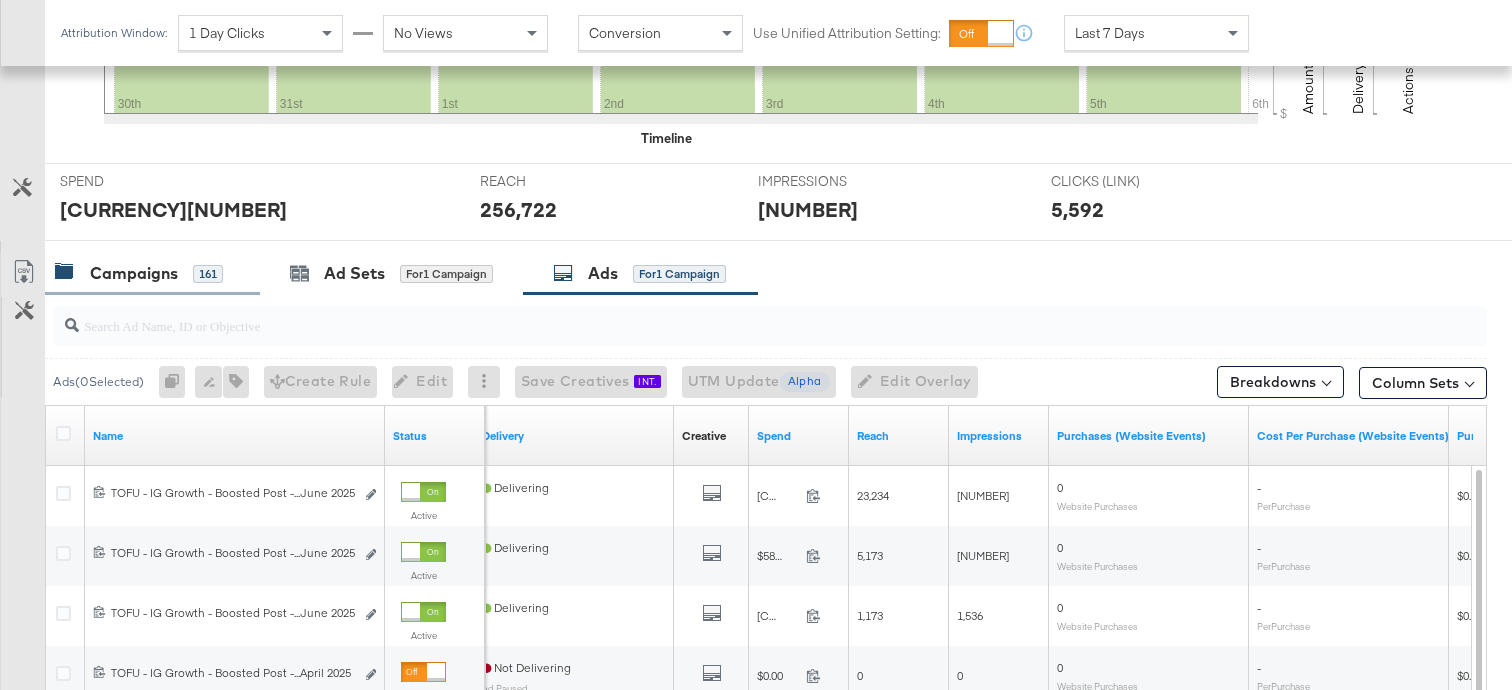 click on "Campaigns" at bounding box center [134, 273] 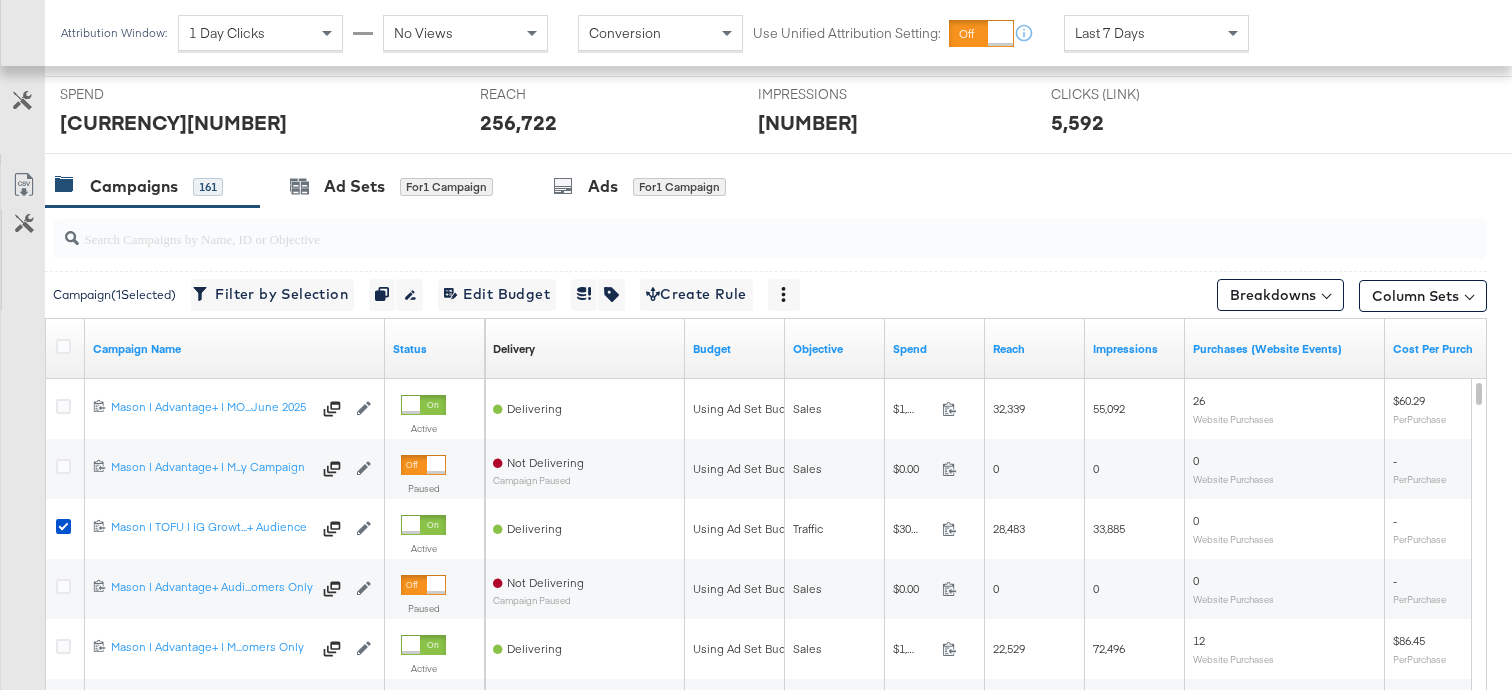 scroll, scrollTop: 918, scrollLeft: 0, axis: vertical 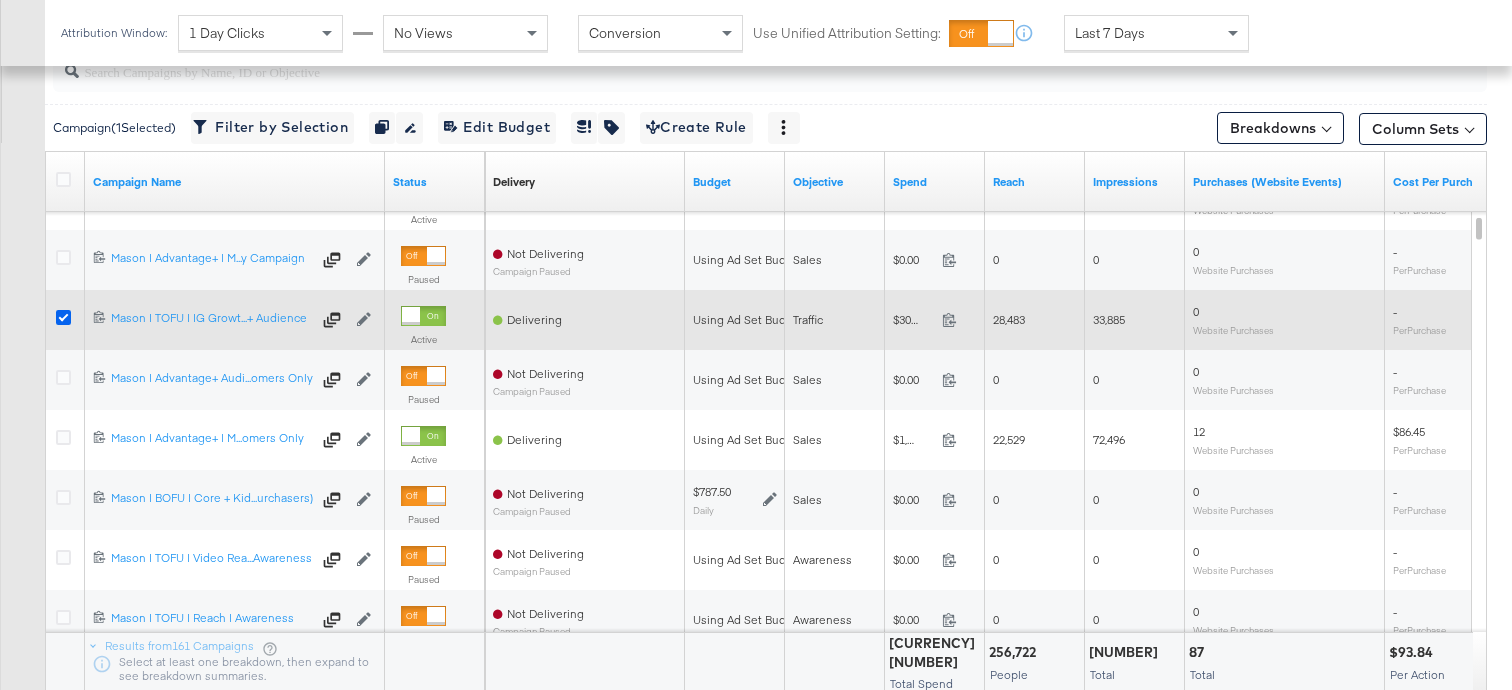 click at bounding box center (63, 317) 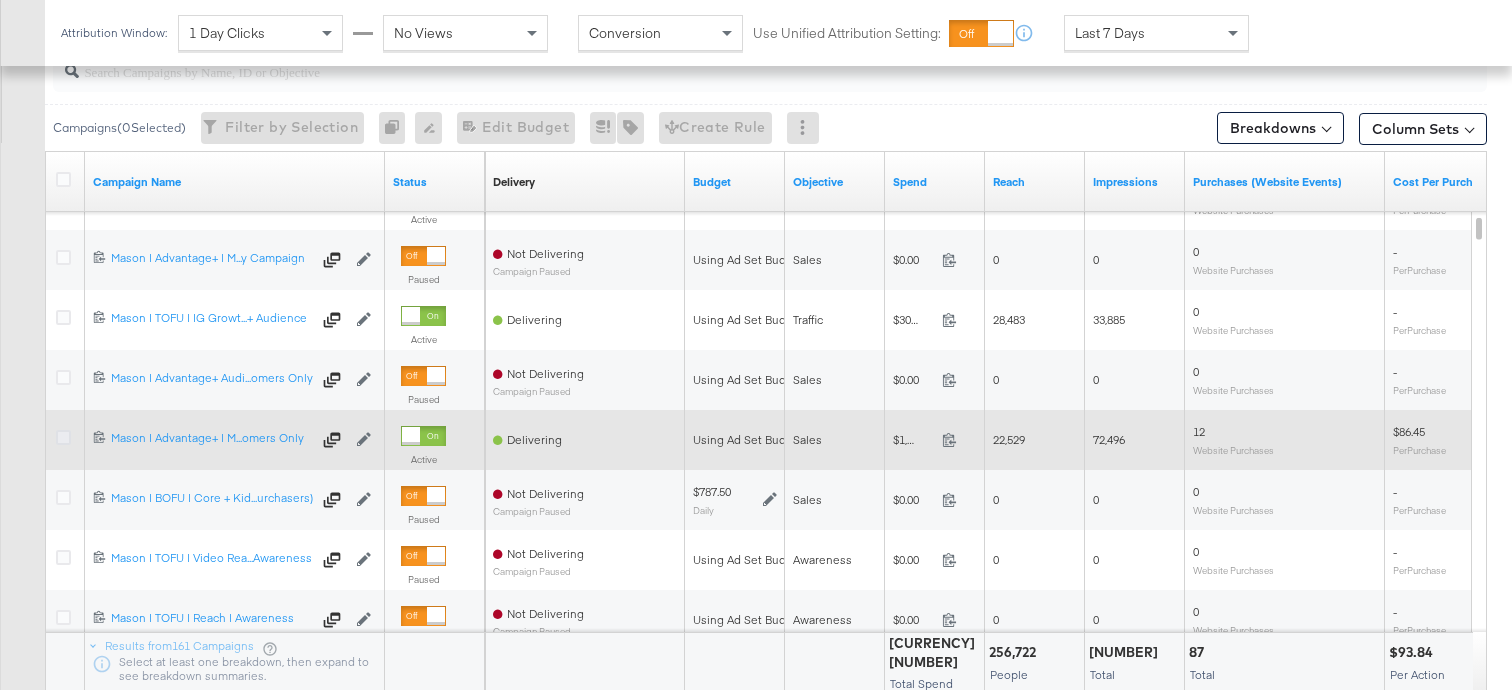 click at bounding box center (63, 437) 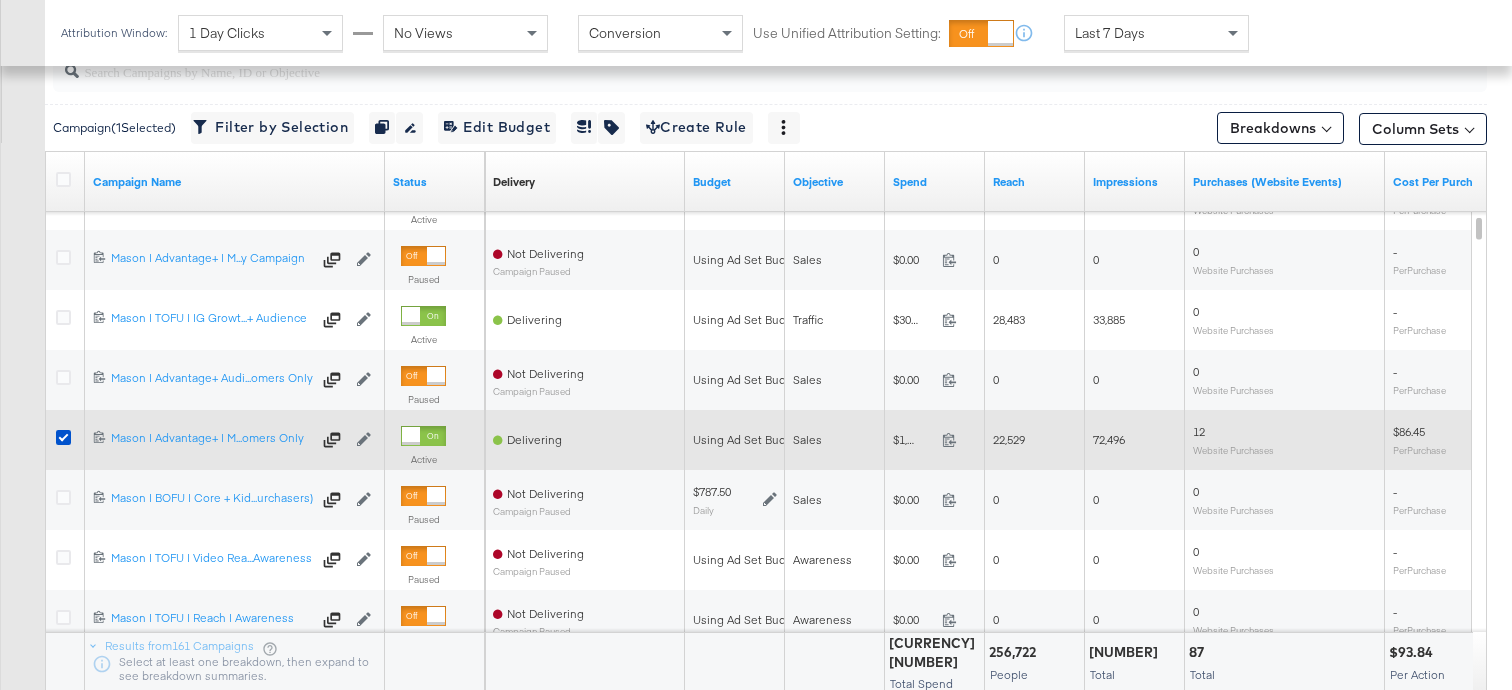 drag, startPoint x: 368, startPoint y: 438, endPoint x: 356, endPoint y: 410, distance: 30.463093 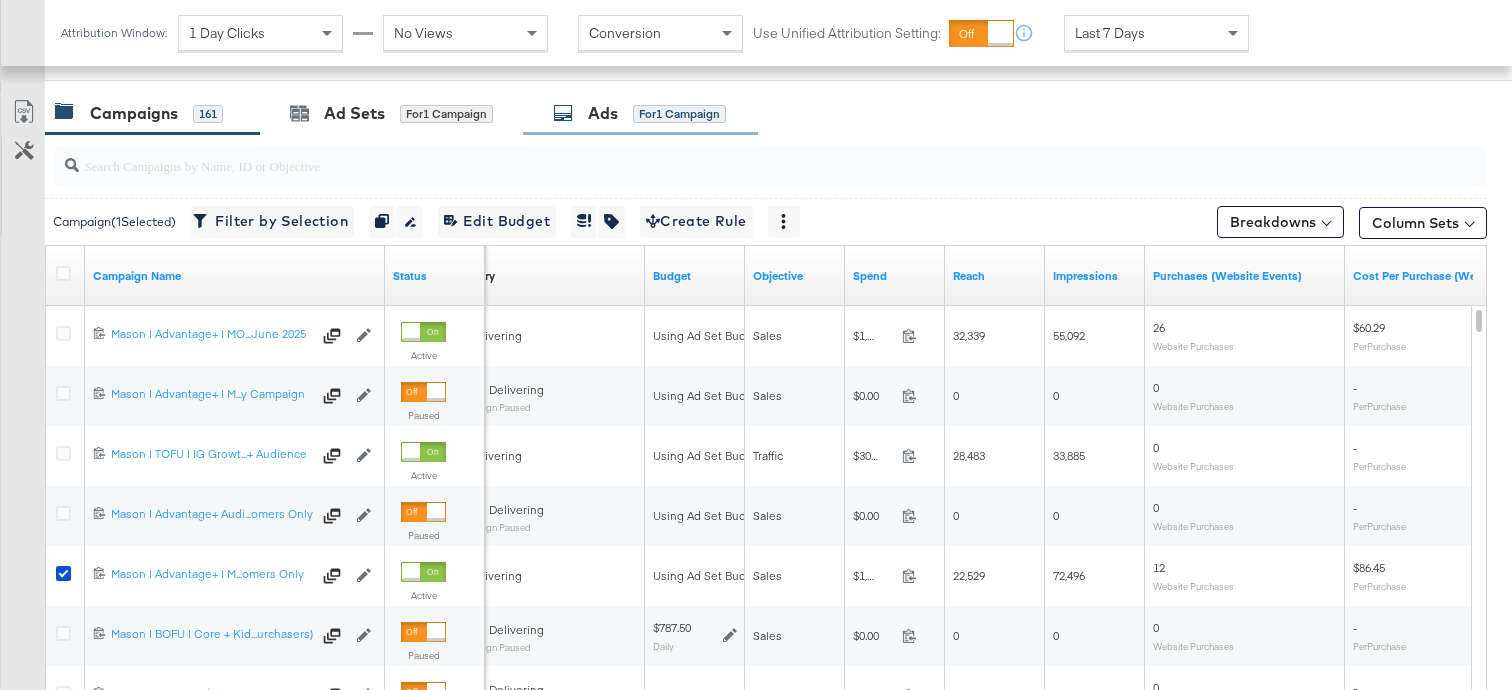 click on "Ads for  1   Campaign" at bounding box center [639, 113] 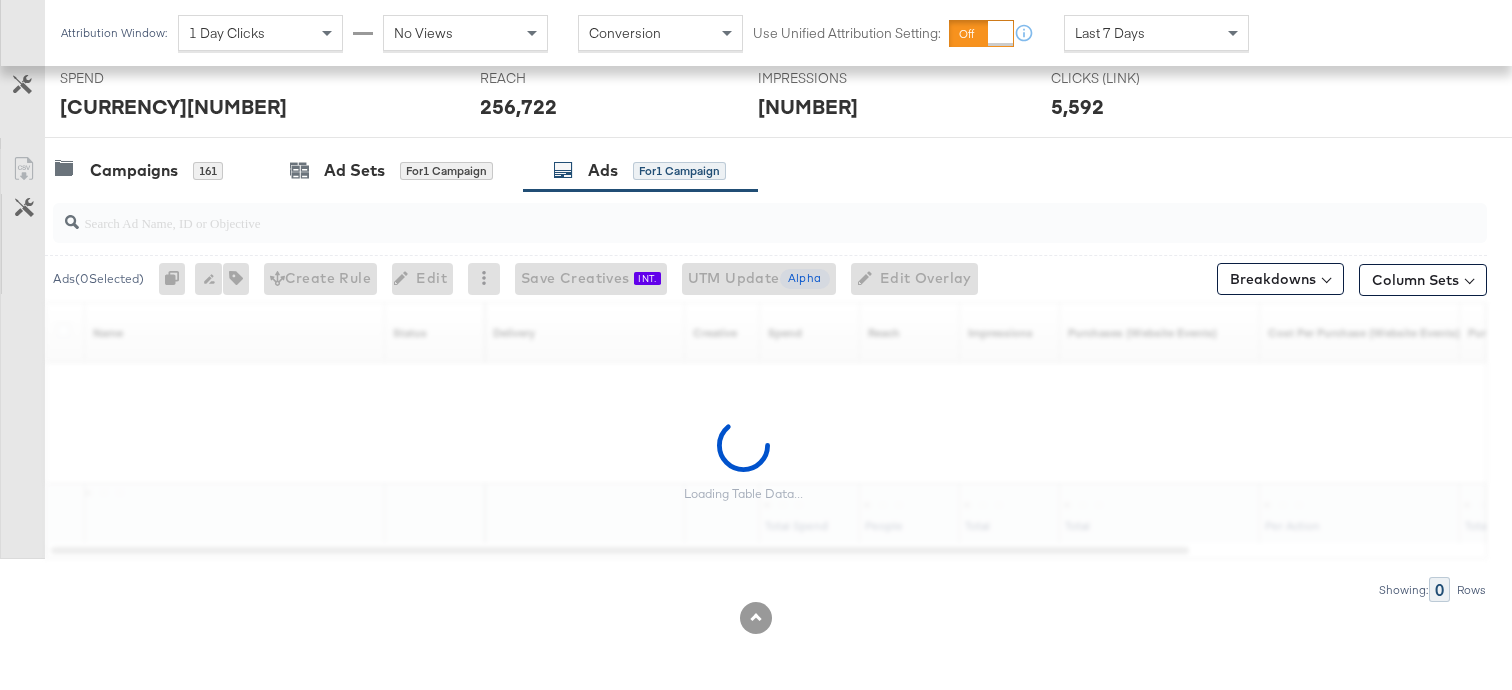 scroll, scrollTop: 824, scrollLeft: 0, axis: vertical 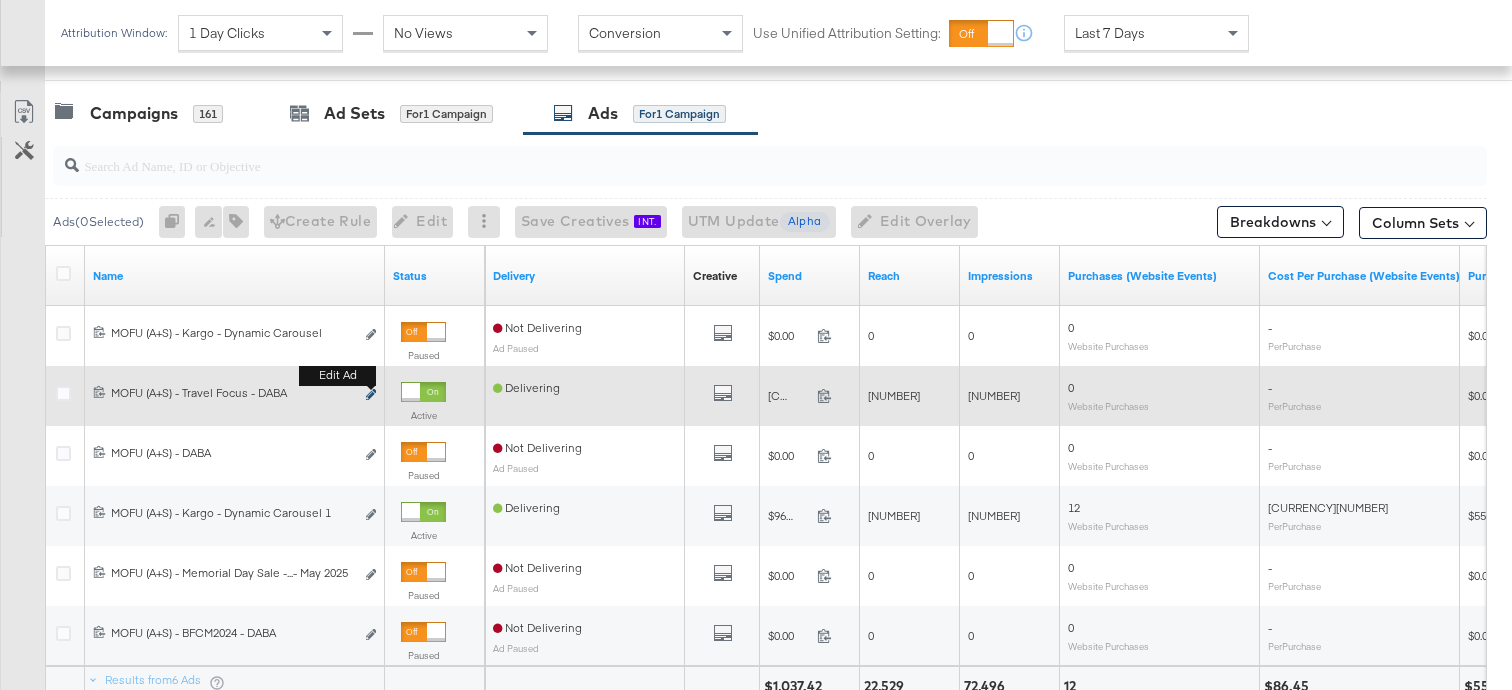 click at bounding box center (371, 394) 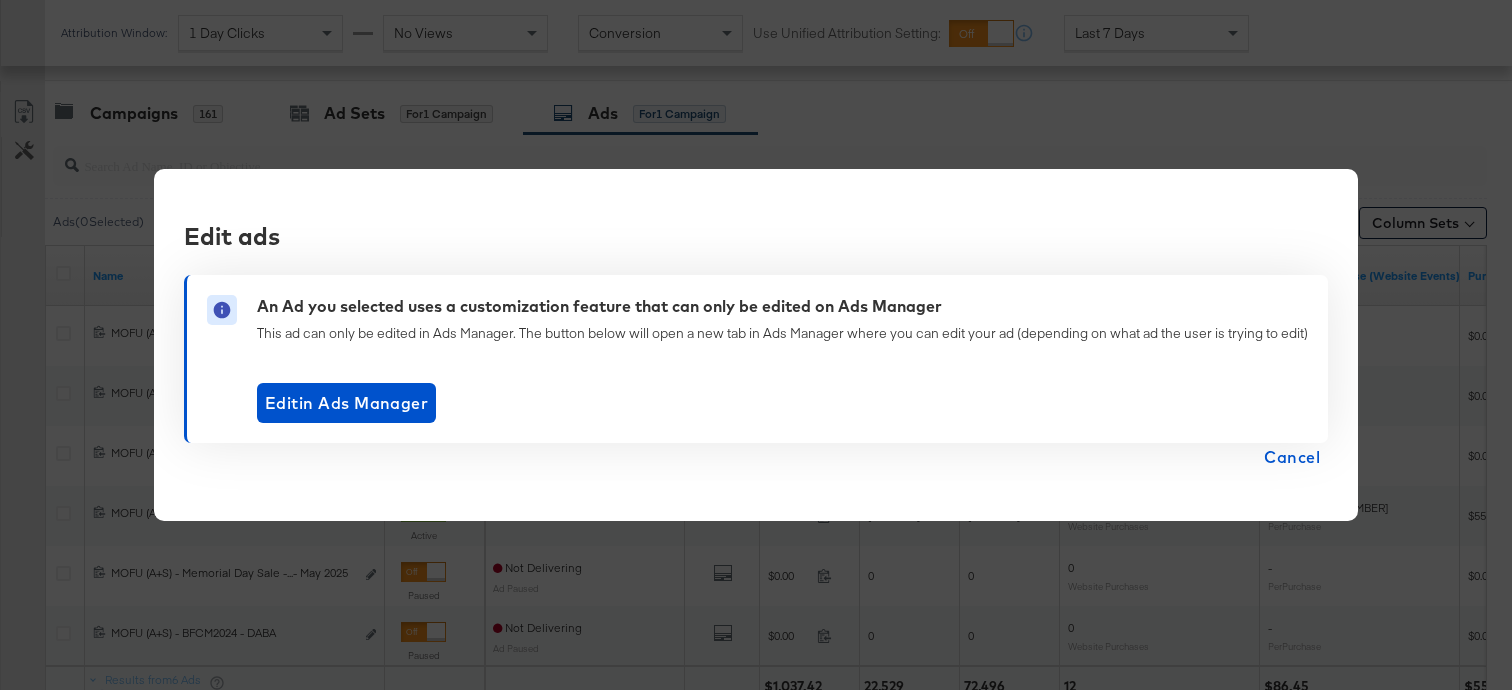 click on "Cancel" at bounding box center (1292, 457) 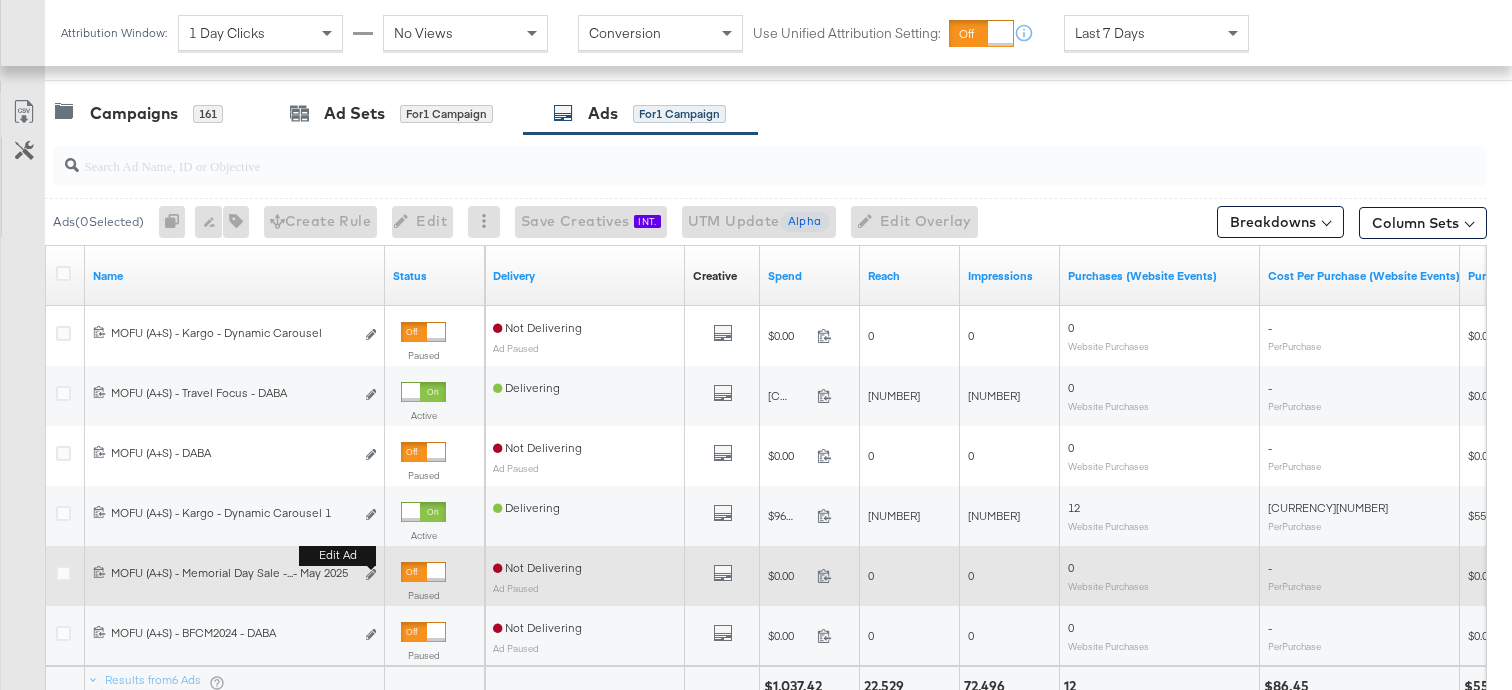 click on "Edit ad" at bounding box center [371, 575] 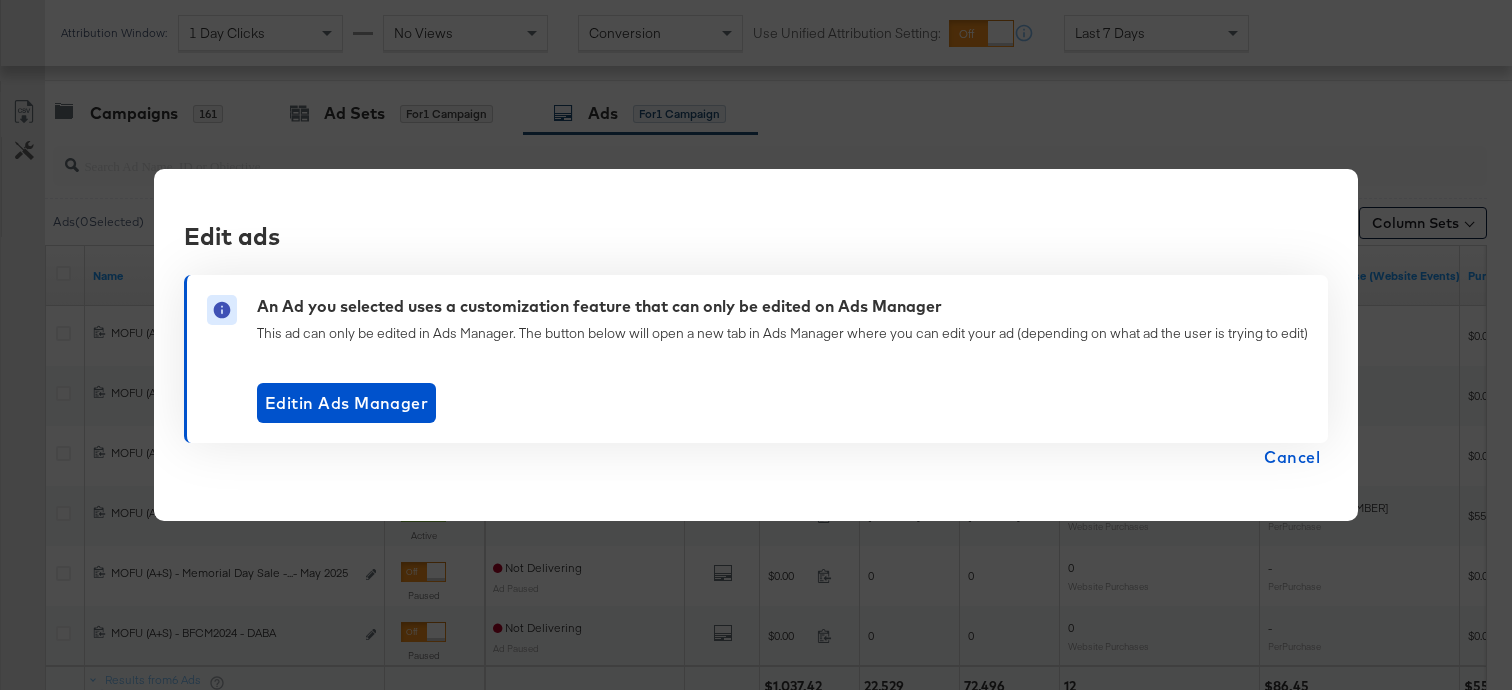 click on "Cancel" at bounding box center (1292, 457) 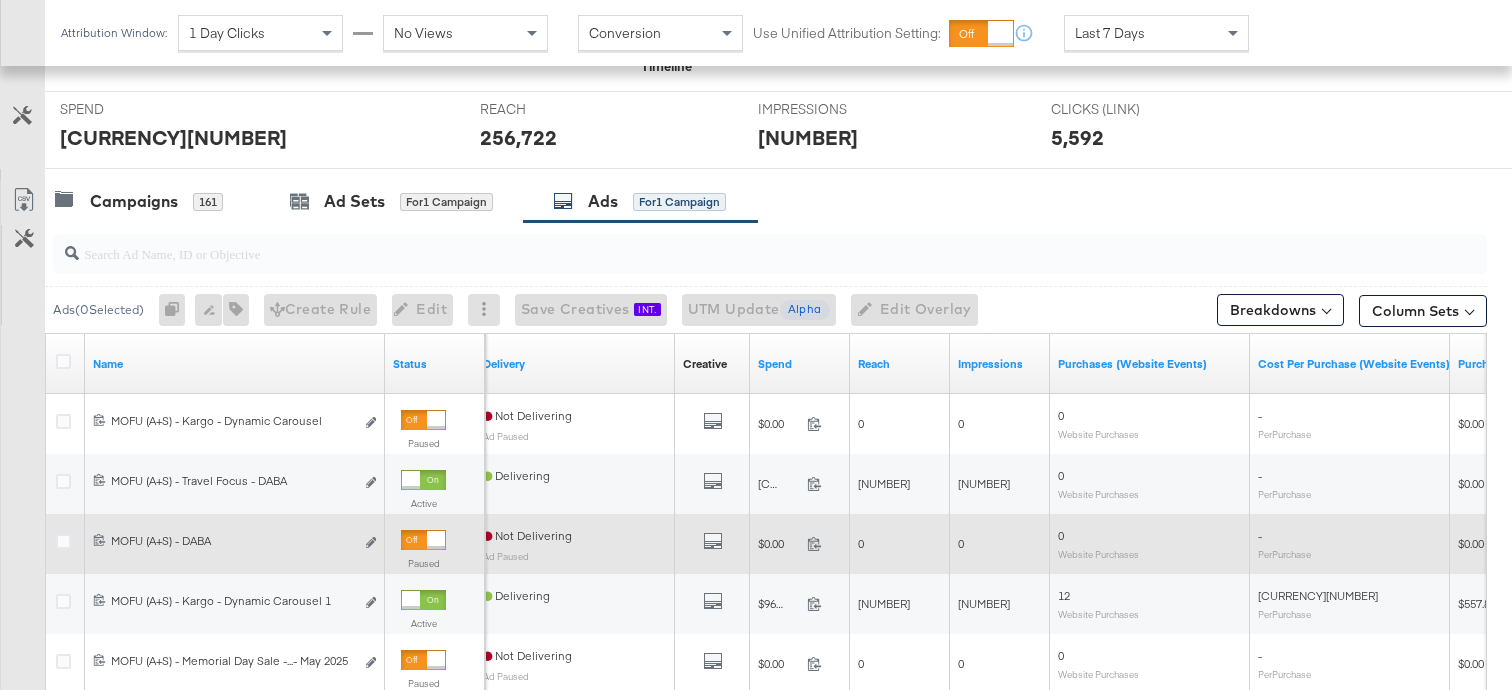 scroll, scrollTop: 459, scrollLeft: 0, axis: vertical 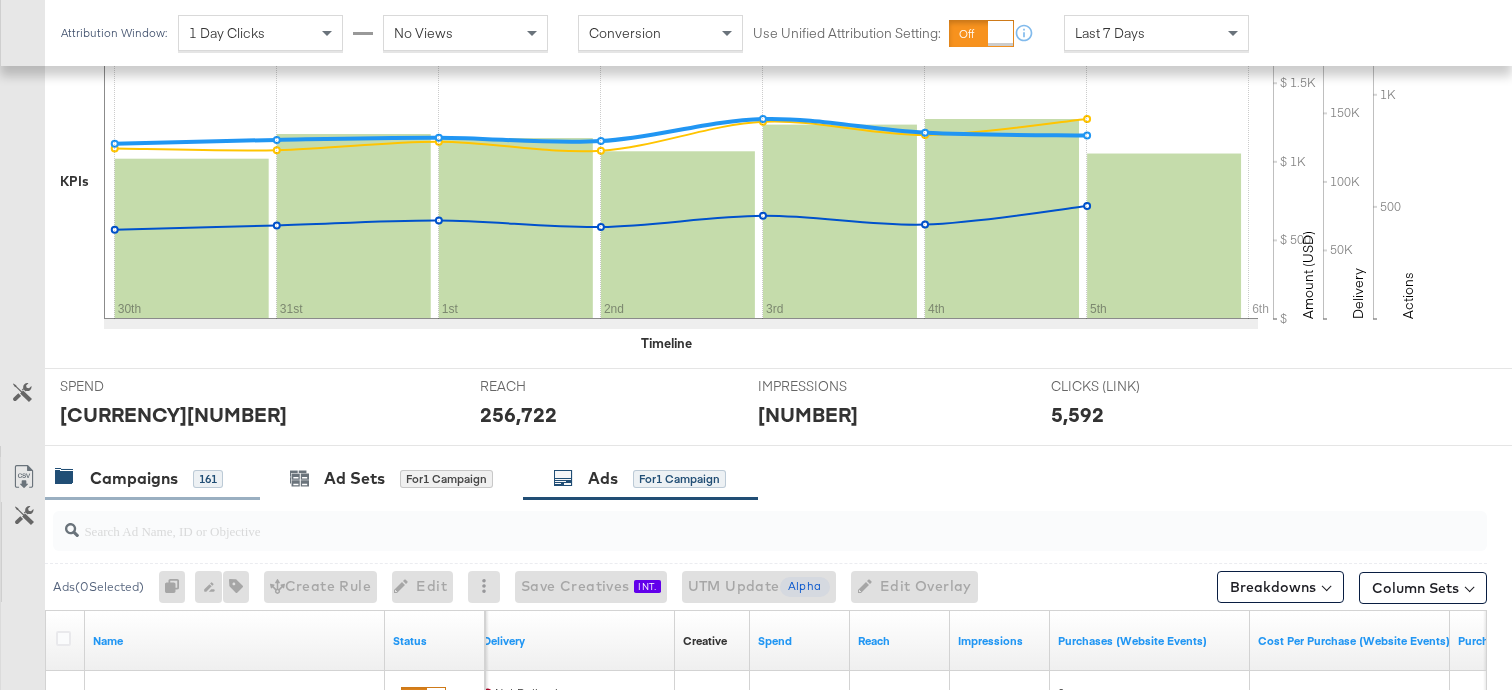 click on "Campaigns" at bounding box center [134, 478] 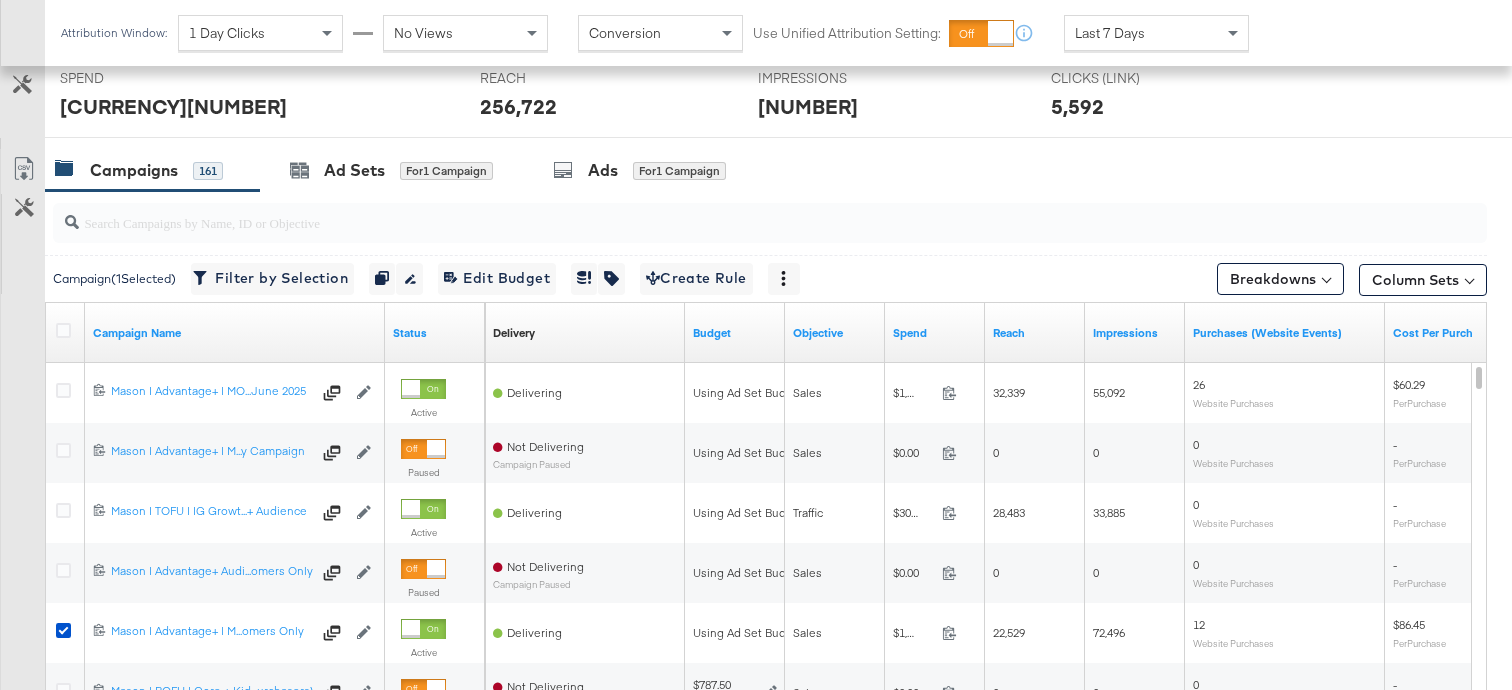 scroll, scrollTop: 865, scrollLeft: 0, axis: vertical 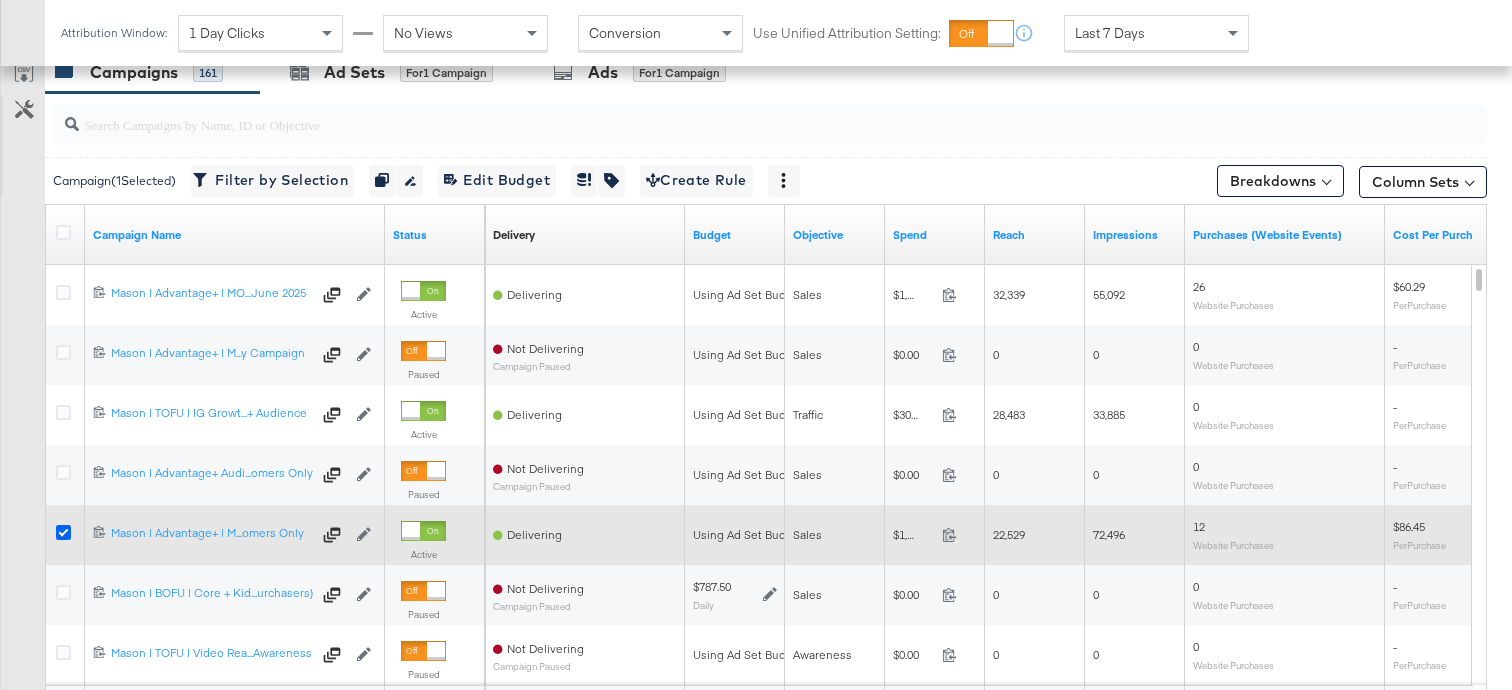 click at bounding box center [63, 532] 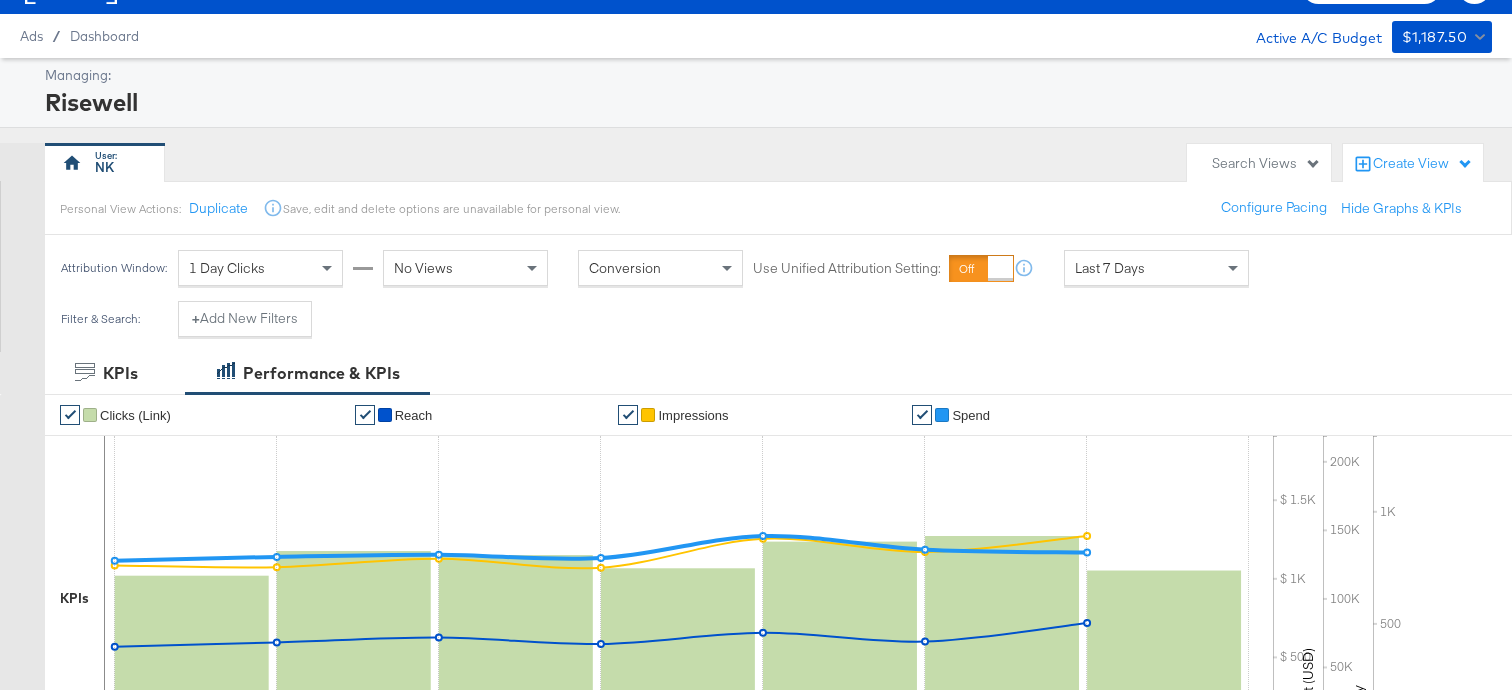 scroll, scrollTop: 0, scrollLeft: 0, axis: both 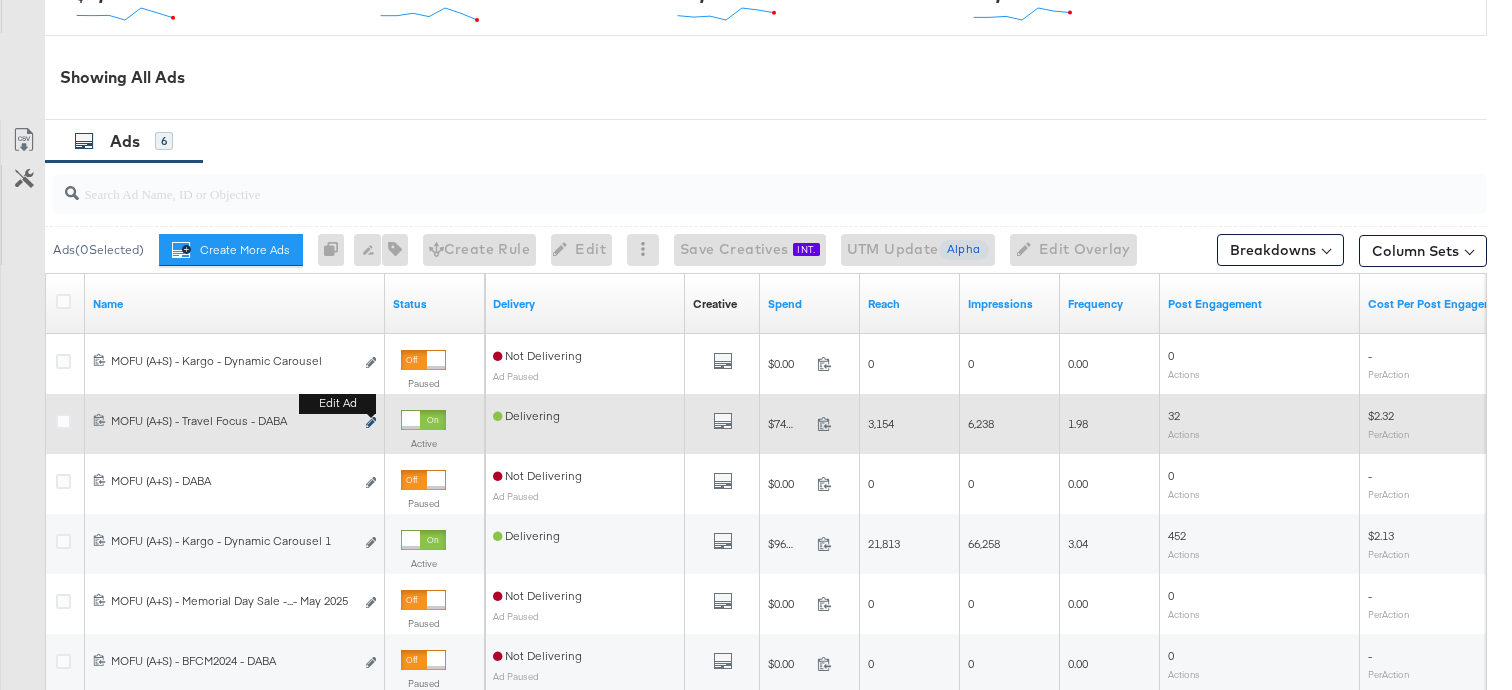 click at bounding box center [371, 422] 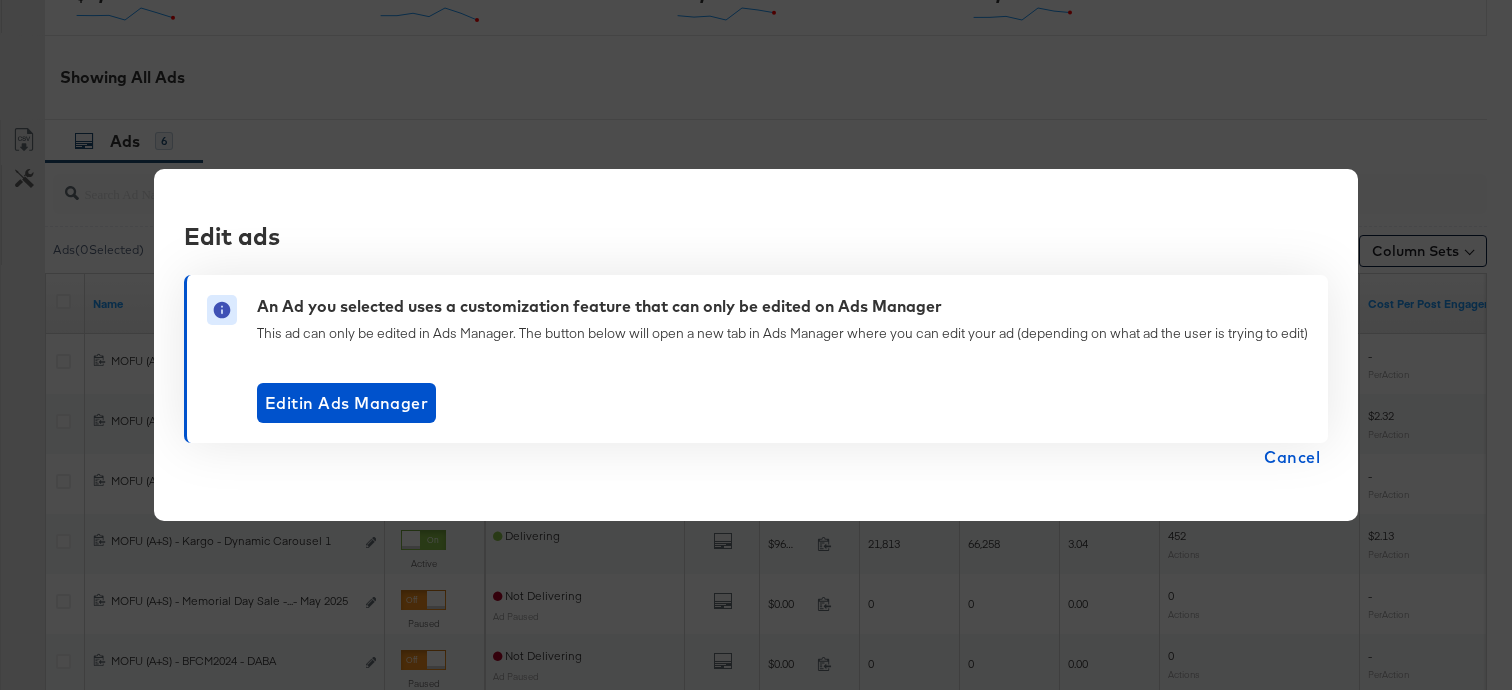 click on "Cancel" at bounding box center [1292, 457] 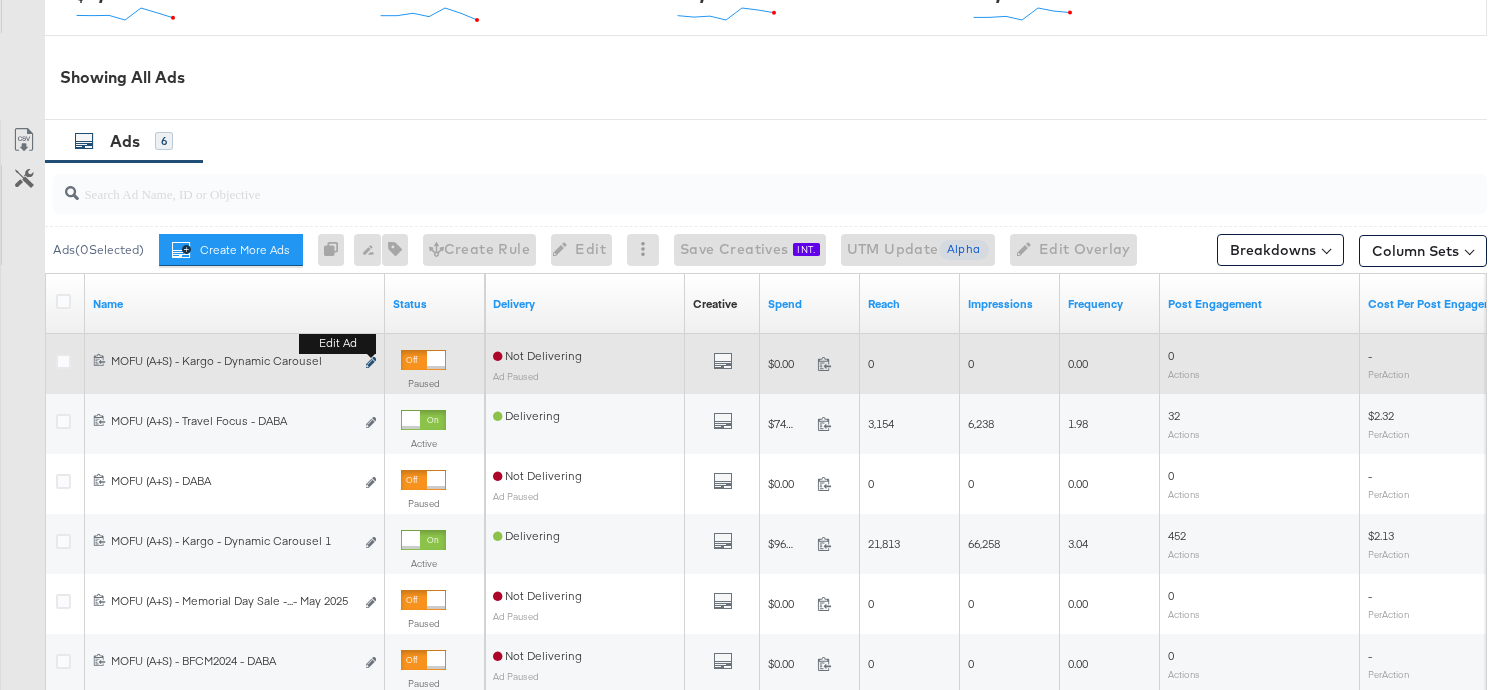 click at bounding box center (371, 362) 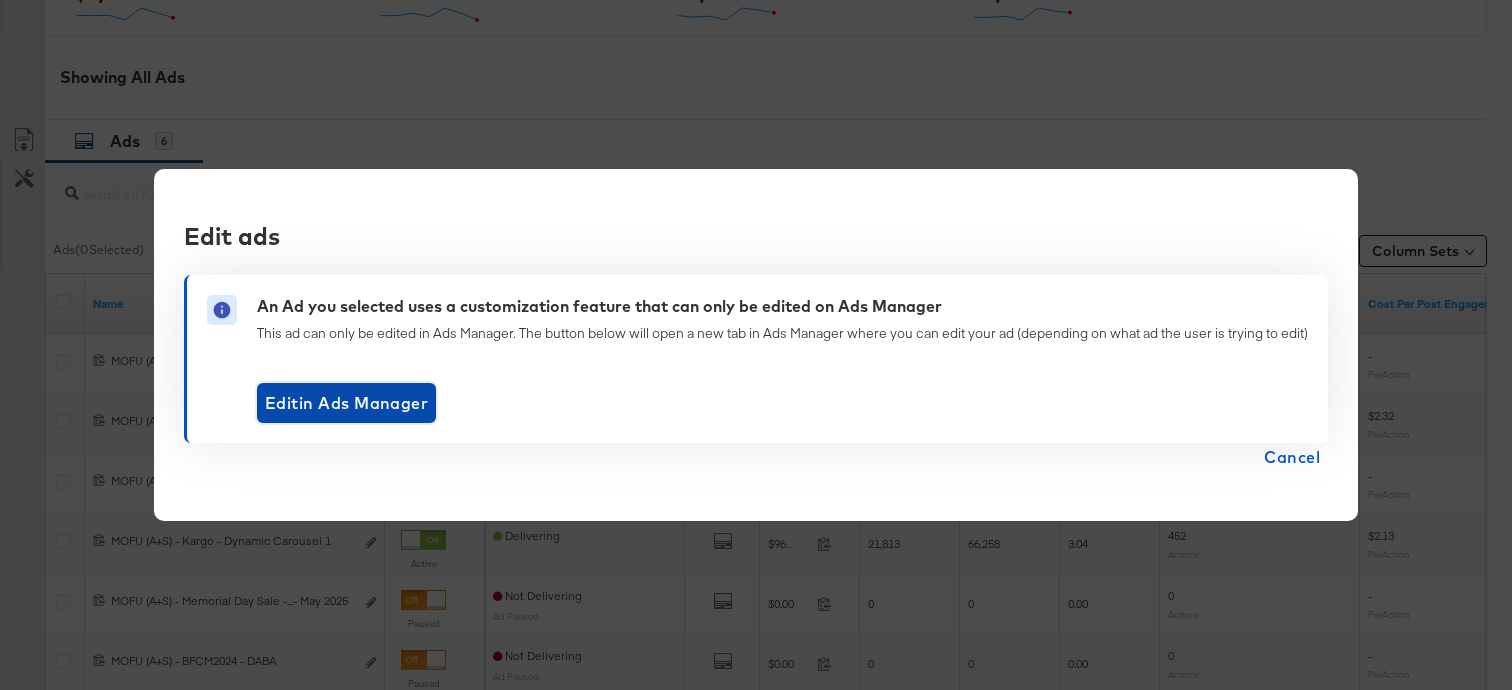 click on "Edit  in Ads Manager" at bounding box center (346, 403) 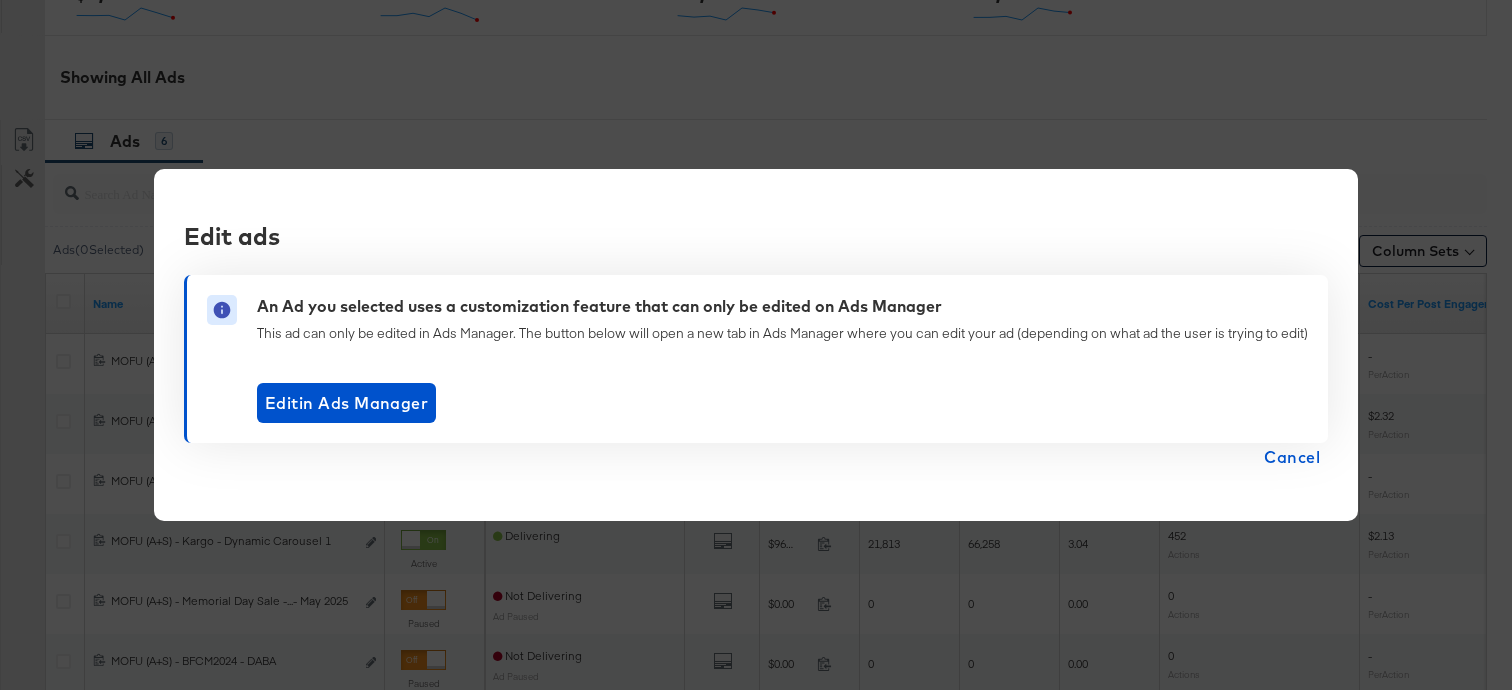 click on "Cancel" at bounding box center [1292, 457] 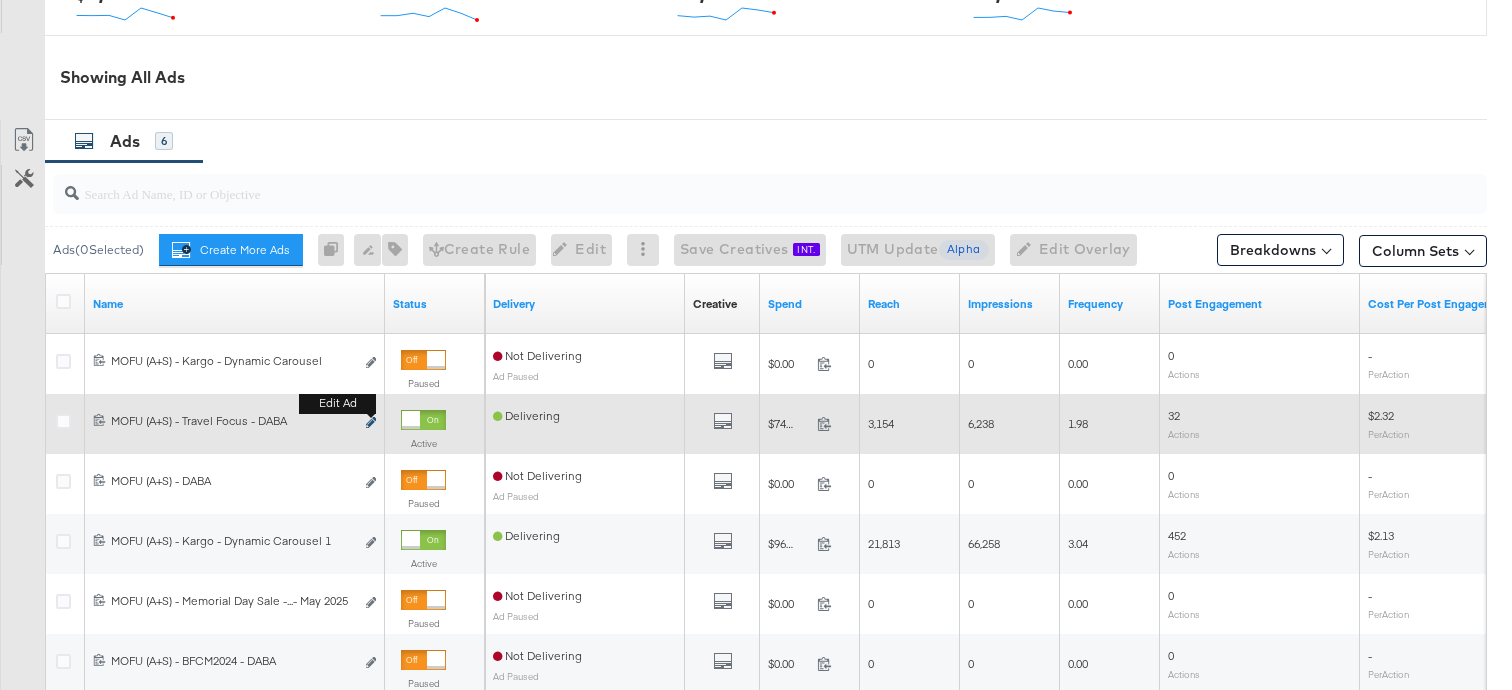 click at bounding box center (371, 422) 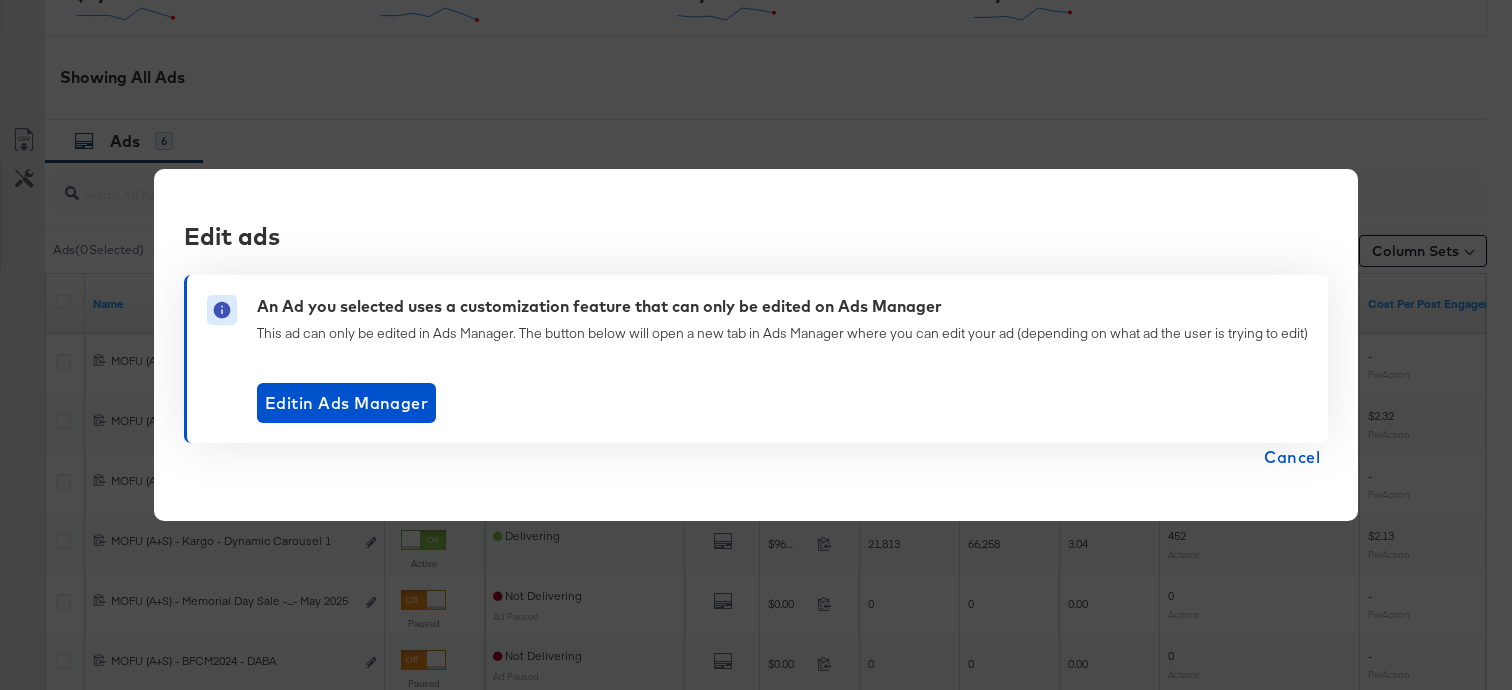 click on "Cancel" at bounding box center [1292, 457] 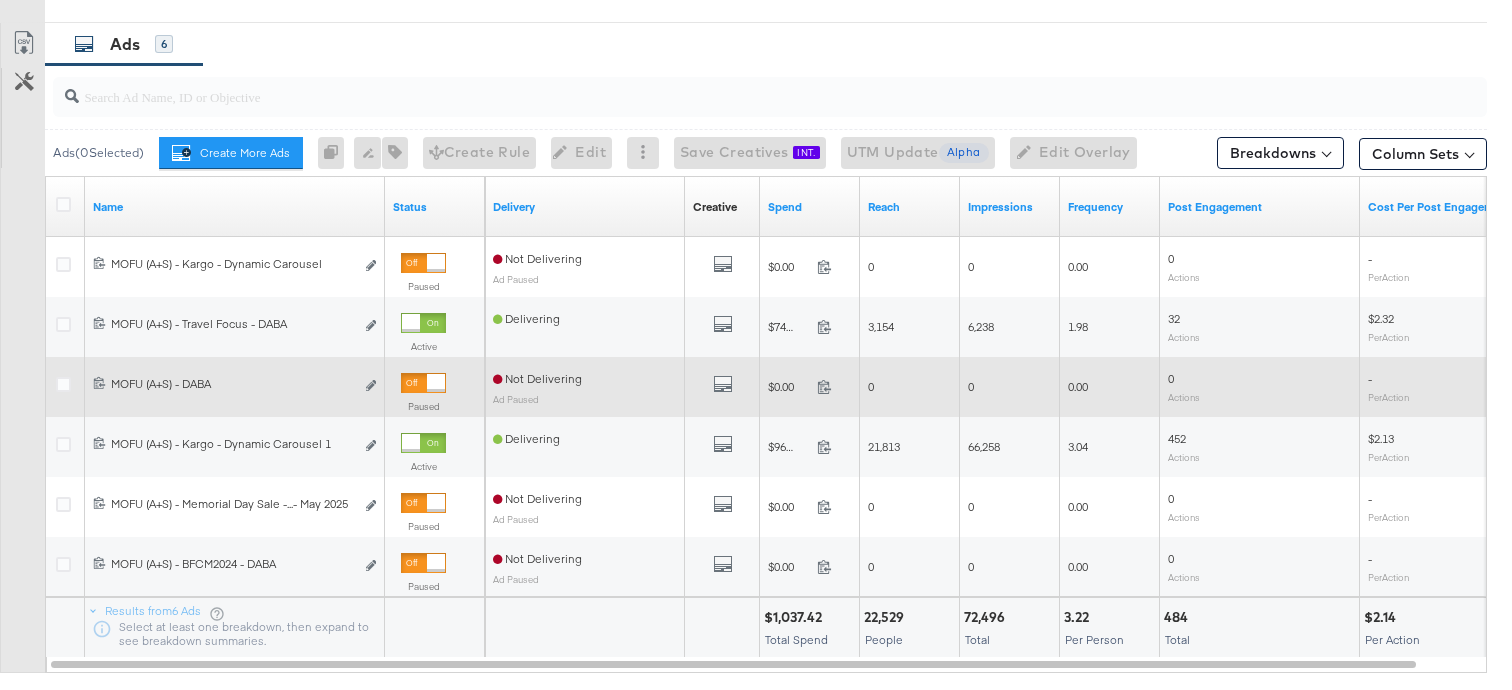 scroll, scrollTop: 1087, scrollLeft: 0, axis: vertical 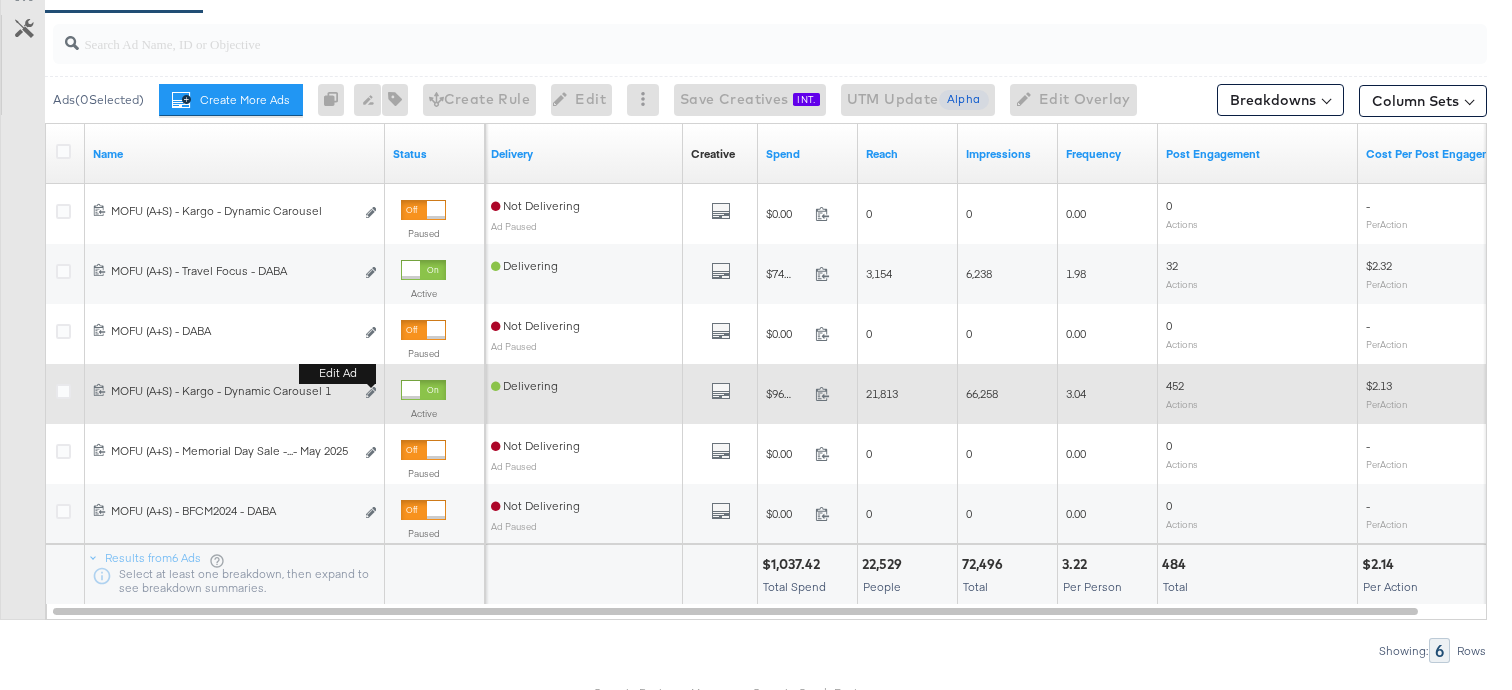 click on "Edit ad" at bounding box center (371, 393) 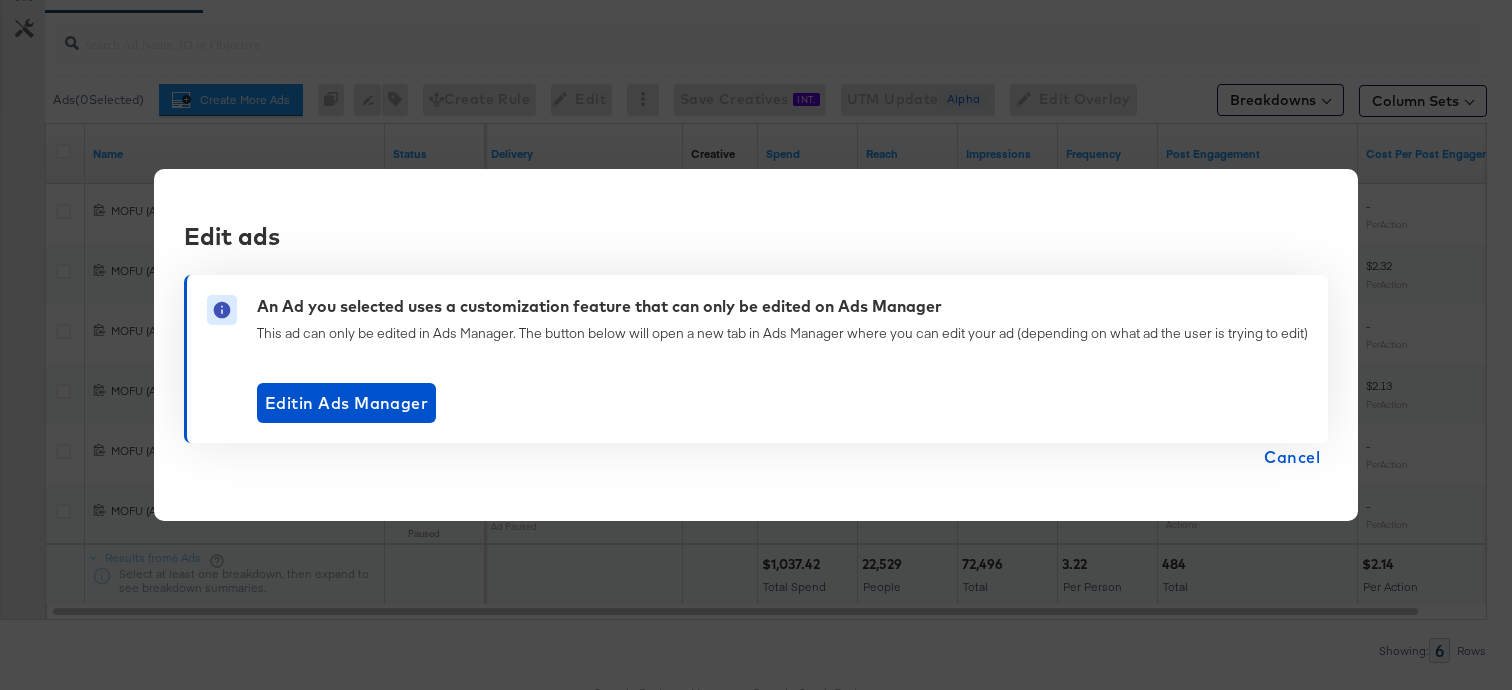 click on "Cancel" at bounding box center [1292, 457] 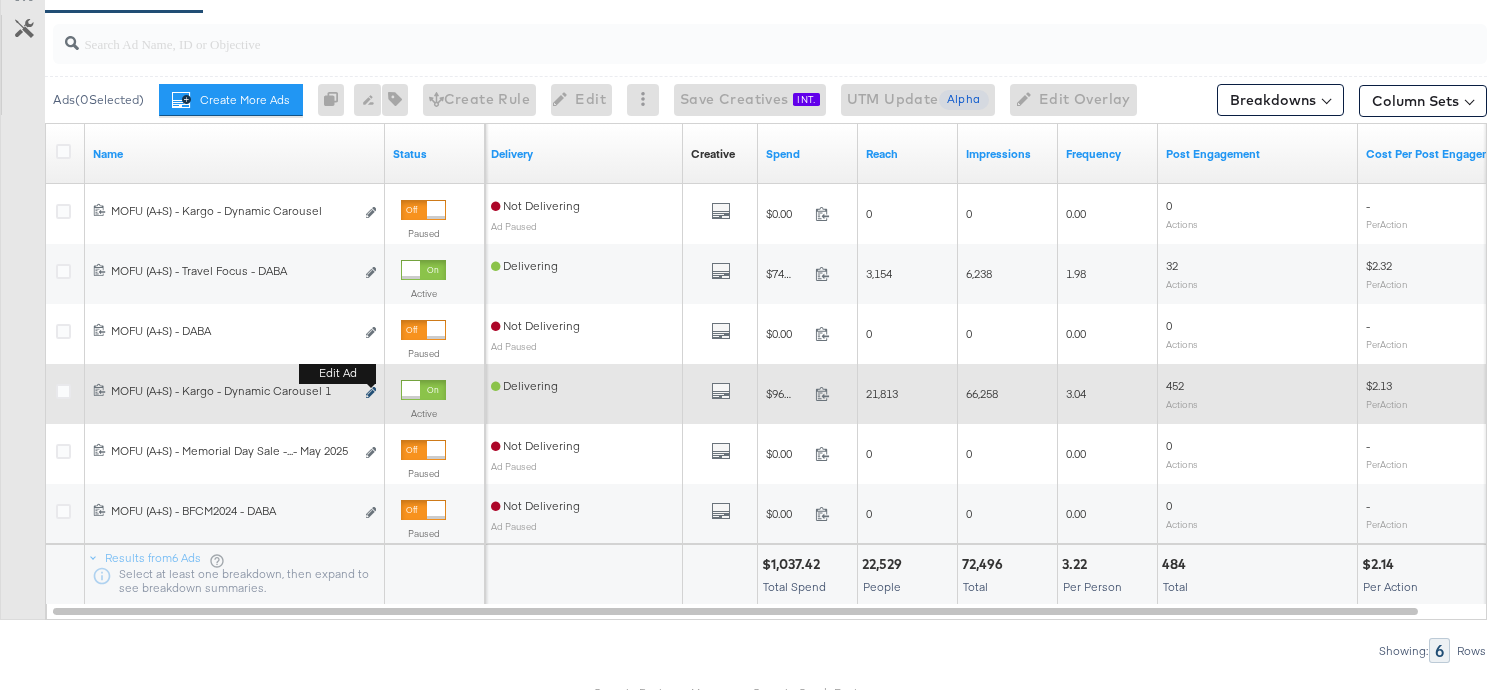 click on "Edit ad" at bounding box center (371, 393) 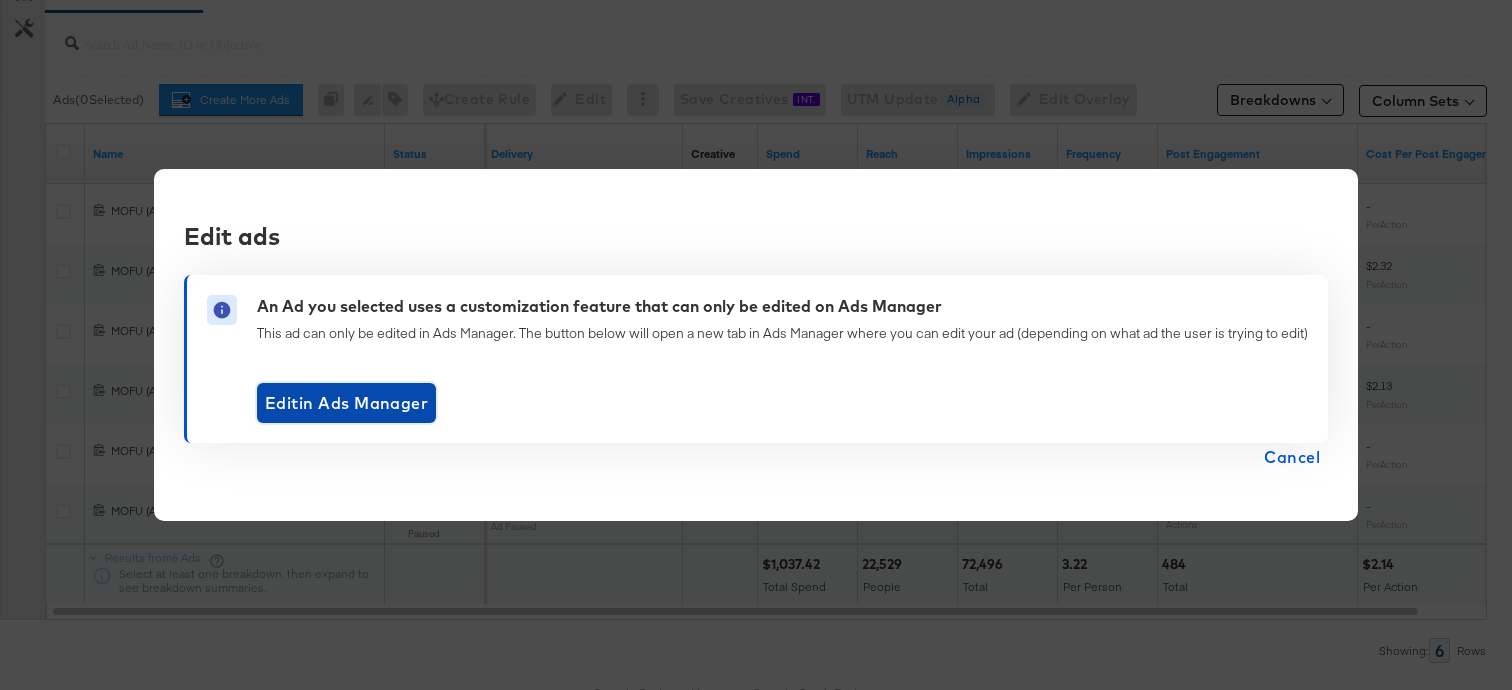 click on "Edit  in Ads Manager" at bounding box center [346, 403] 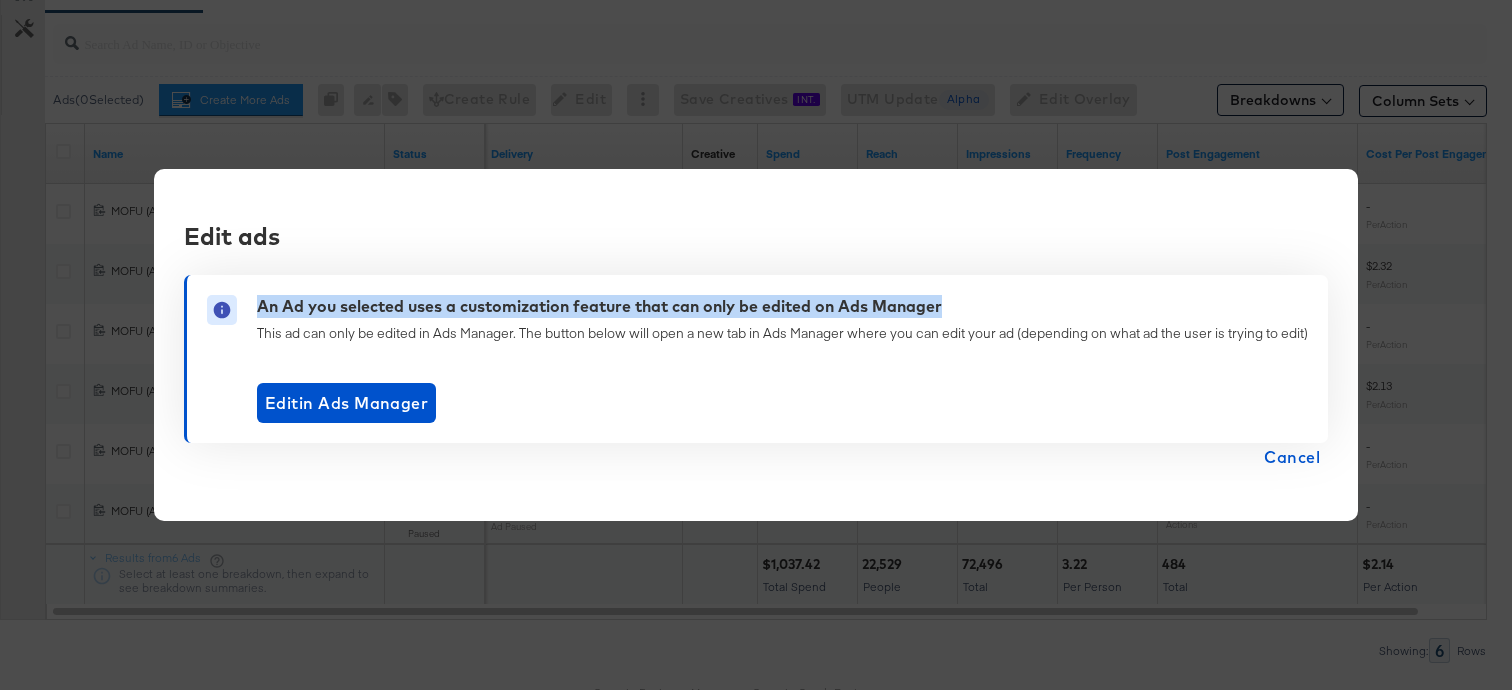 drag, startPoint x: 943, startPoint y: 304, endPoint x: 243, endPoint y: 304, distance: 700 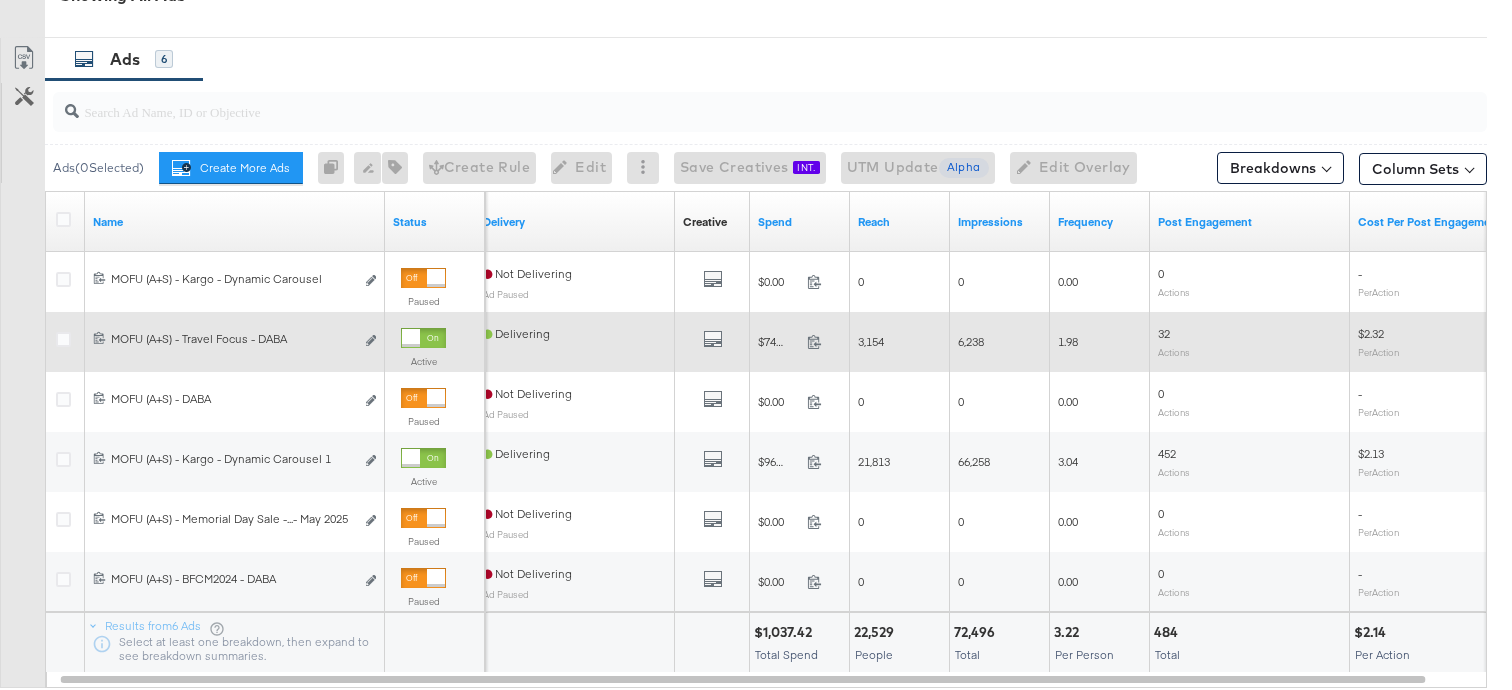 scroll, scrollTop: 1015, scrollLeft: 0, axis: vertical 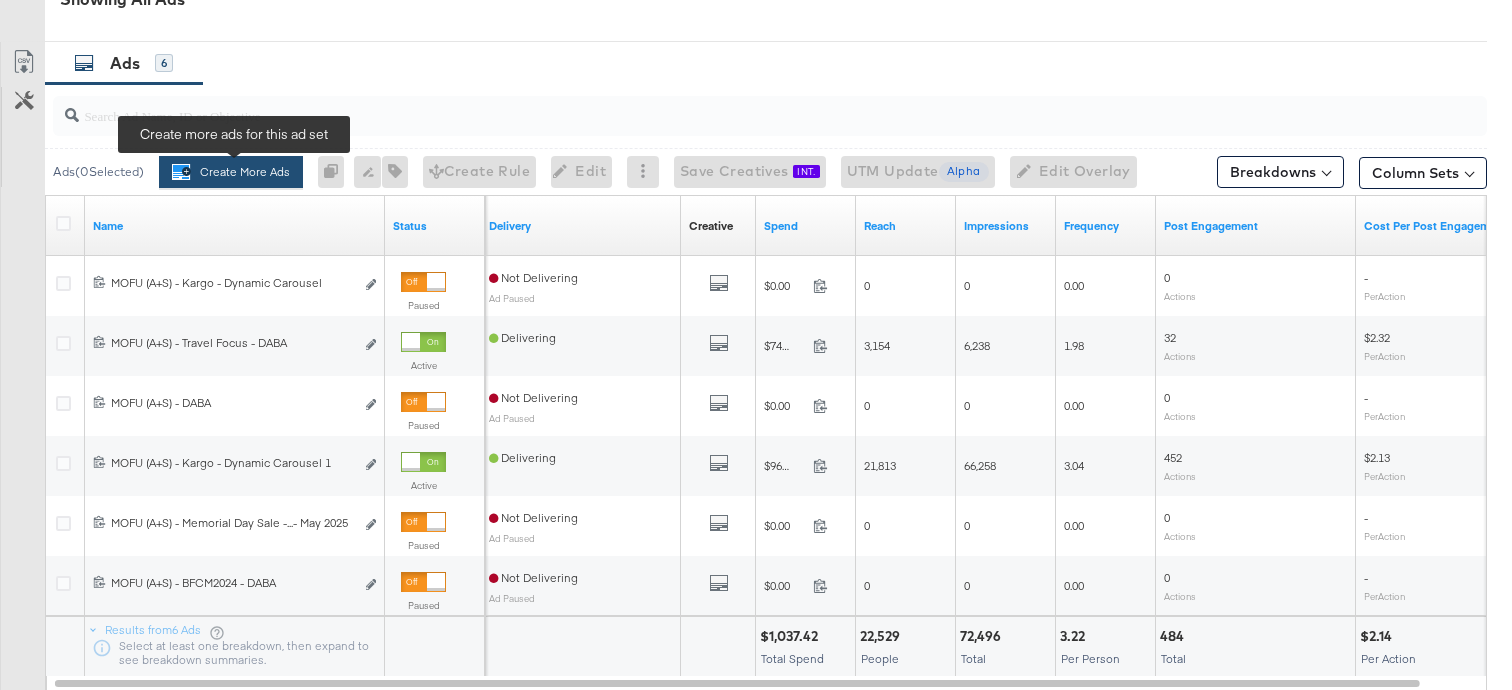 click on "Create More Ads Create more ads for this ad set" at bounding box center [231, 172] 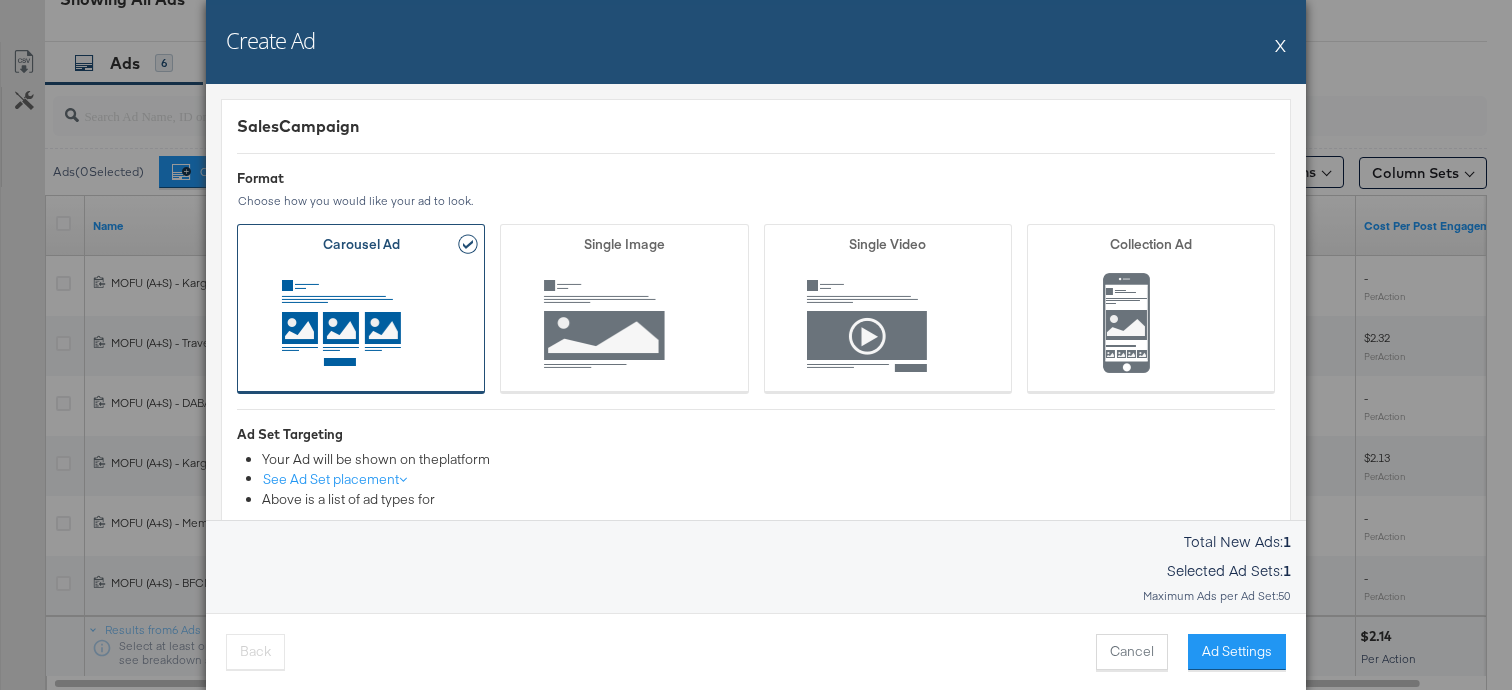 scroll, scrollTop: 1197, scrollLeft: 0, axis: vertical 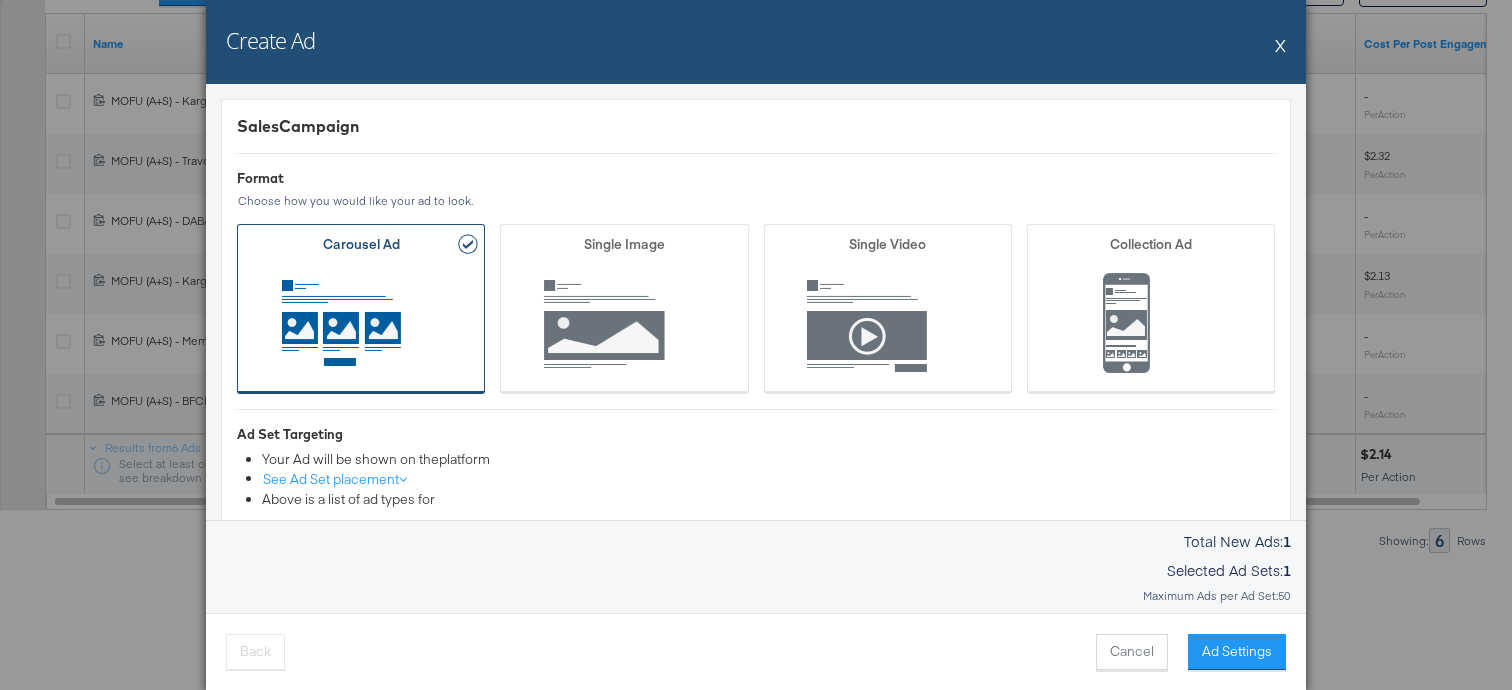 click at bounding box center [361, 326] 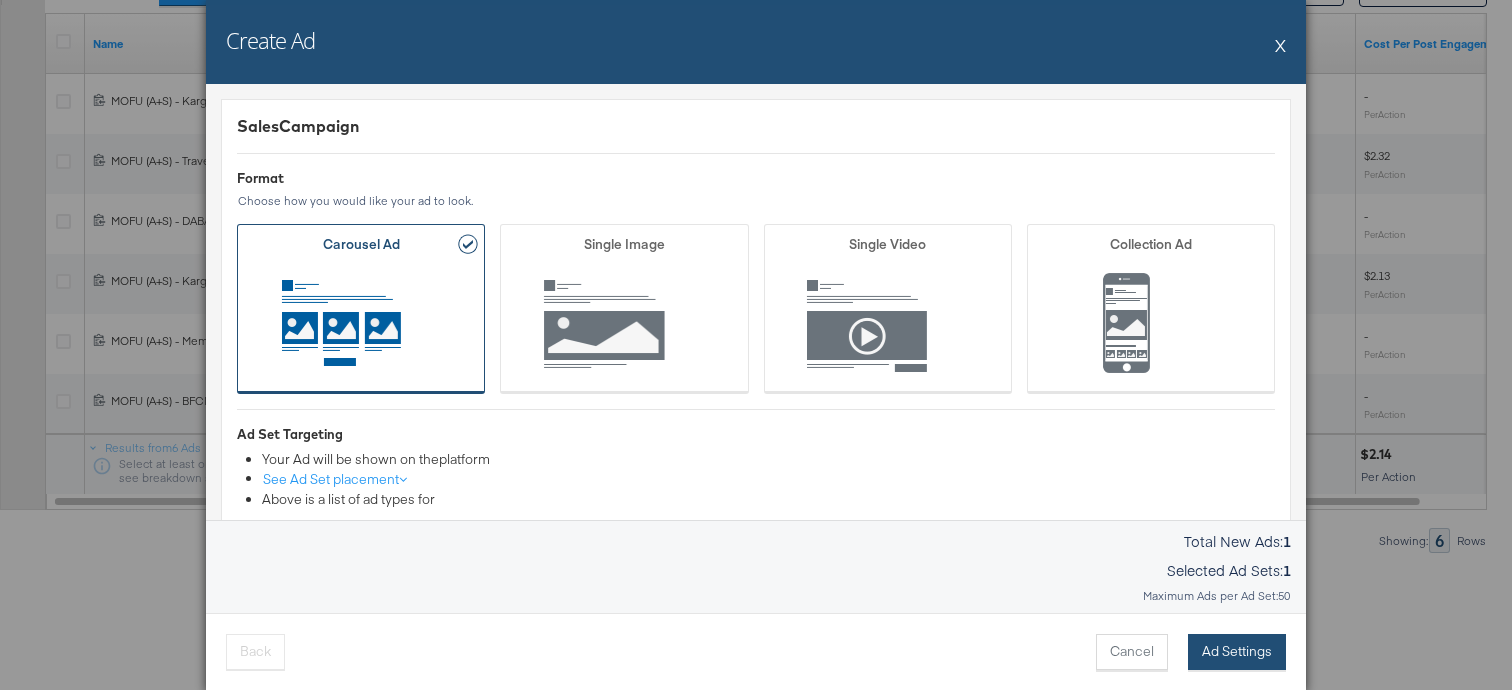 click on "Ad Settings" at bounding box center [1237, 652] 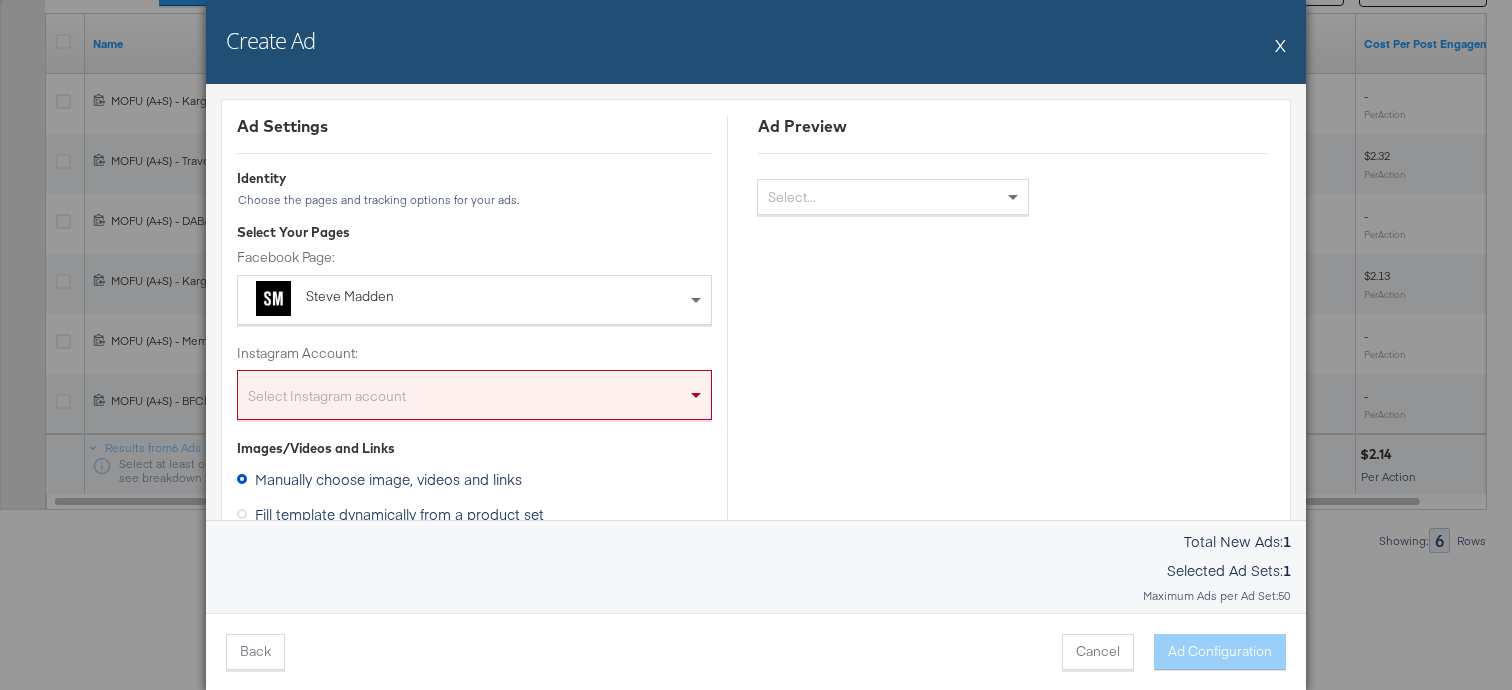 click on "Steve Madden" at bounding box center (475, 300) 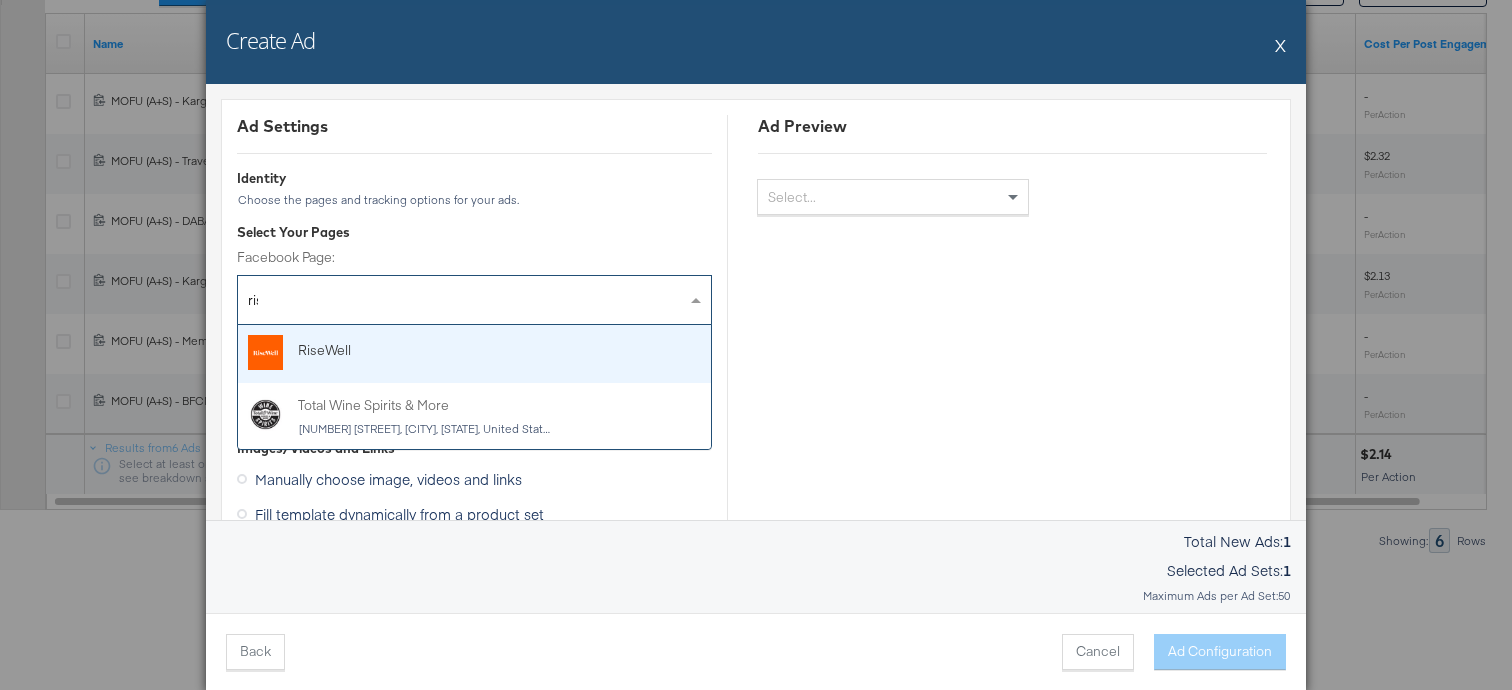 type on "rise" 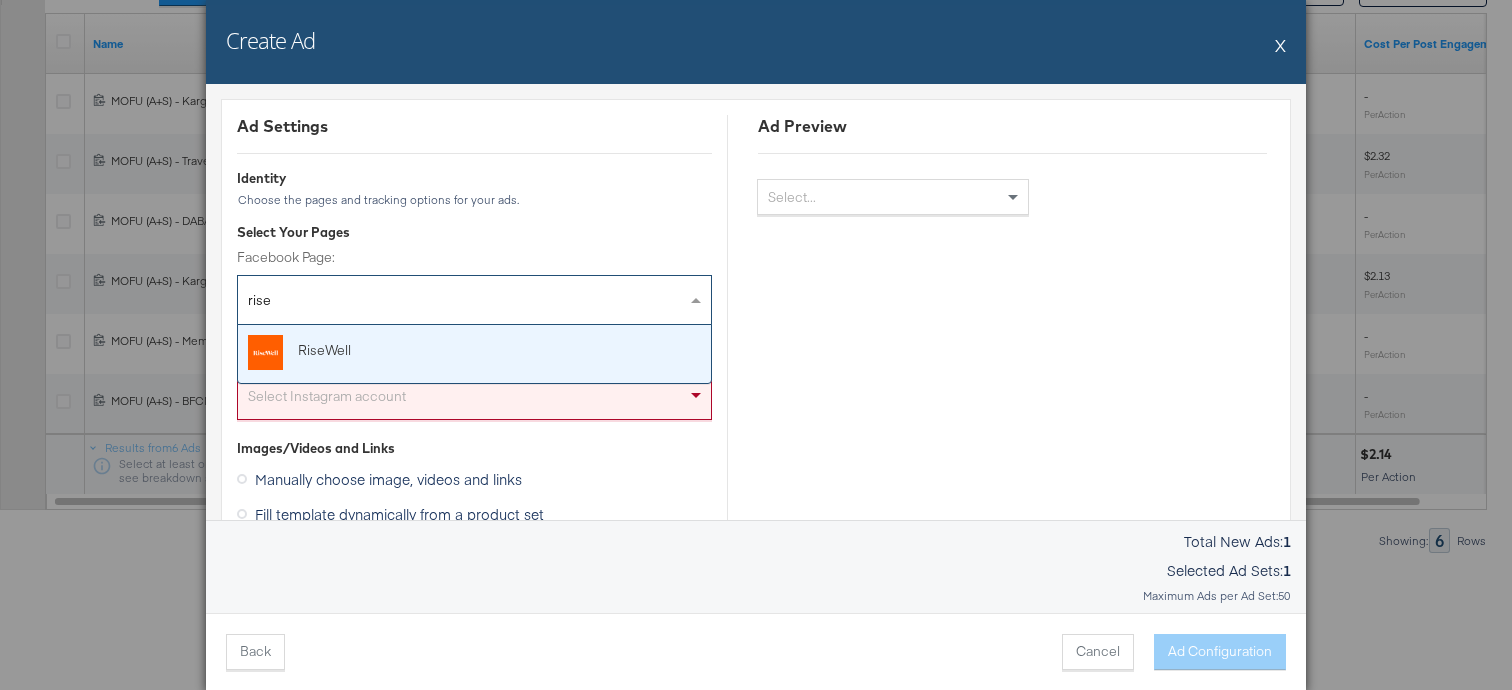 type 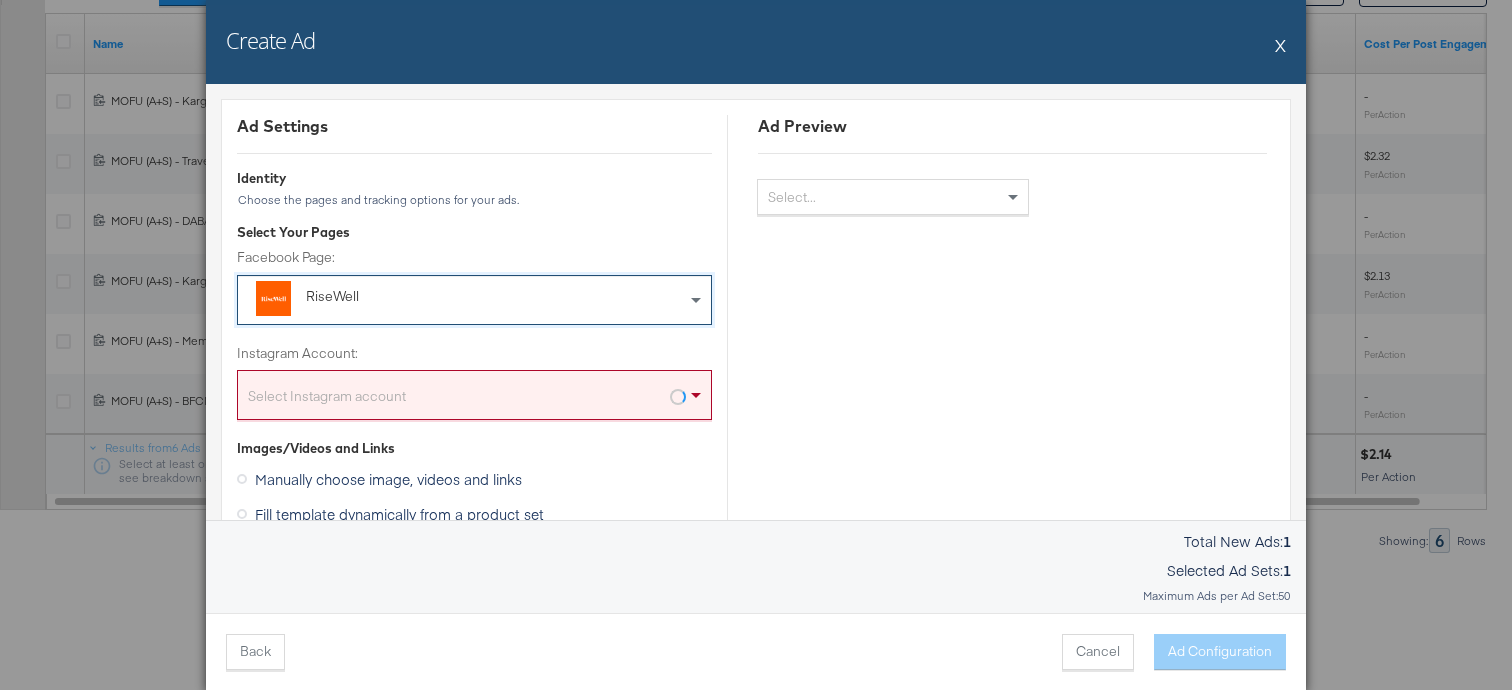 click on "Select Instagram account" at bounding box center [474, 399] 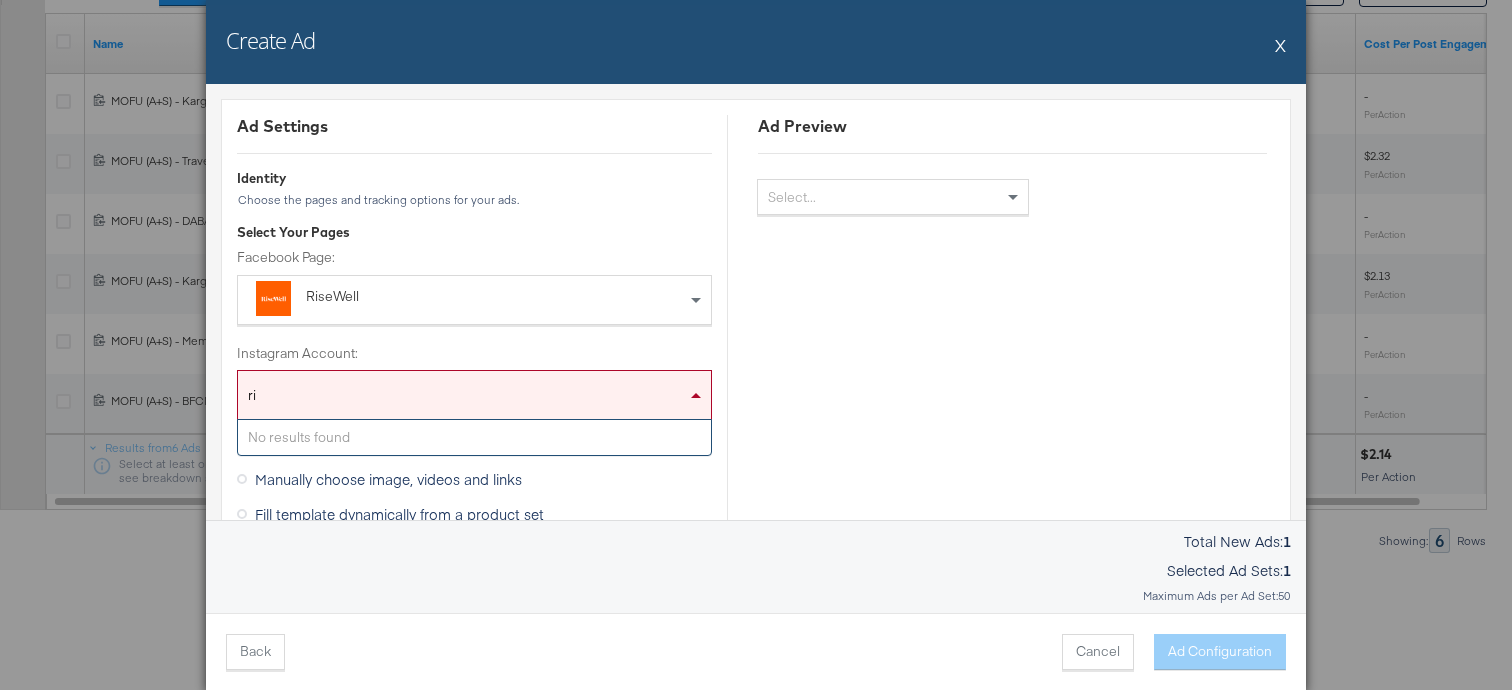type on "r" 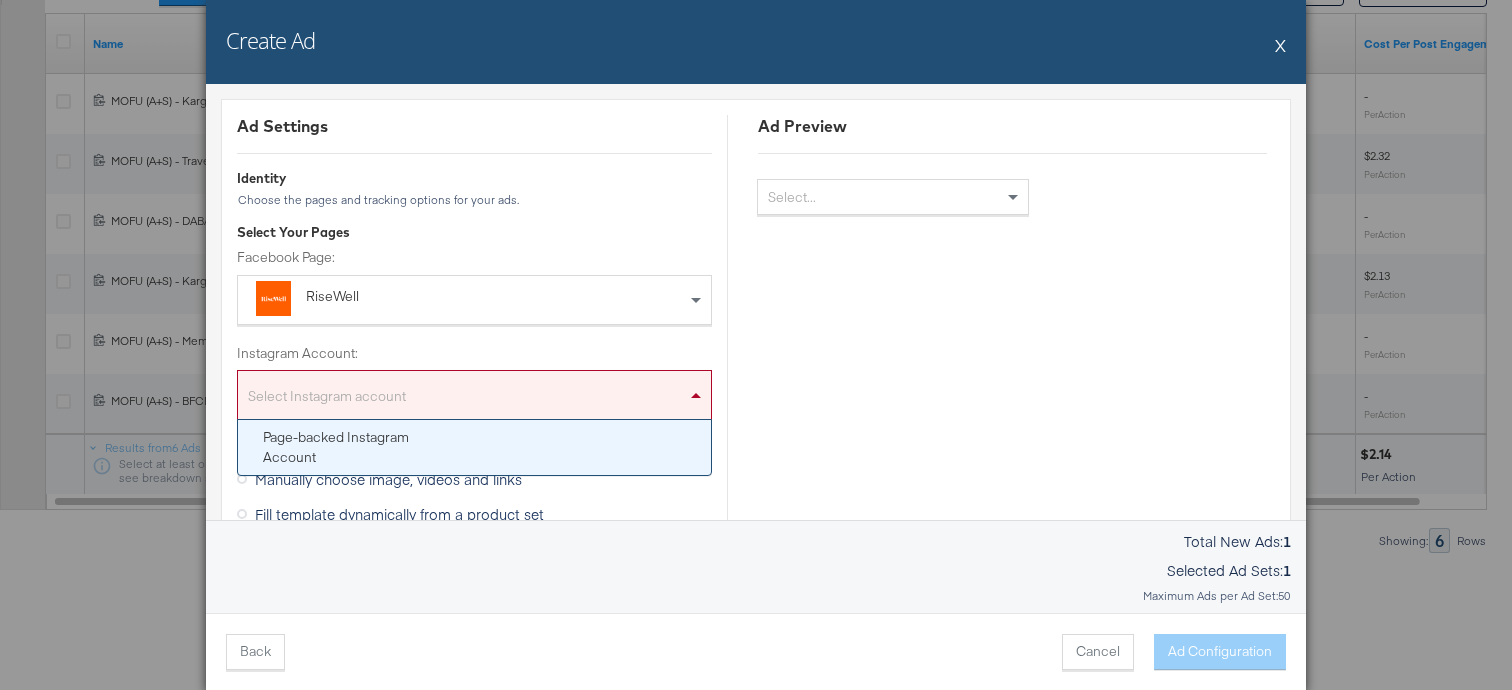click on "Ad Preview Select..." at bounding box center (1012, 1181) 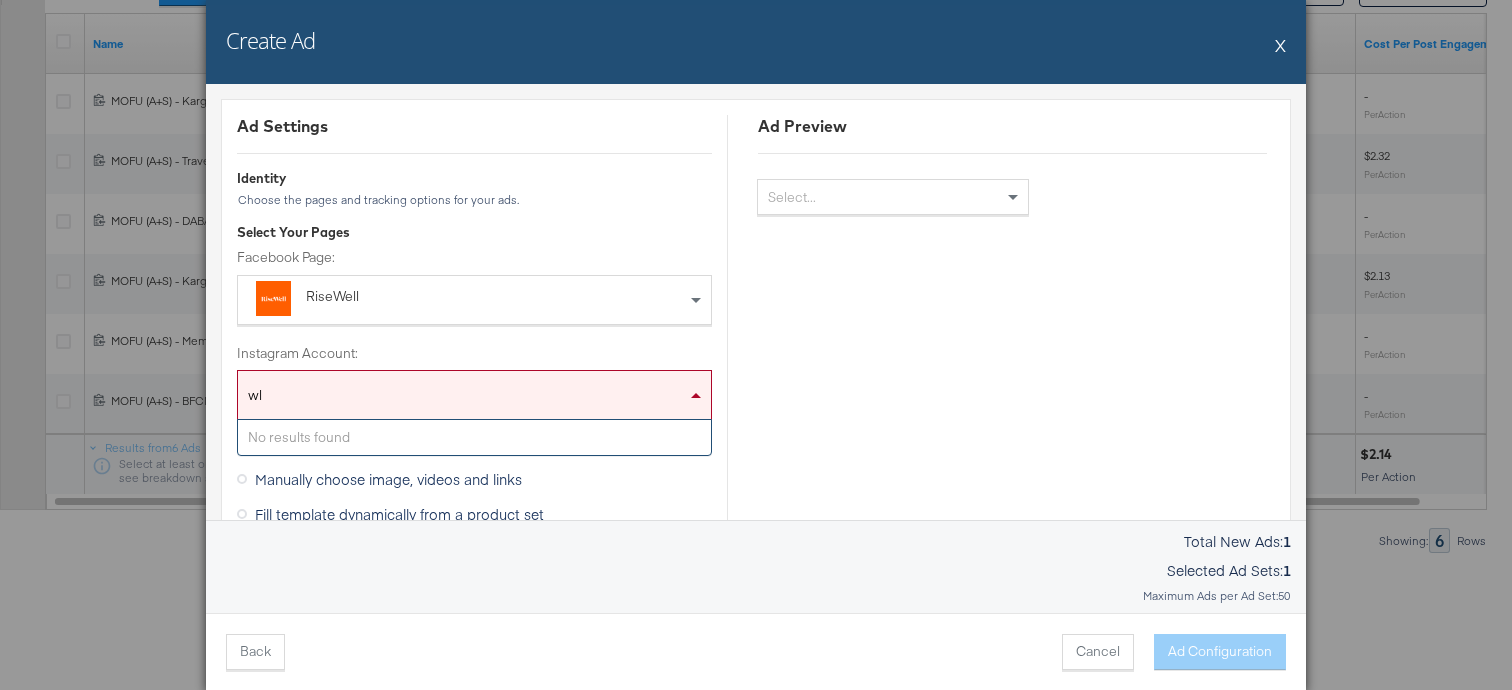 type on "w" 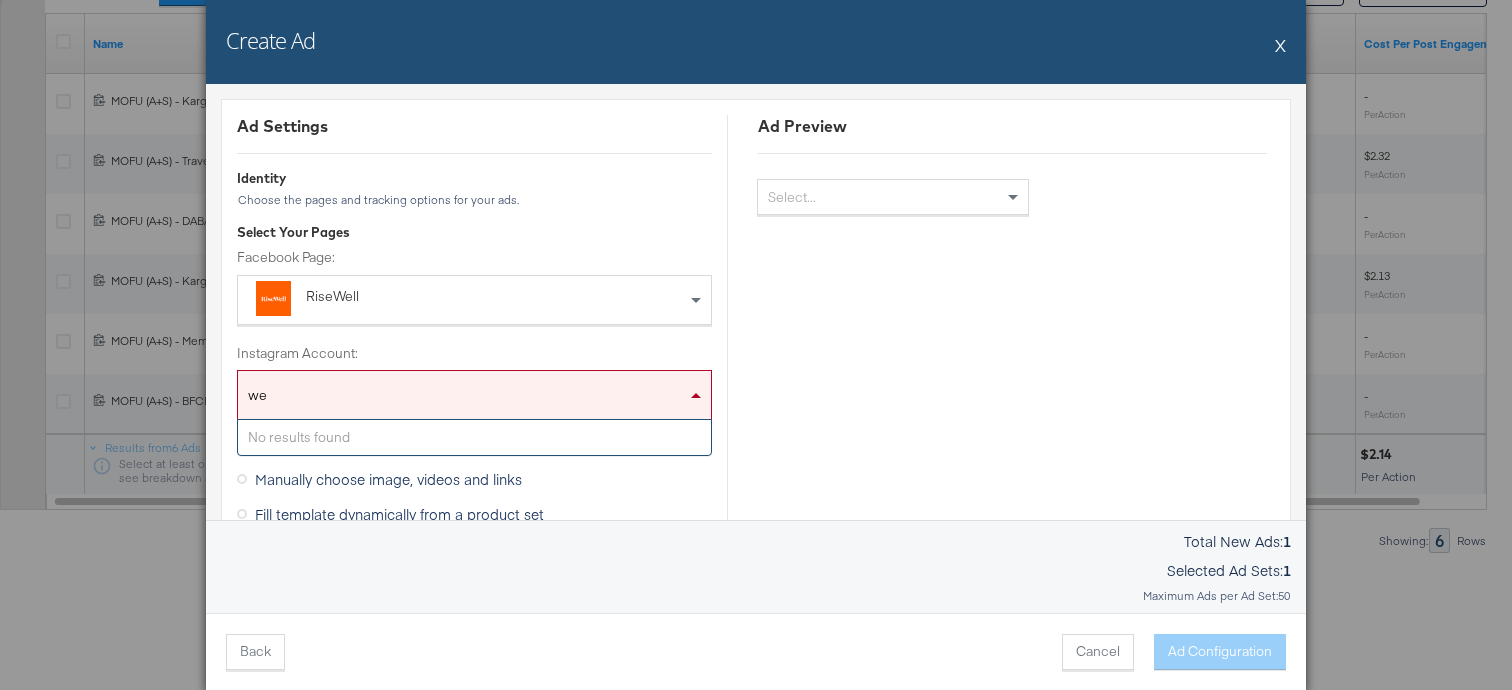 type on "w" 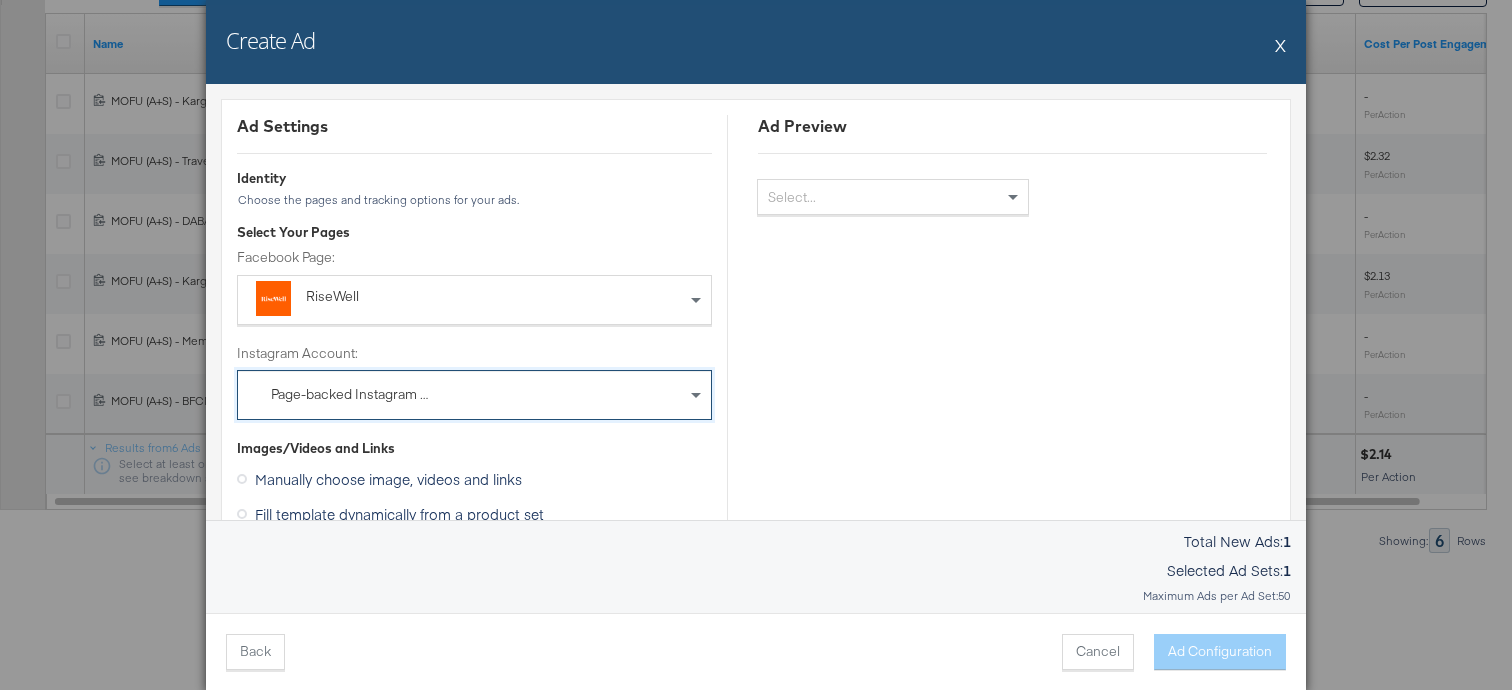 click on "Page-backed Instagram Account" at bounding box center [474, 395] 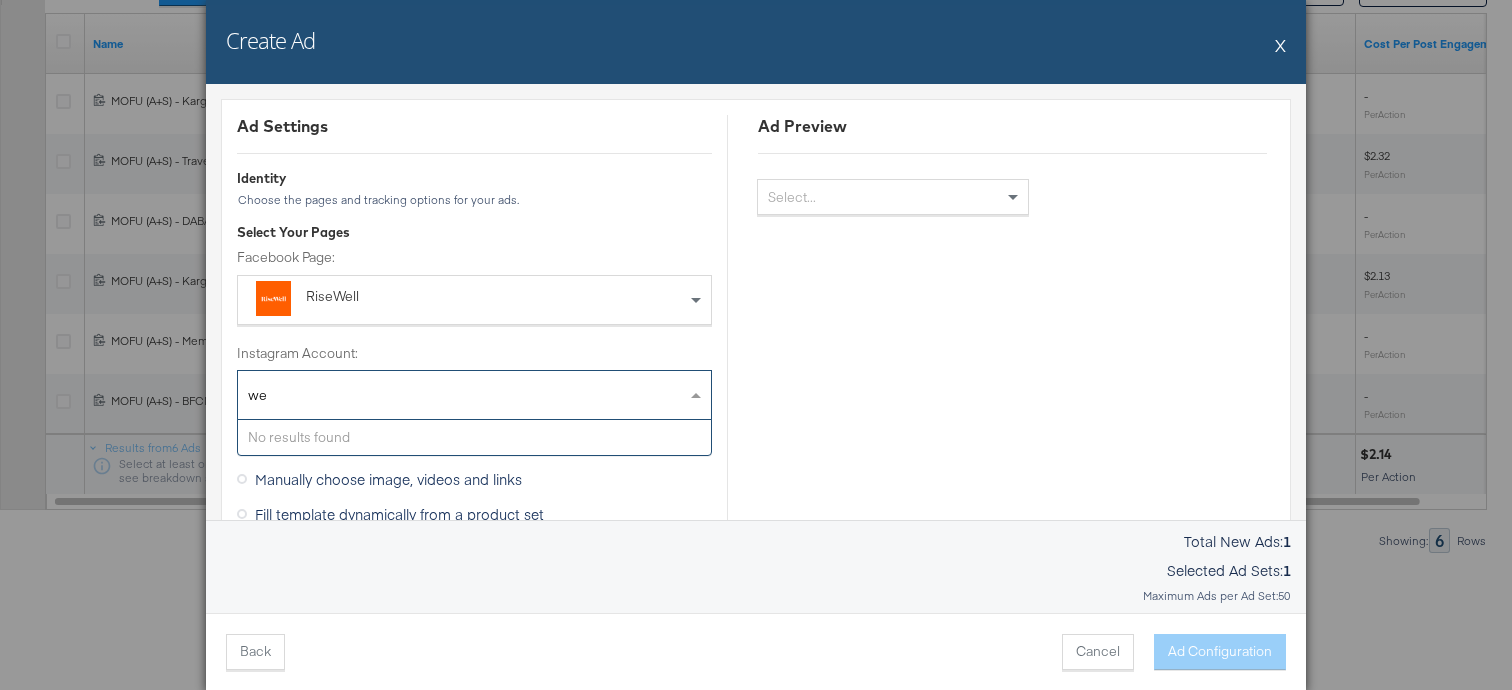 type on "w" 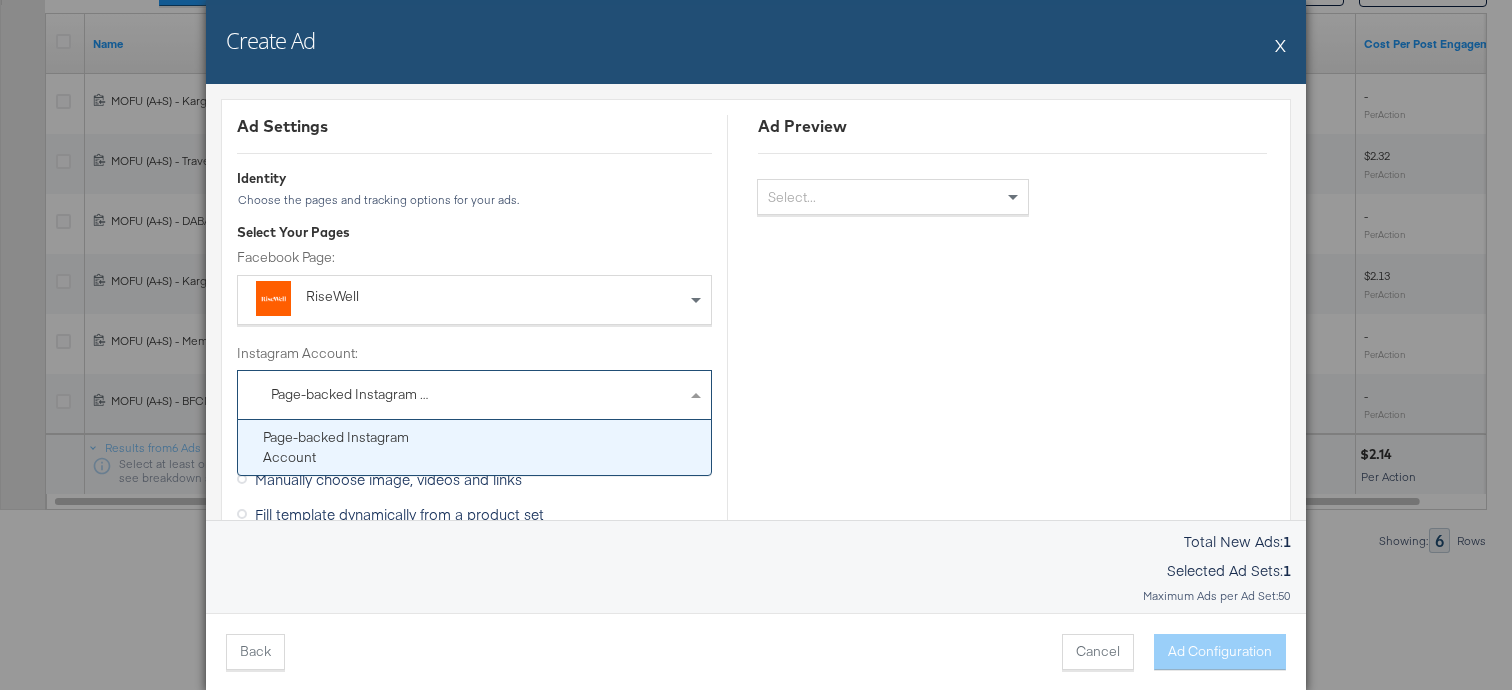 type on "k" 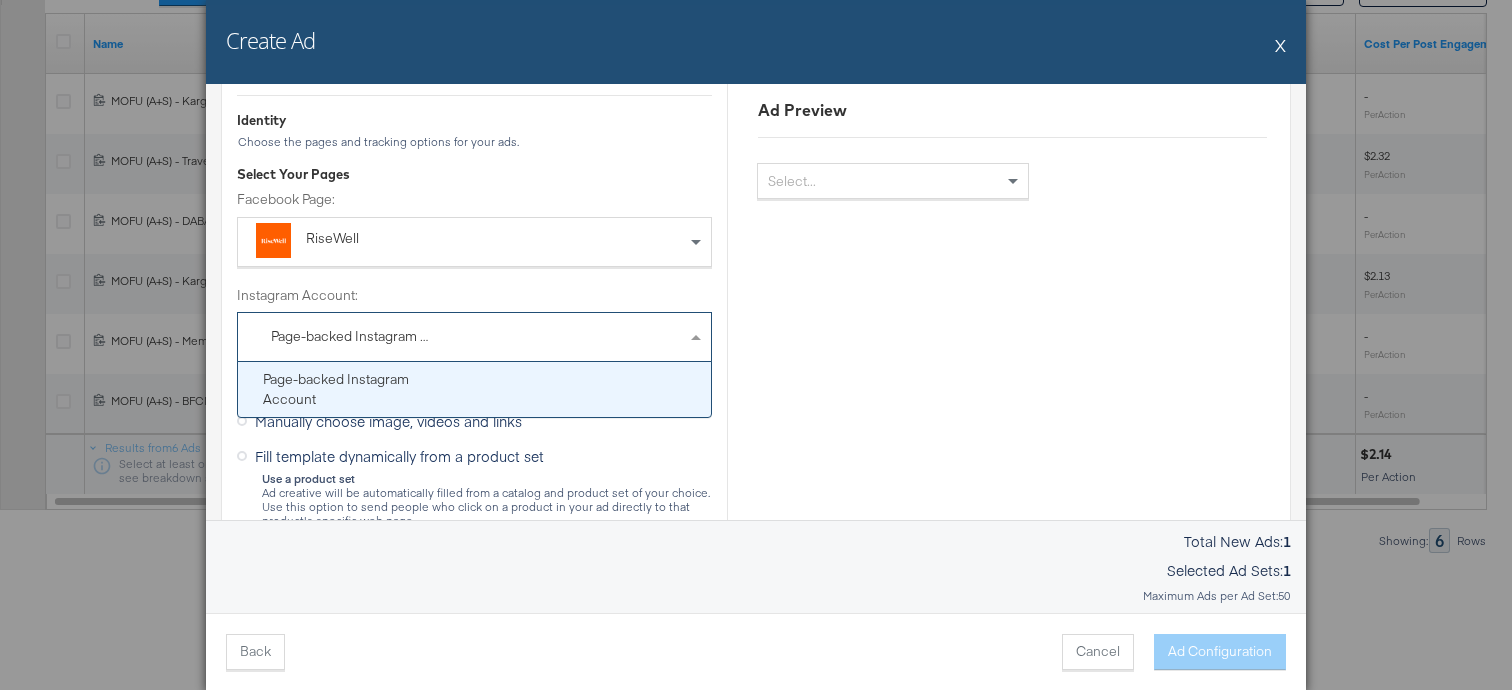 scroll, scrollTop: 64, scrollLeft: 0, axis: vertical 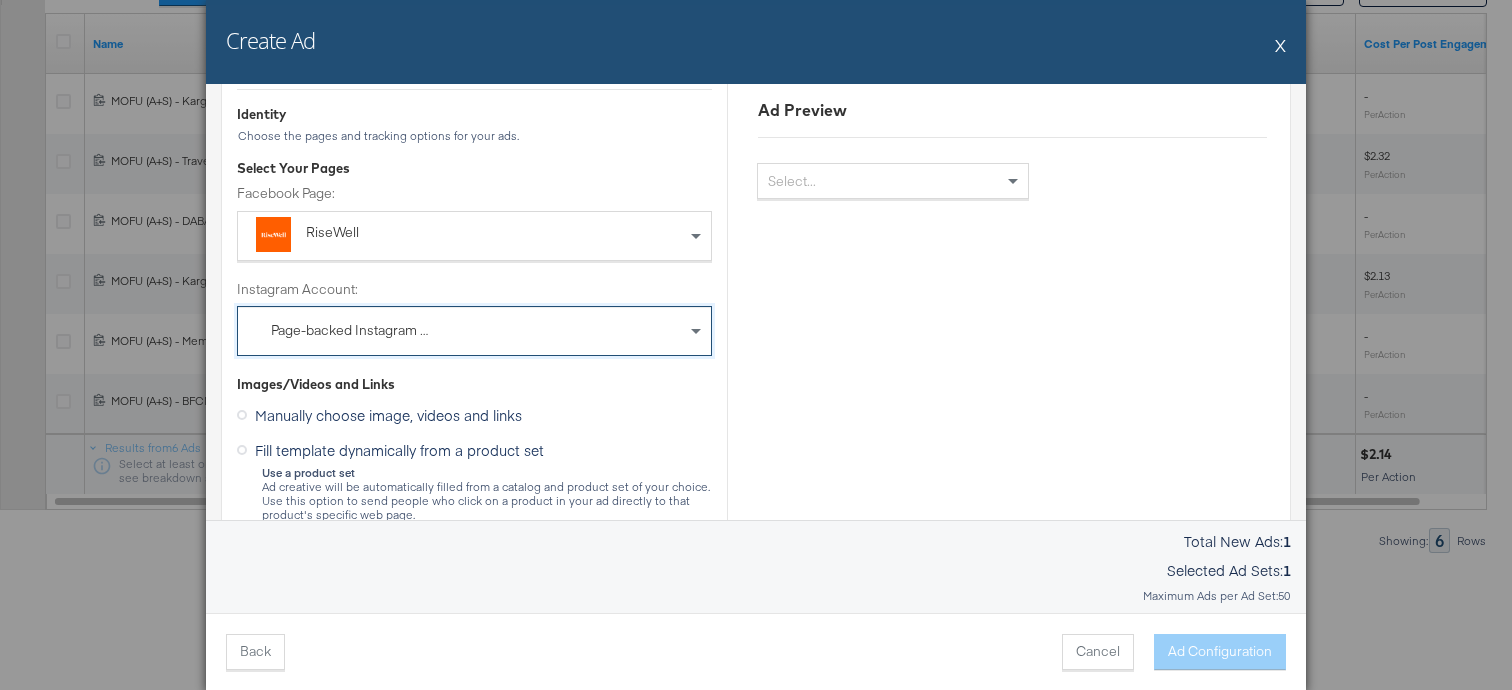 click on "Page-backed Instagram Account" at bounding box center (474, 331) 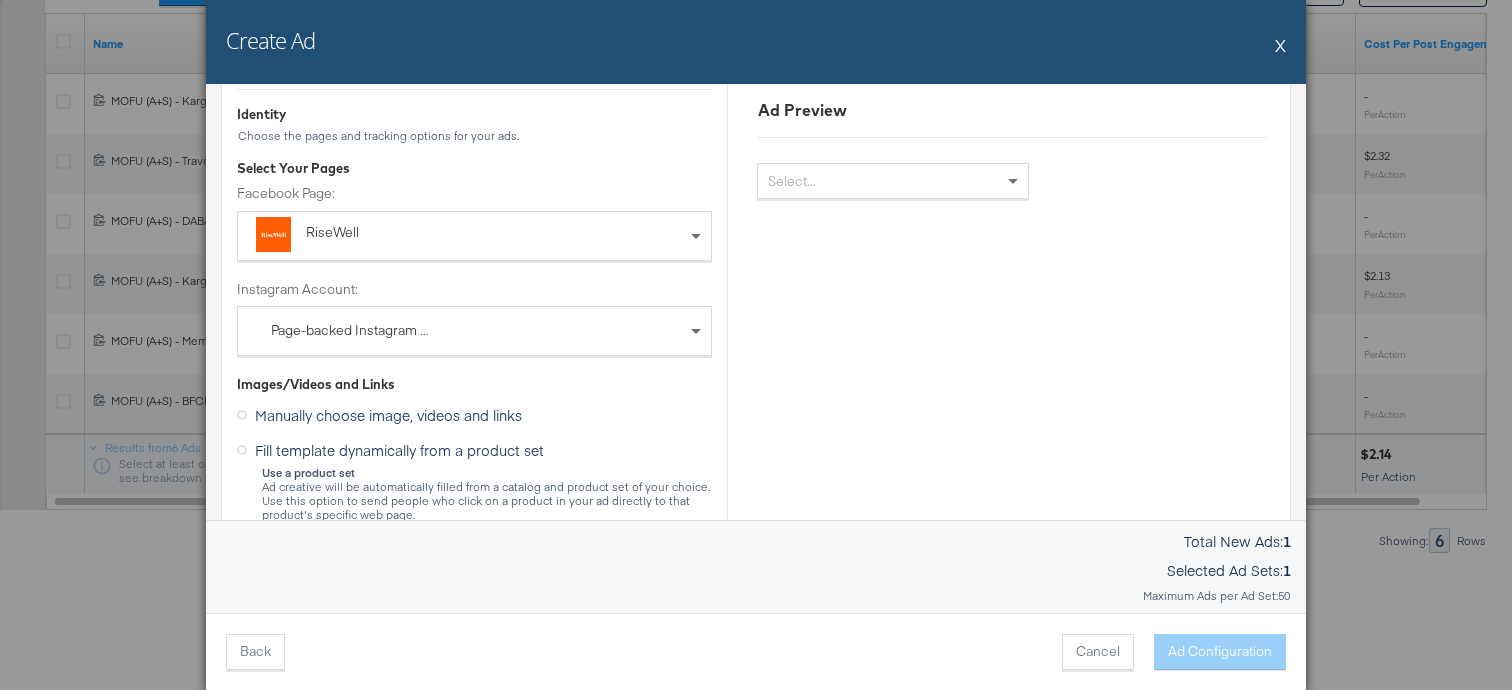 click on "Ad Preview Select..." at bounding box center (1012, 1117) 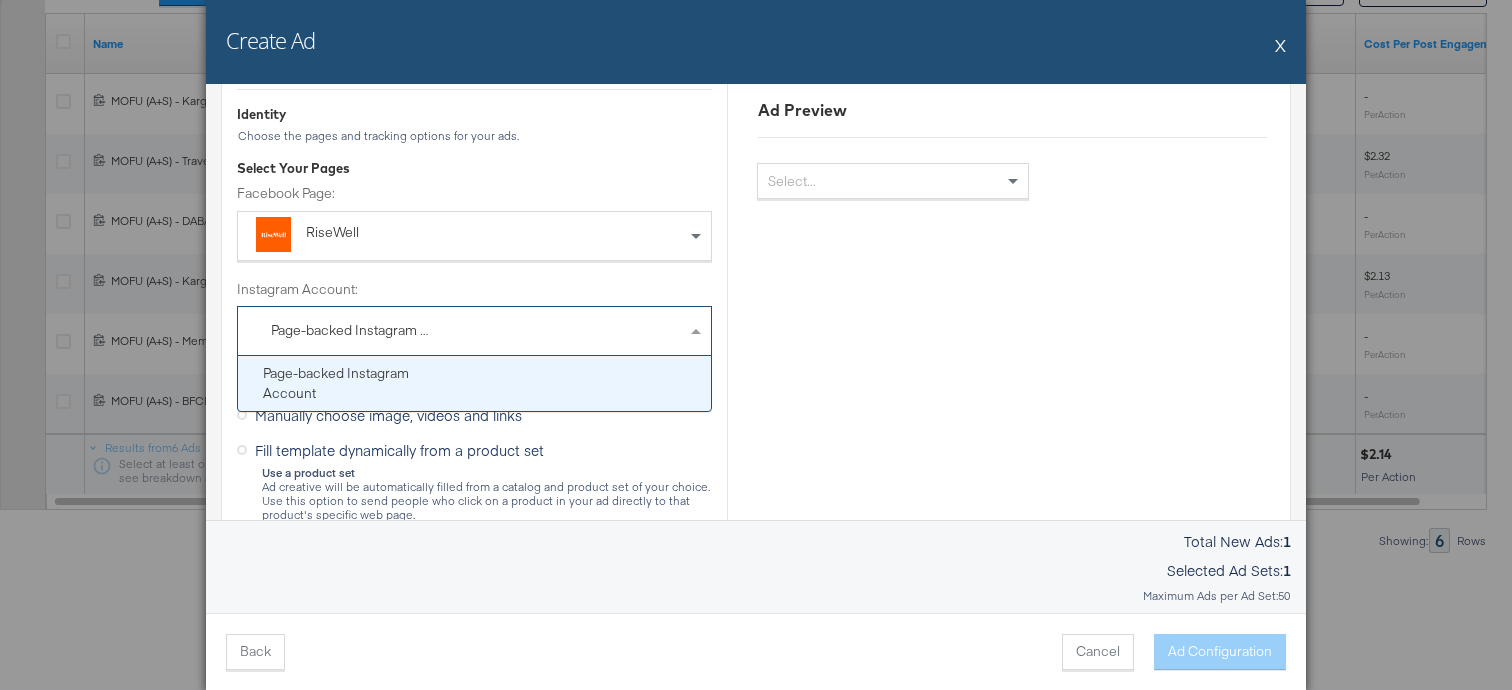 click on "Page-backed Instagram Account" at bounding box center [379, 330] 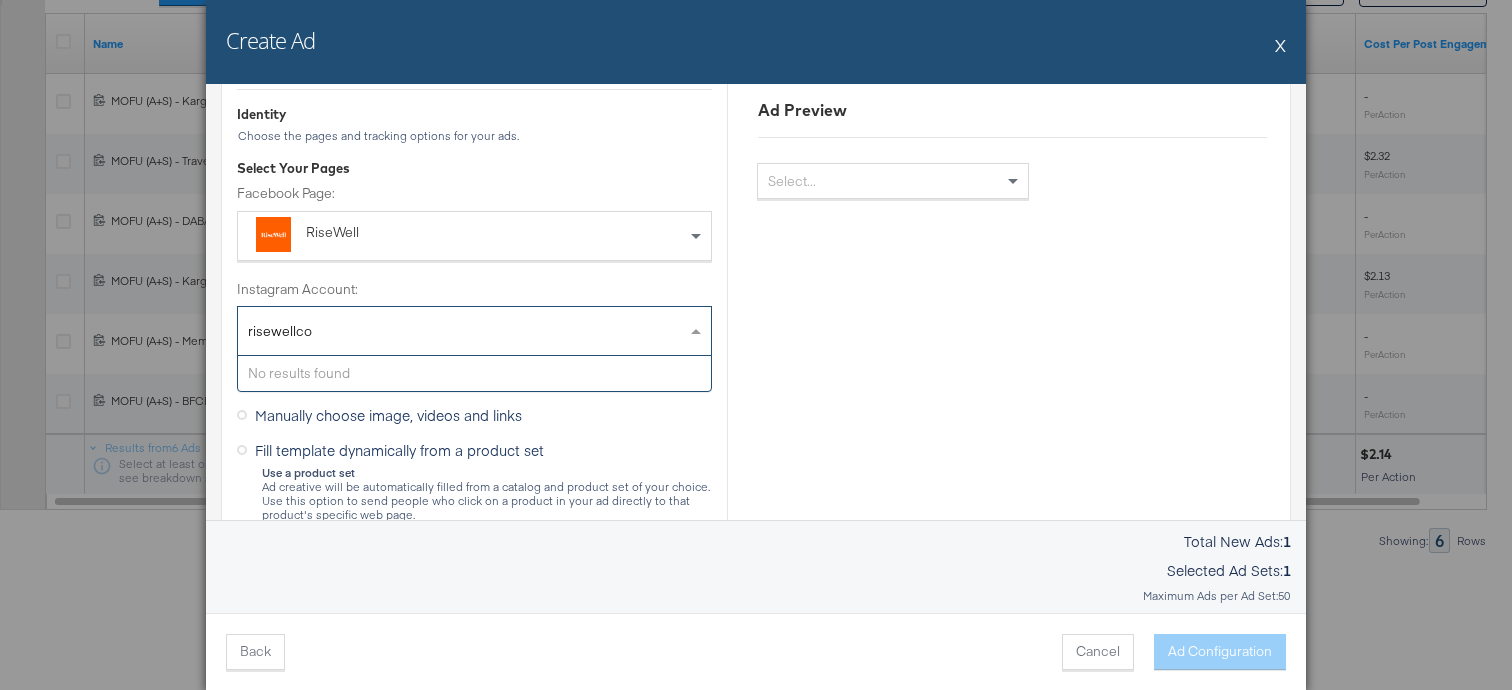 type on "risewellco" 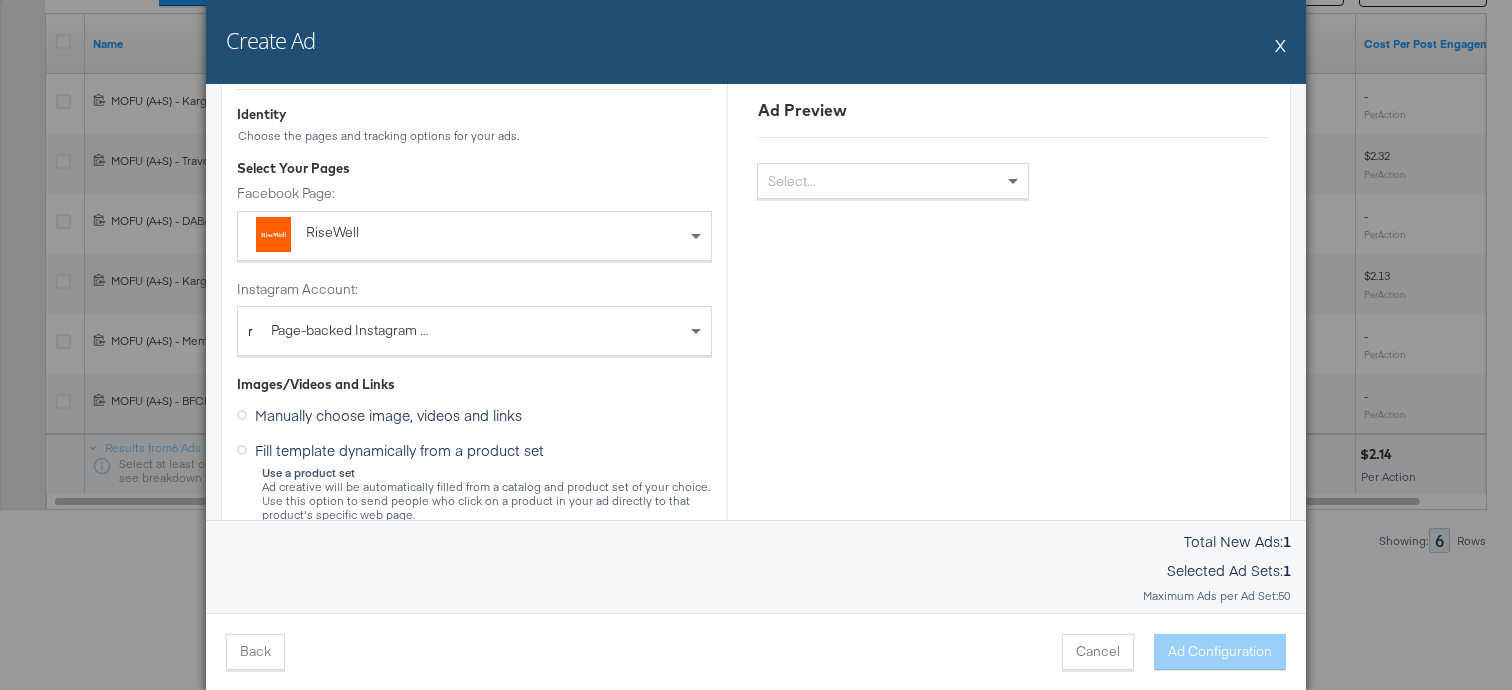 type 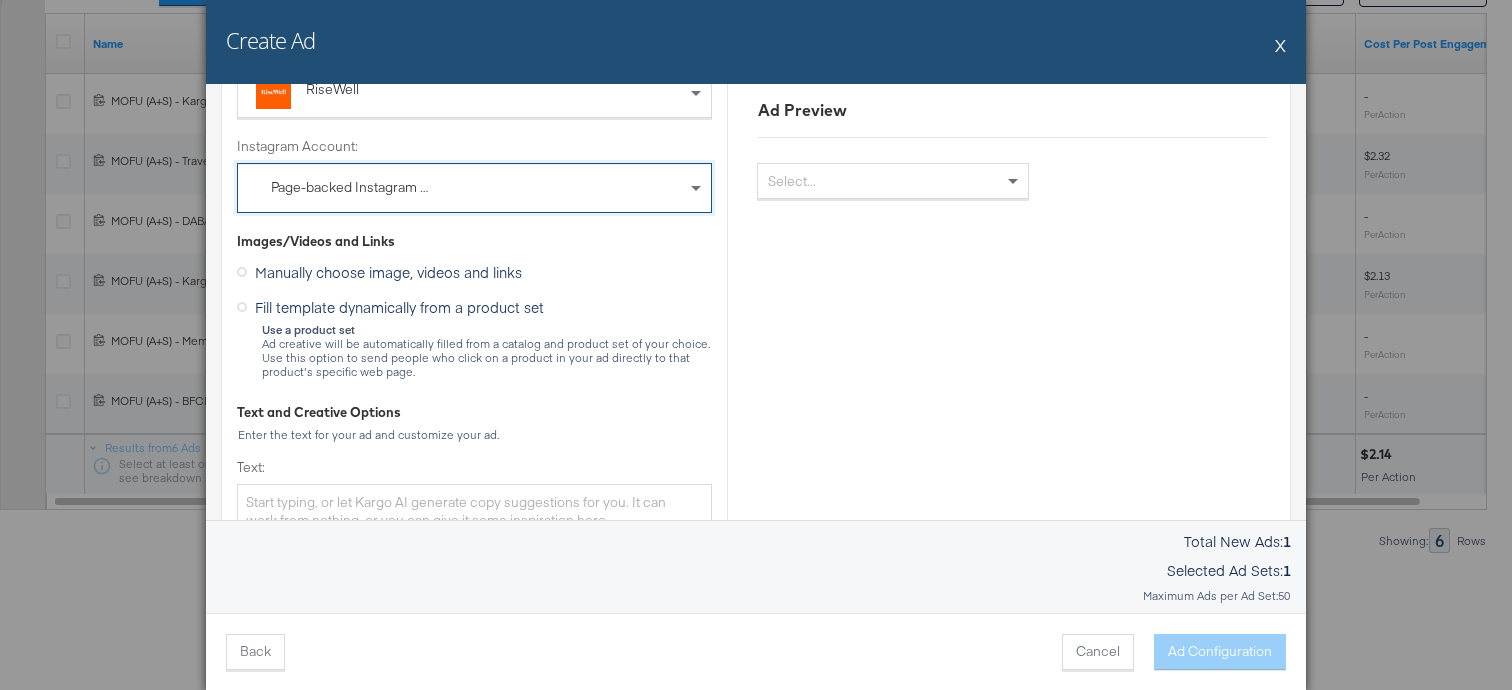 scroll, scrollTop: 214, scrollLeft: 0, axis: vertical 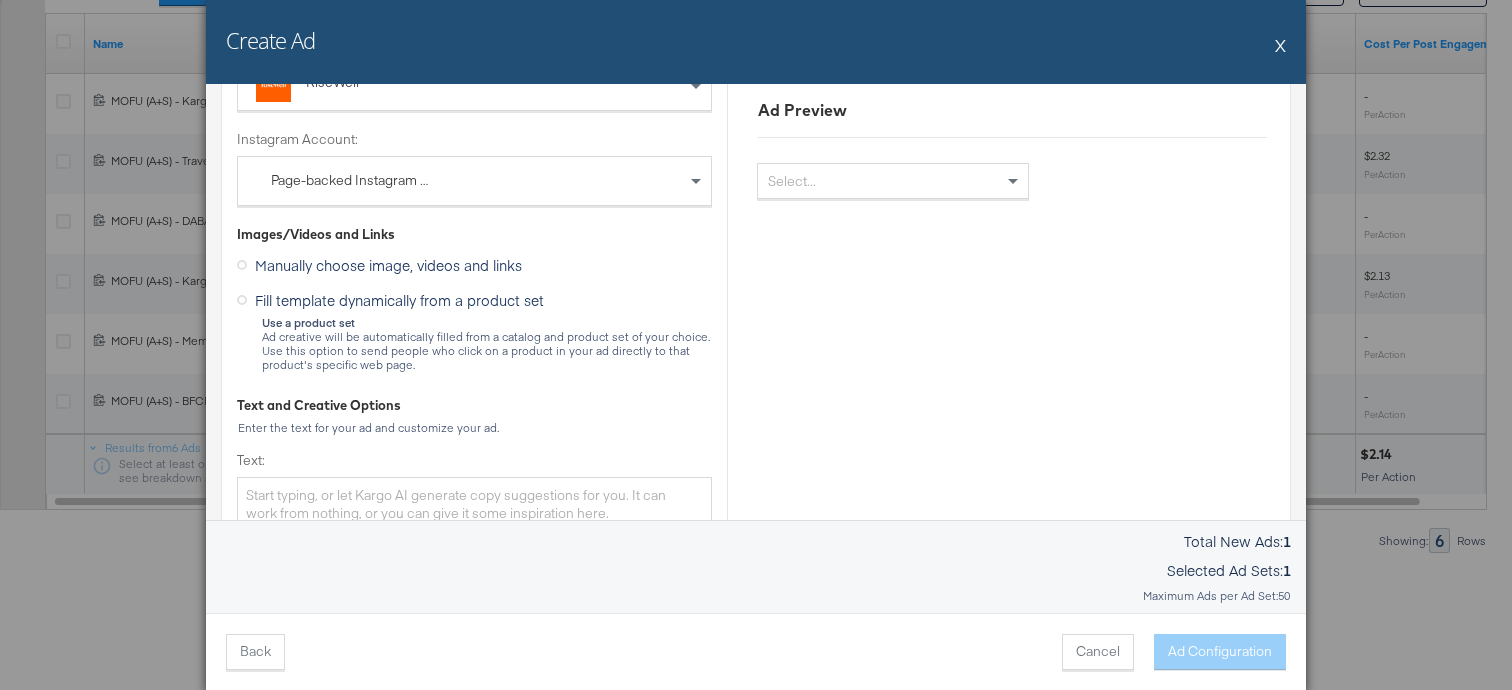 click on "Fill template dynamically from a product set" at bounding box center [399, 300] 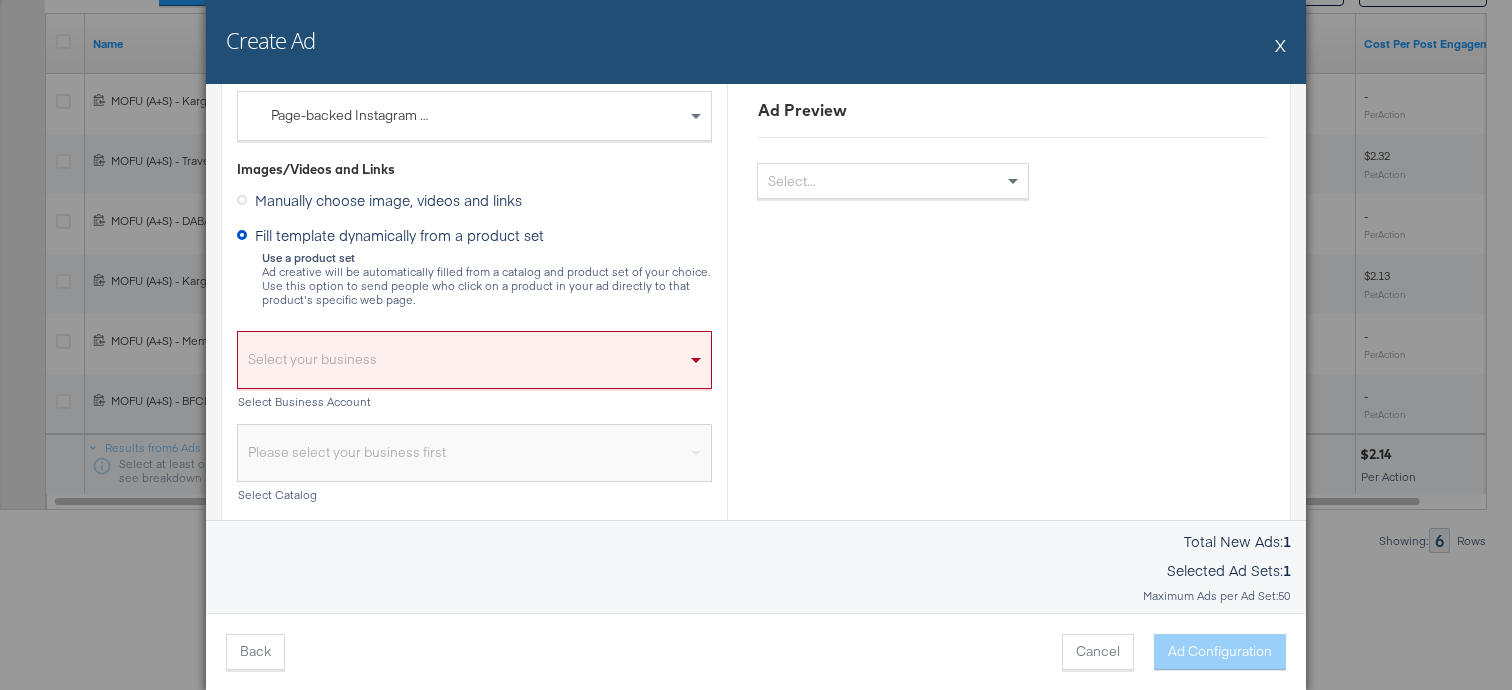 scroll, scrollTop: 389, scrollLeft: 0, axis: vertical 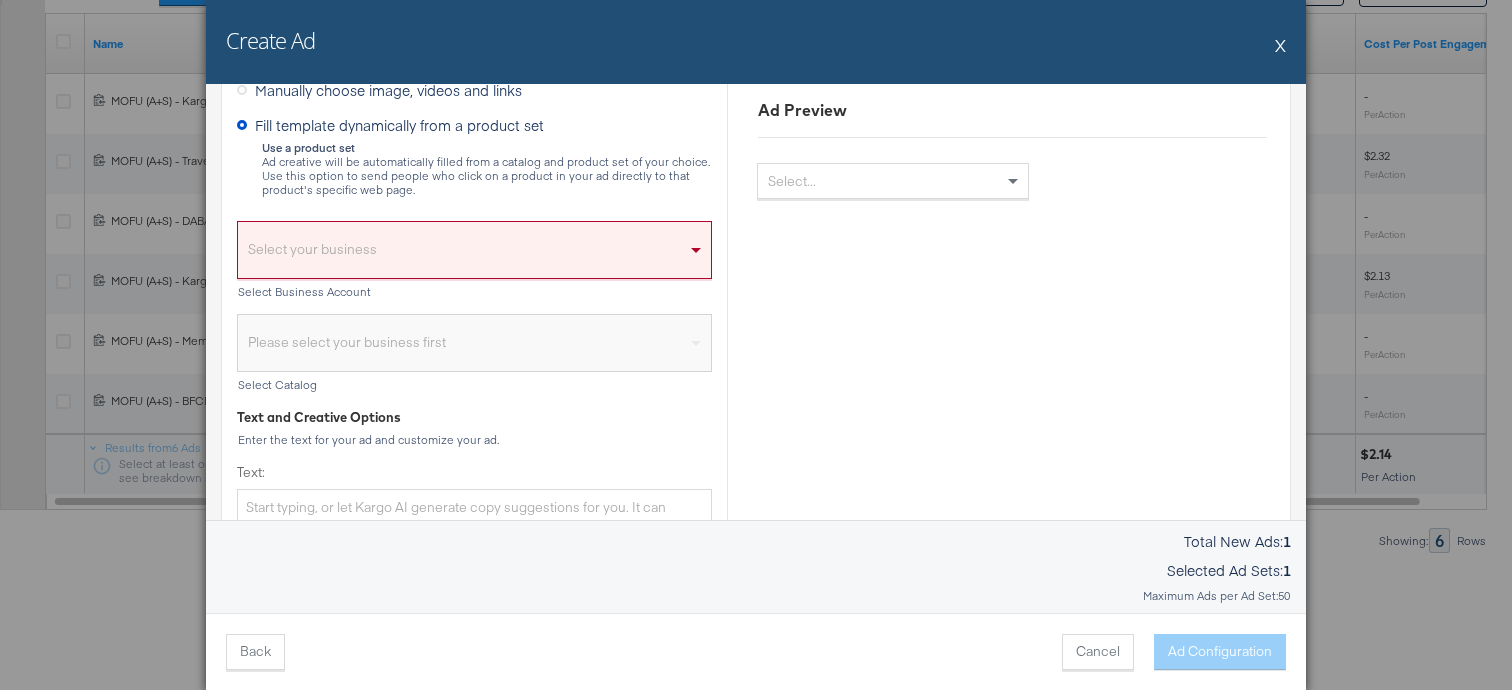click on "Select your business" at bounding box center (474, 255) 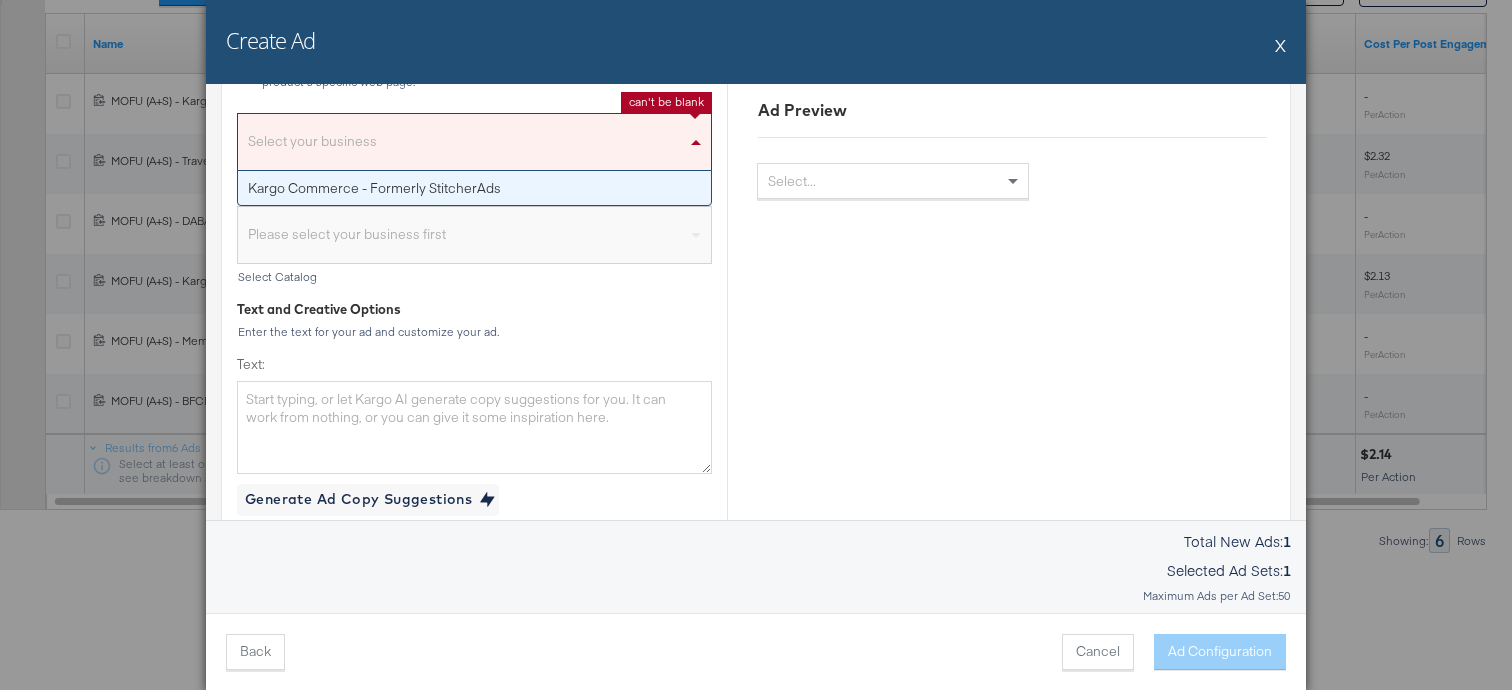 scroll, scrollTop: 502, scrollLeft: 0, axis: vertical 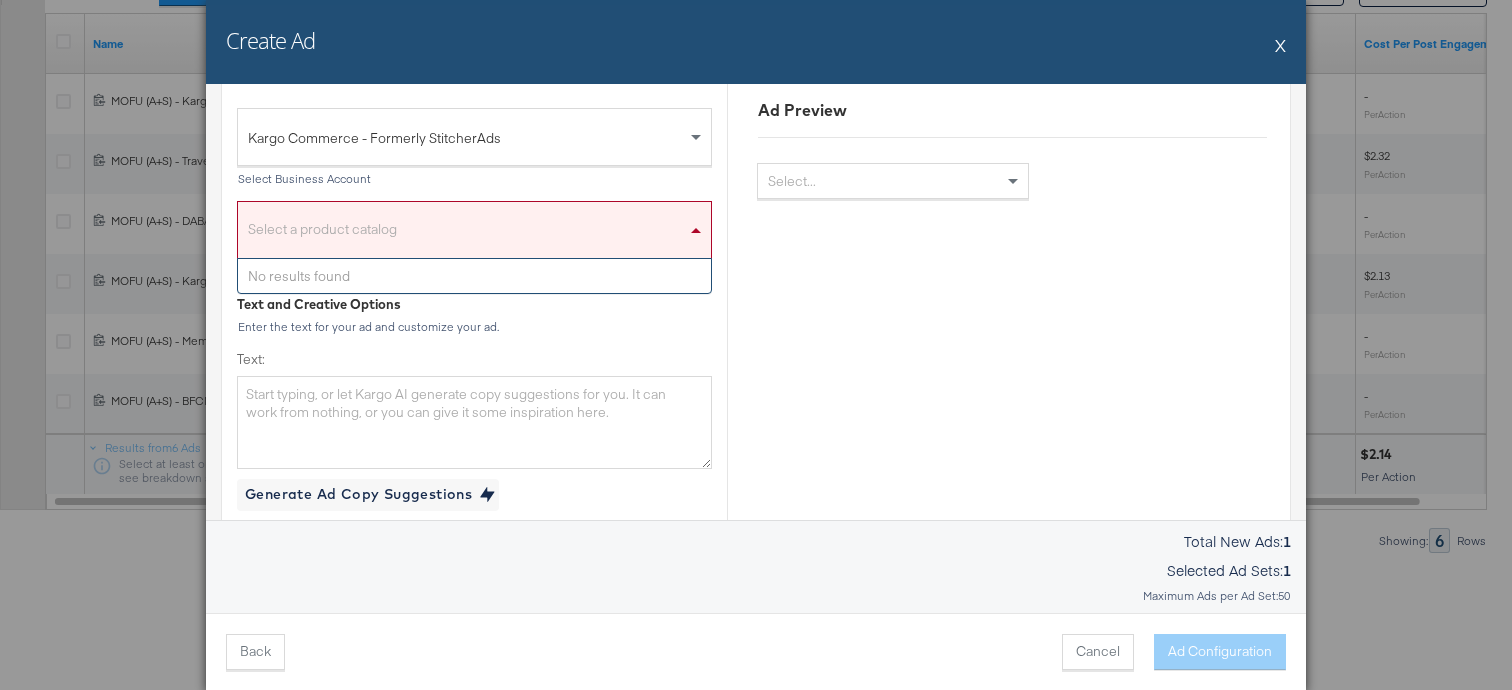 click on "Select a product catalog" at bounding box center [474, 235] 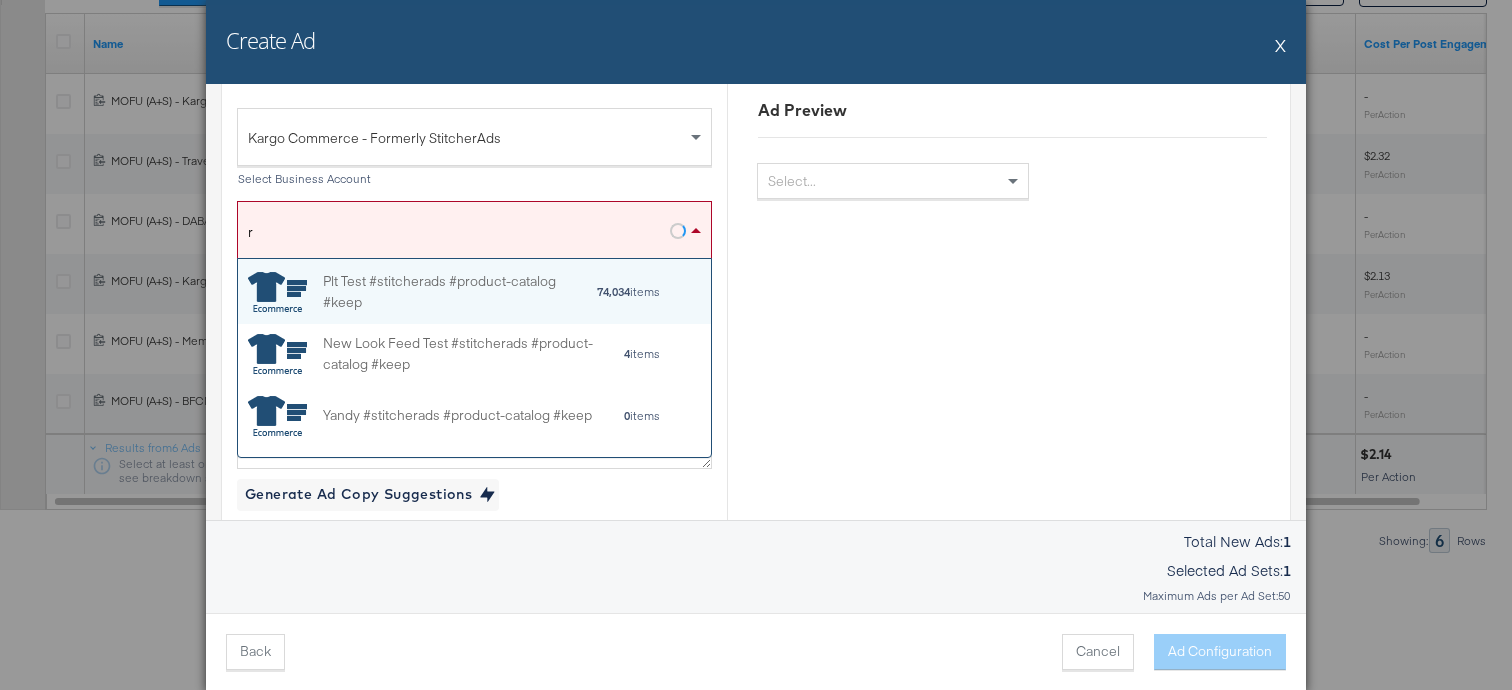 scroll, scrollTop: 1, scrollLeft: 1, axis: both 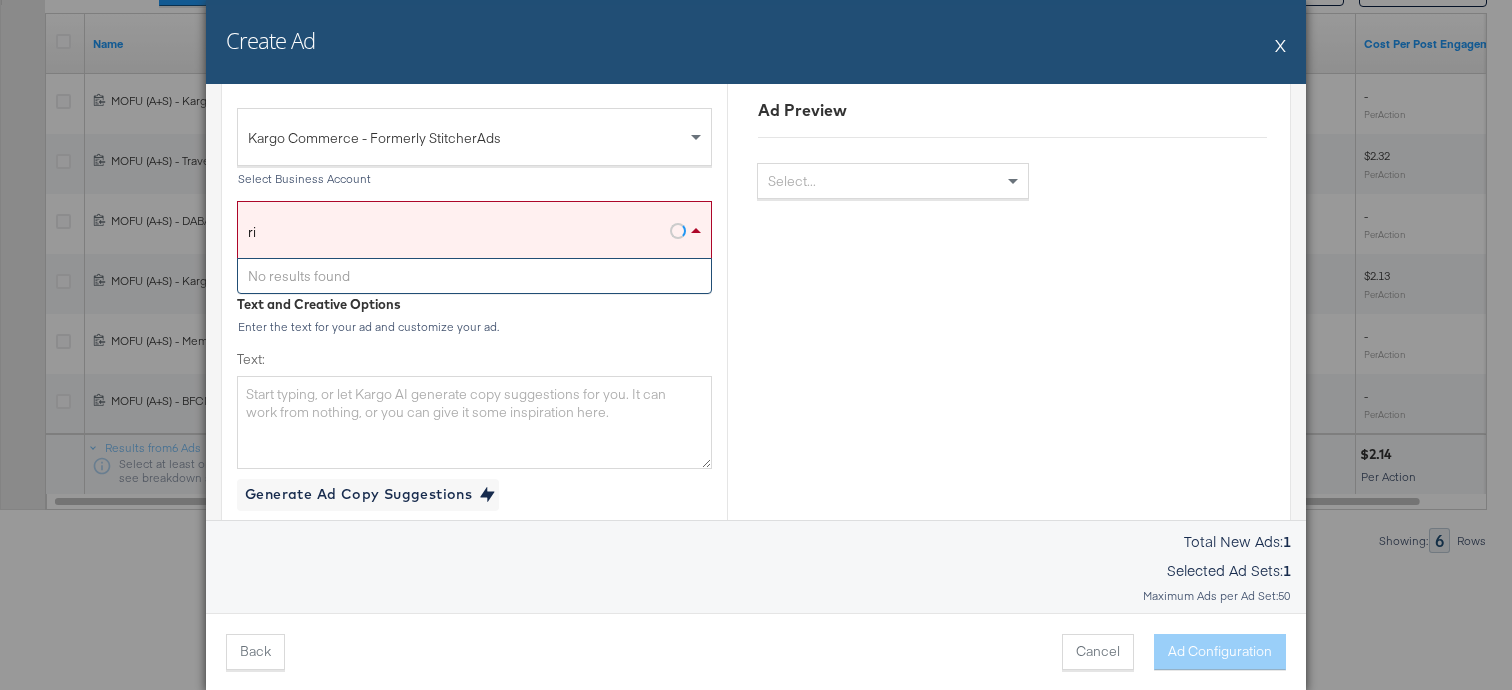 type on "r" 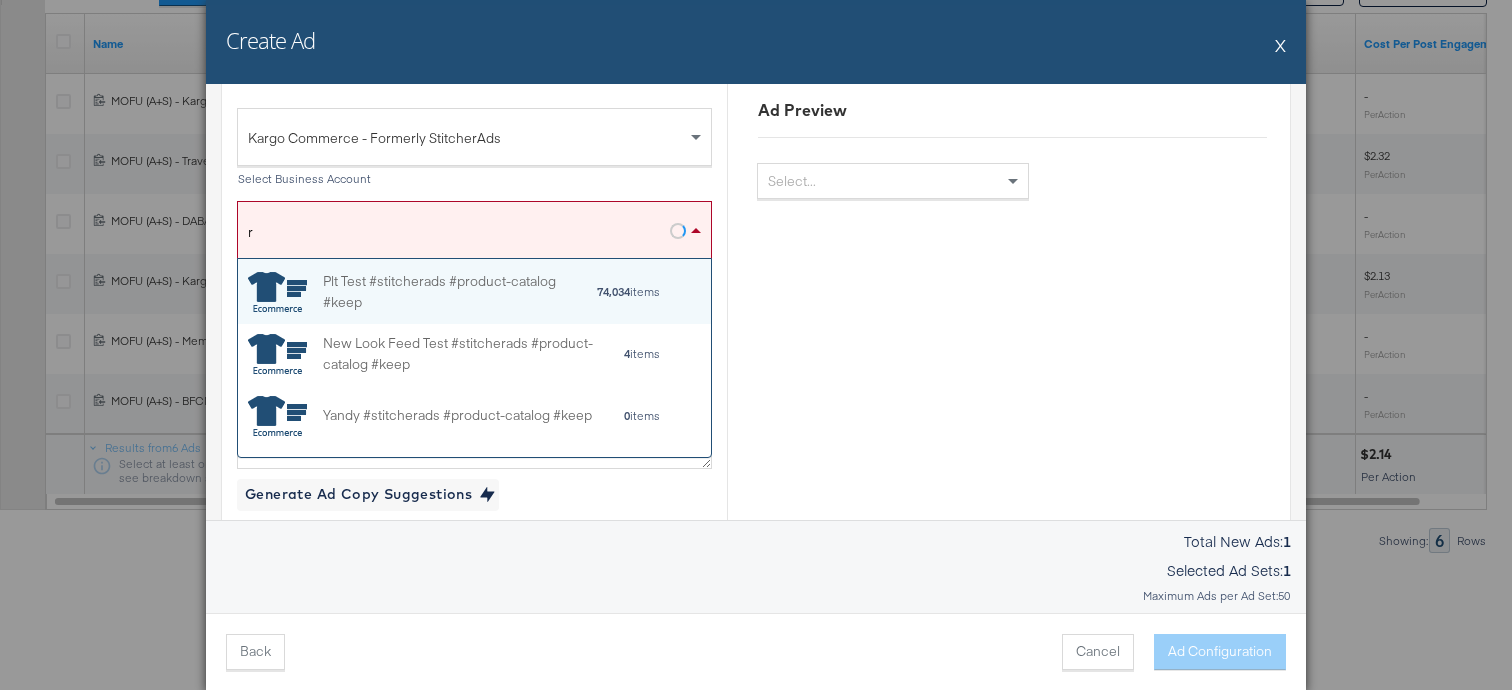 scroll, scrollTop: 1, scrollLeft: 1, axis: both 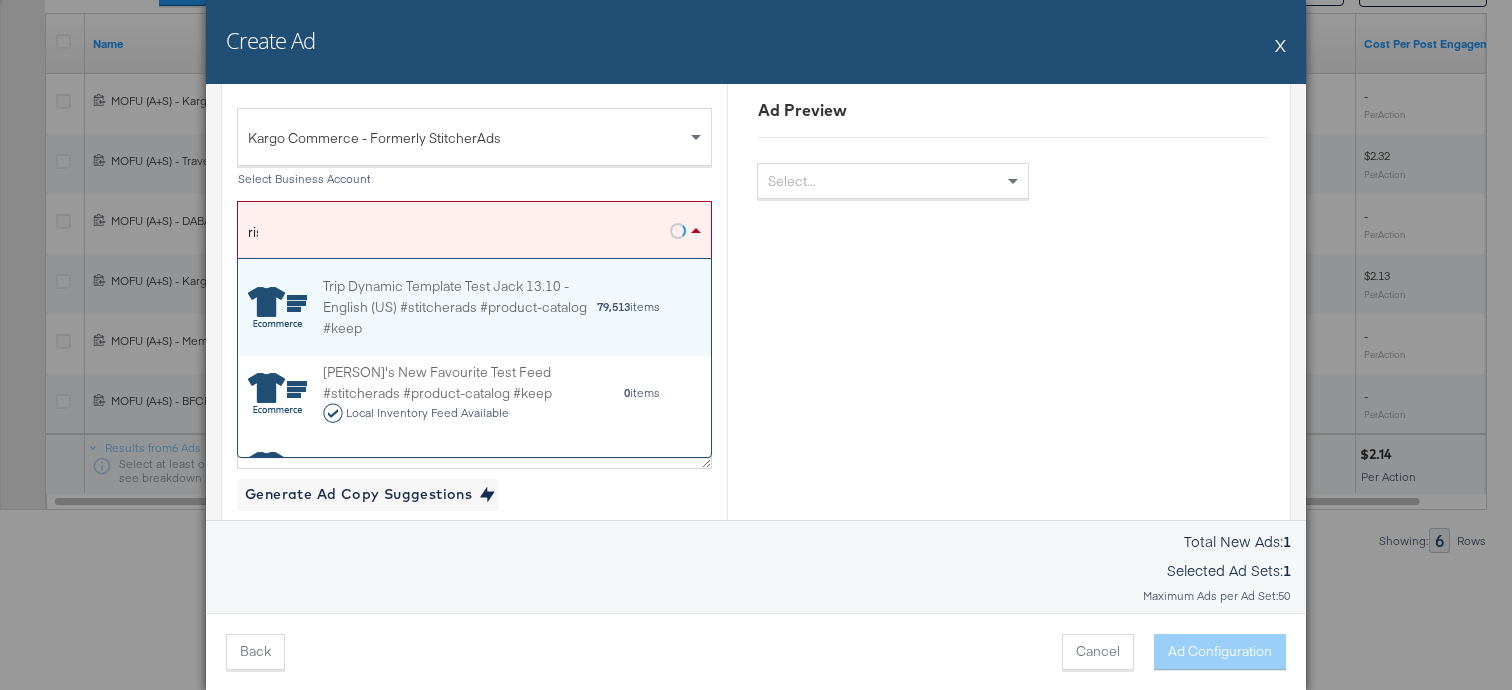 type on "rise" 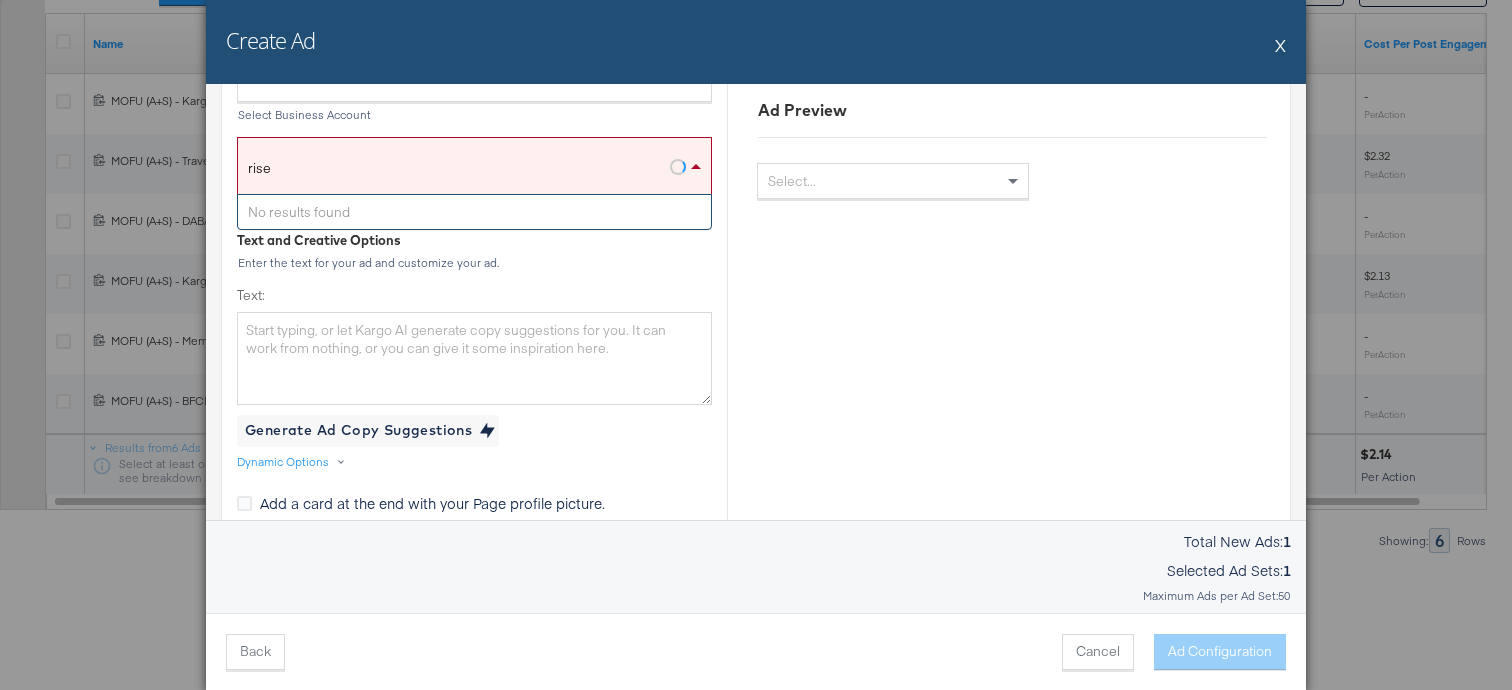 scroll, scrollTop: 574, scrollLeft: 0, axis: vertical 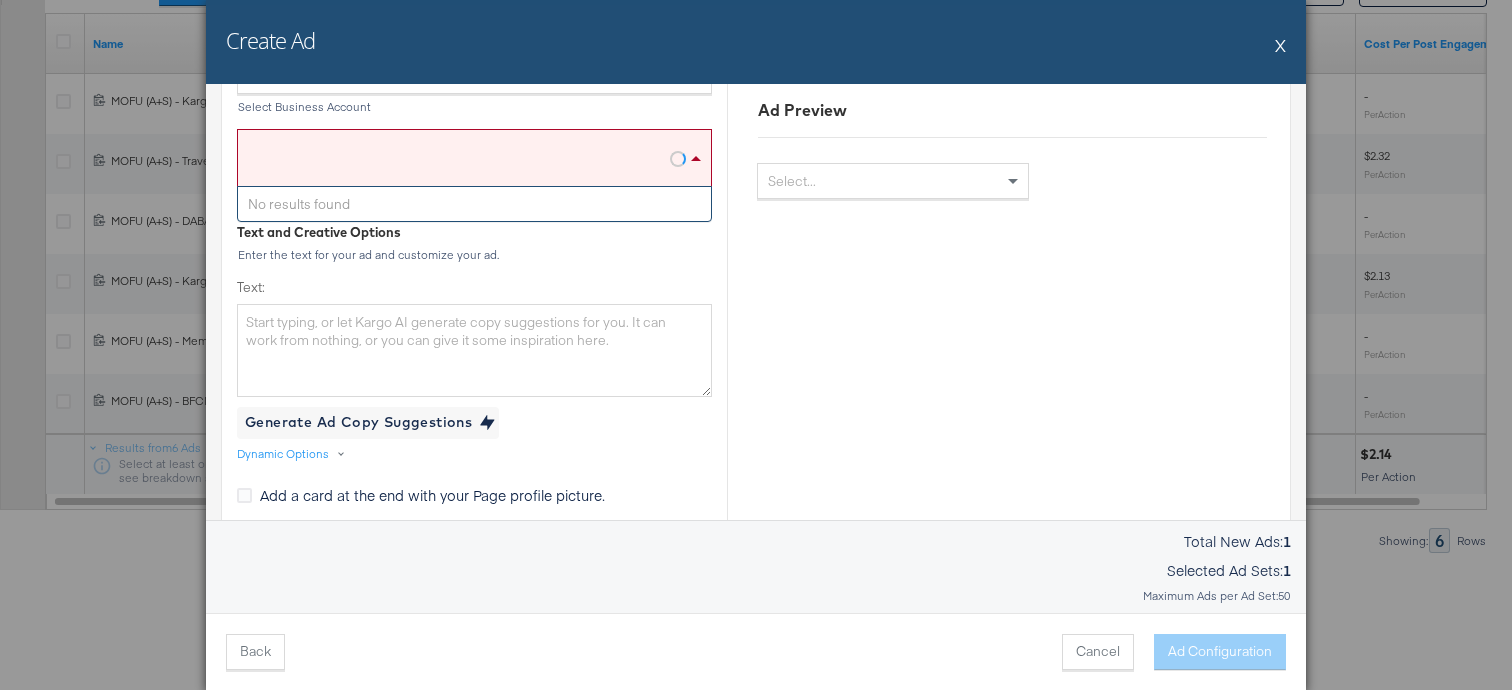 click on "Ad Settings Identity Choose the pages and tracking options for your ads. Select Your Pages Facebook Page: RiseWell Instagram Account: Page-backed Instagram Account Images/Videos and Links Manually choose image, videos and links Fill template dynamically from a product set Use a product set Ad creative will be automatically filled from a catalog and product set of your choice. Use this option to send people who click on a product in your ad directly to that product's specific web page. Kargo Commerce - Formerly StitcherAds Select Business Account rise No results found Select Catalog Text and Creative Options Enter the text for your ad and customize your ad. Text: Generate Ad Copy Suggestions Dynamic Options Add a card at the end with your Page profile picture. Add up to 8 static cards with fixed images or videos. Place dynamic cards after static cards Place dynamic cards before static cards Dynamic Card Headline: Dynamic Options Description: Dynamic Options See More URL: http:// Call To Action: Shop Now" at bounding box center [474, 639] 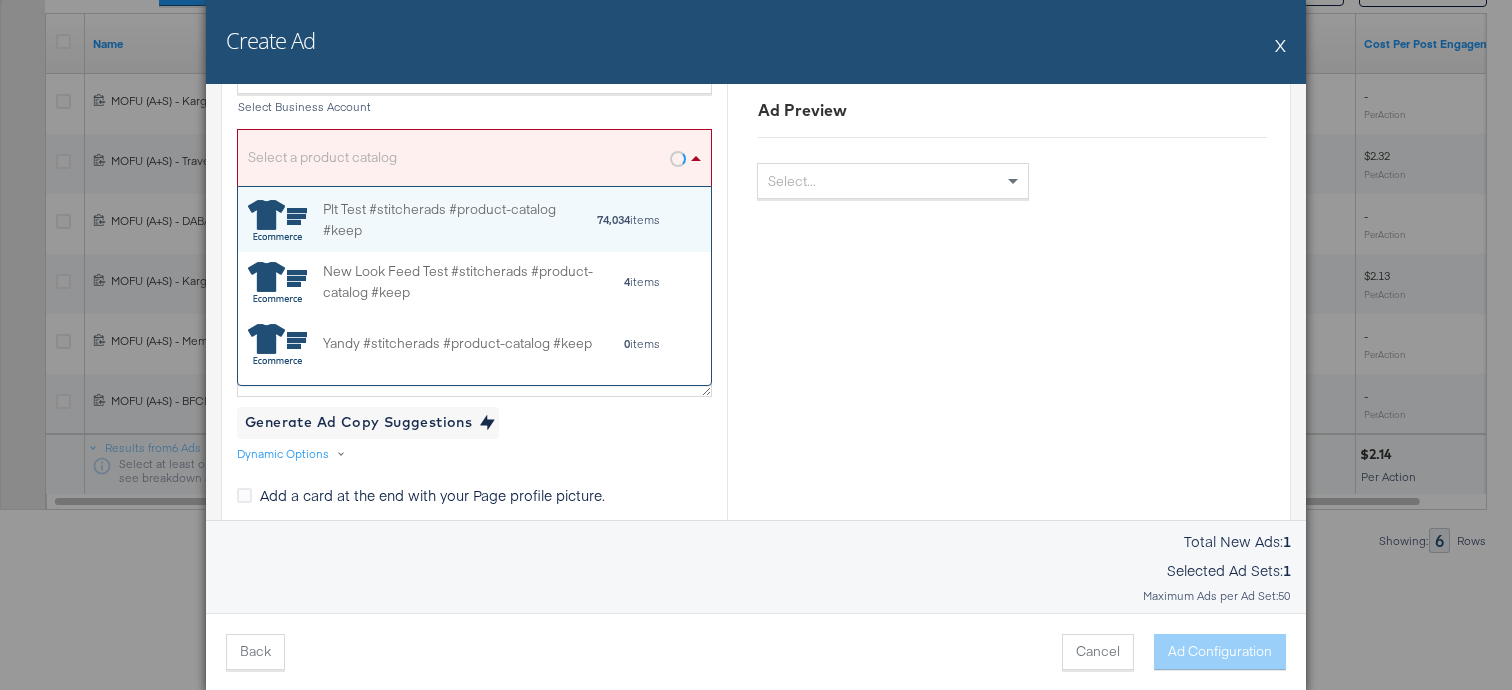 click on "Select a product catalog" at bounding box center (474, 163) 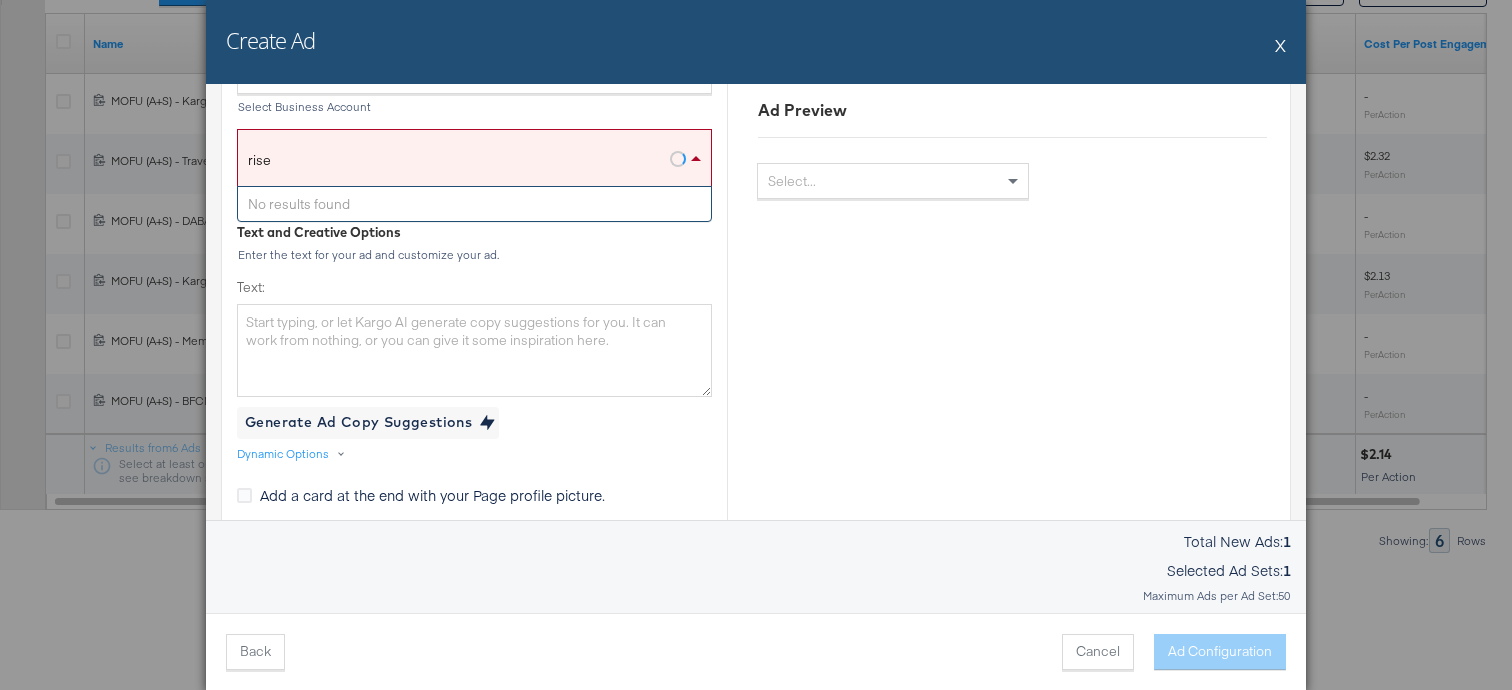 scroll, scrollTop: 661, scrollLeft: 0, axis: vertical 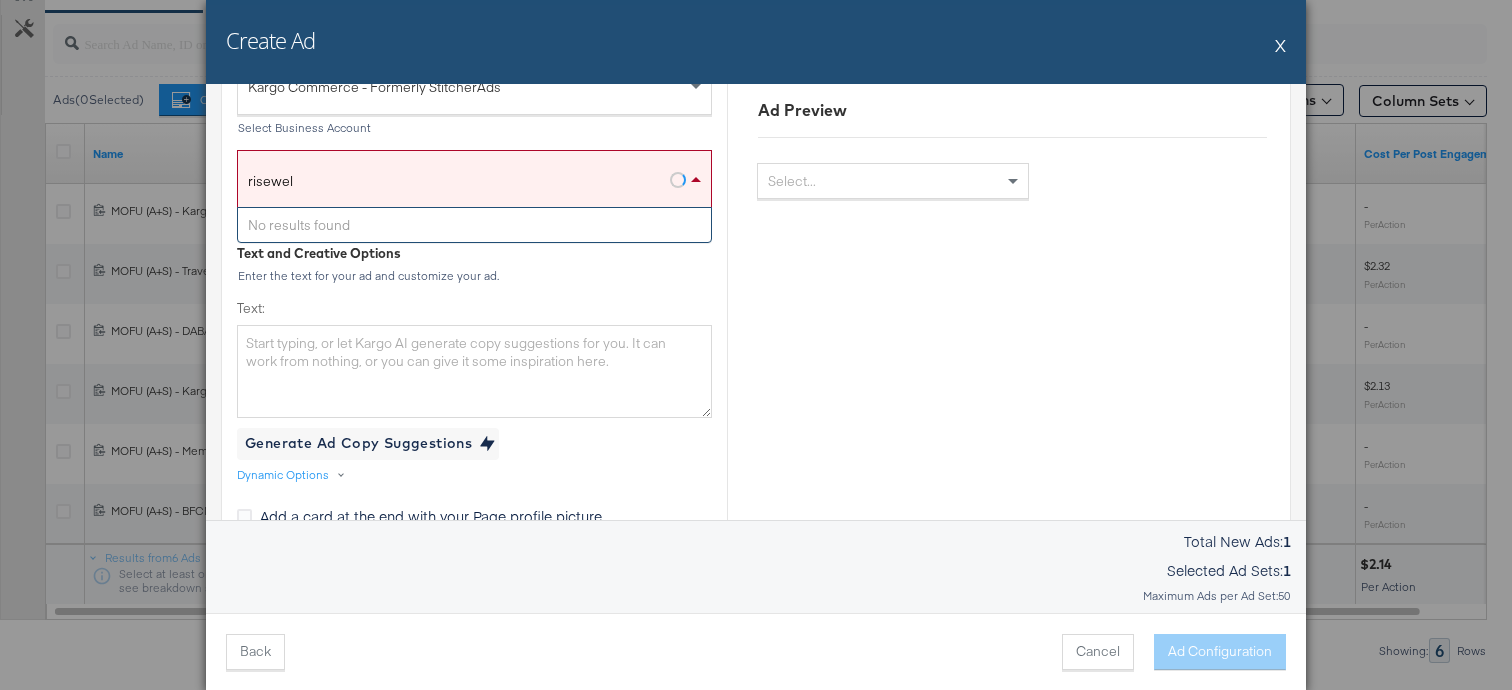 type on "risewell" 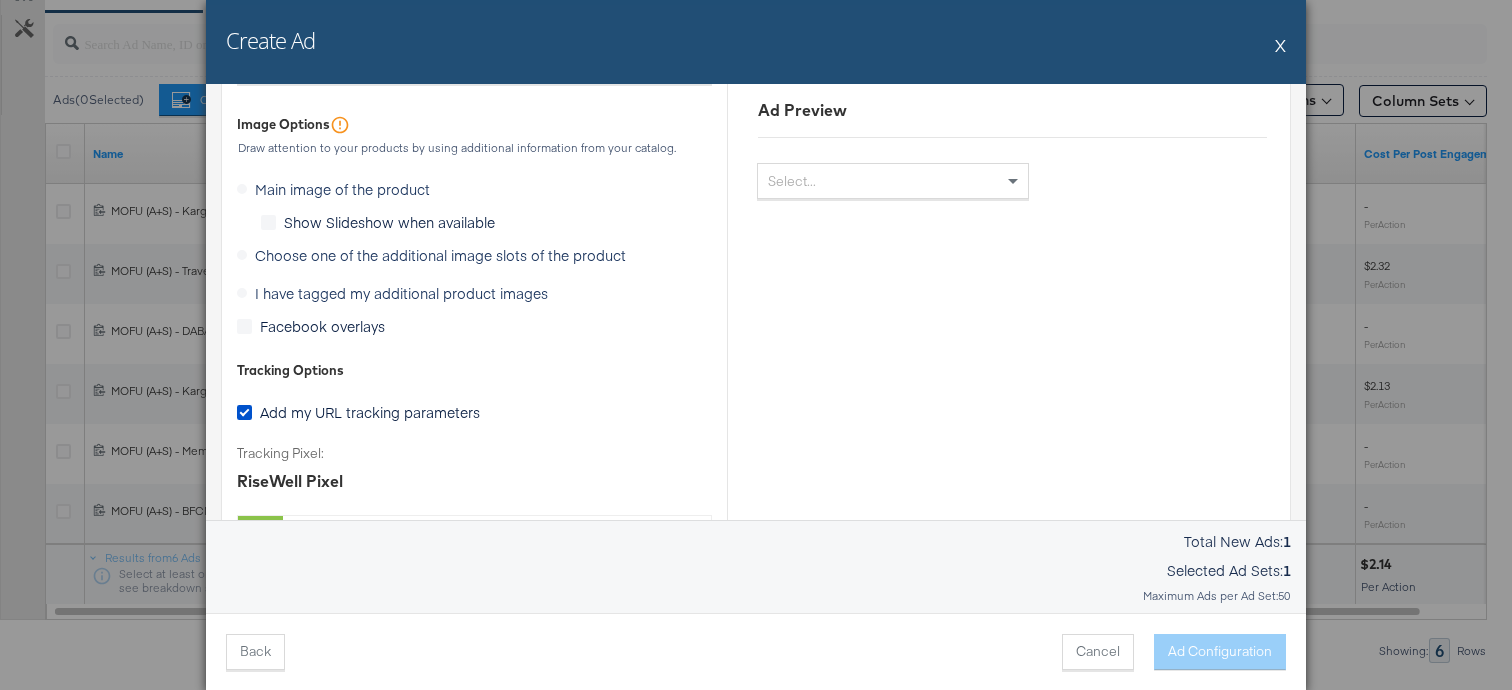 scroll, scrollTop: 1703, scrollLeft: 0, axis: vertical 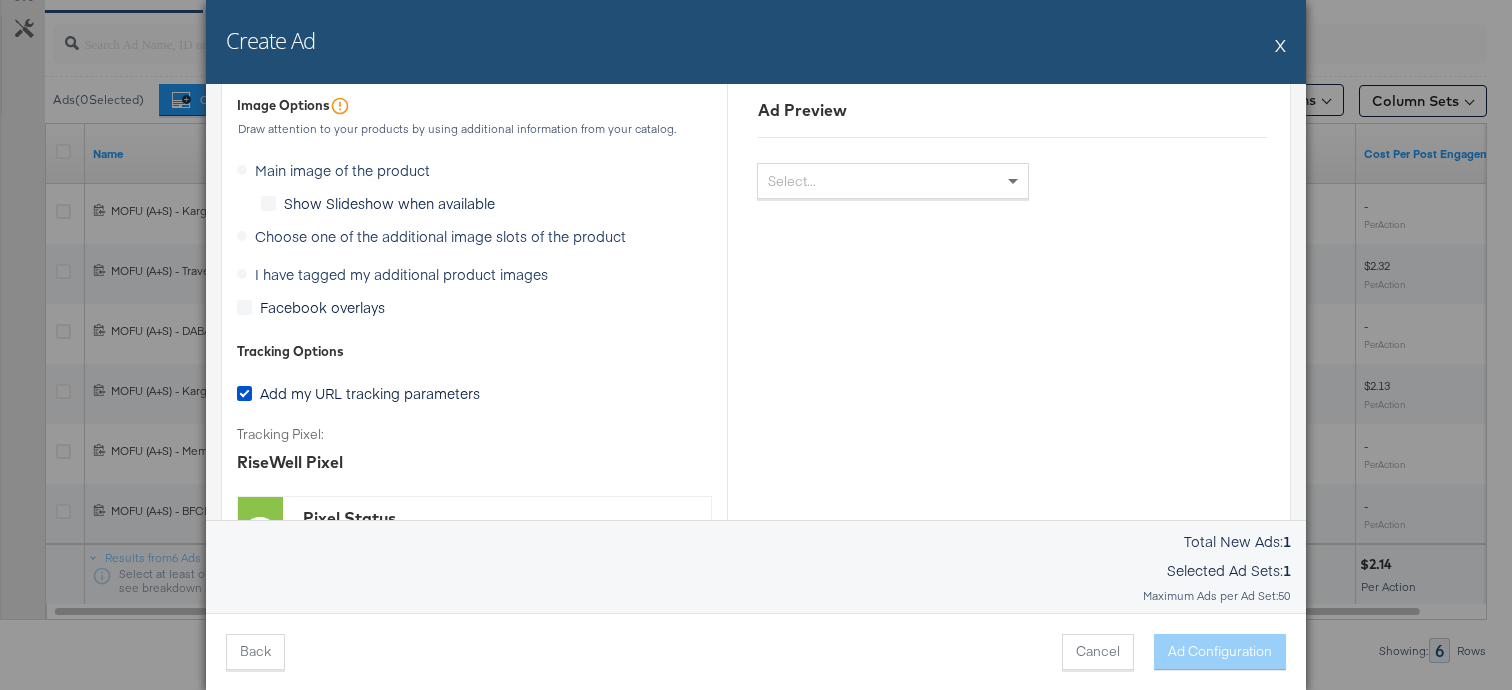 click on "Choose one of the additional image slots of the product" at bounding box center (435, 236) 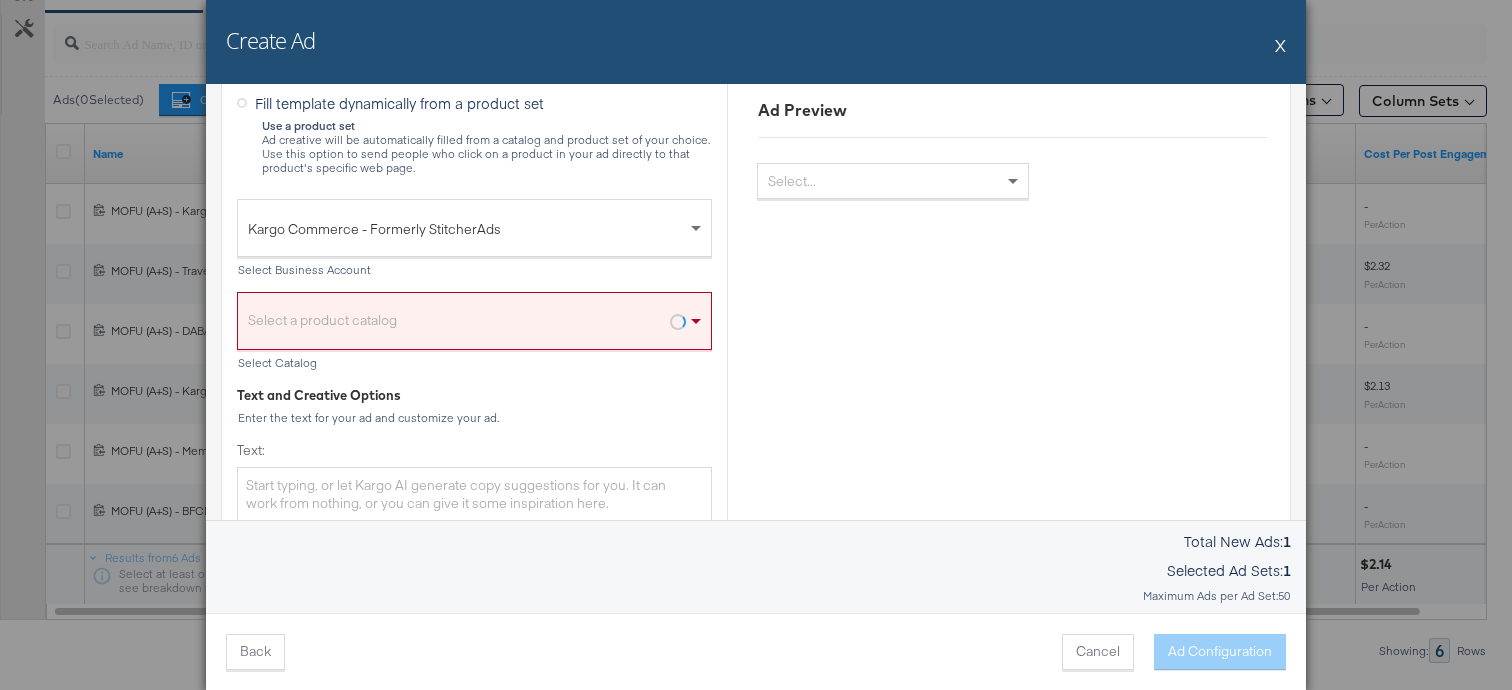 scroll, scrollTop: 431, scrollLeft: 0, axis: vertical 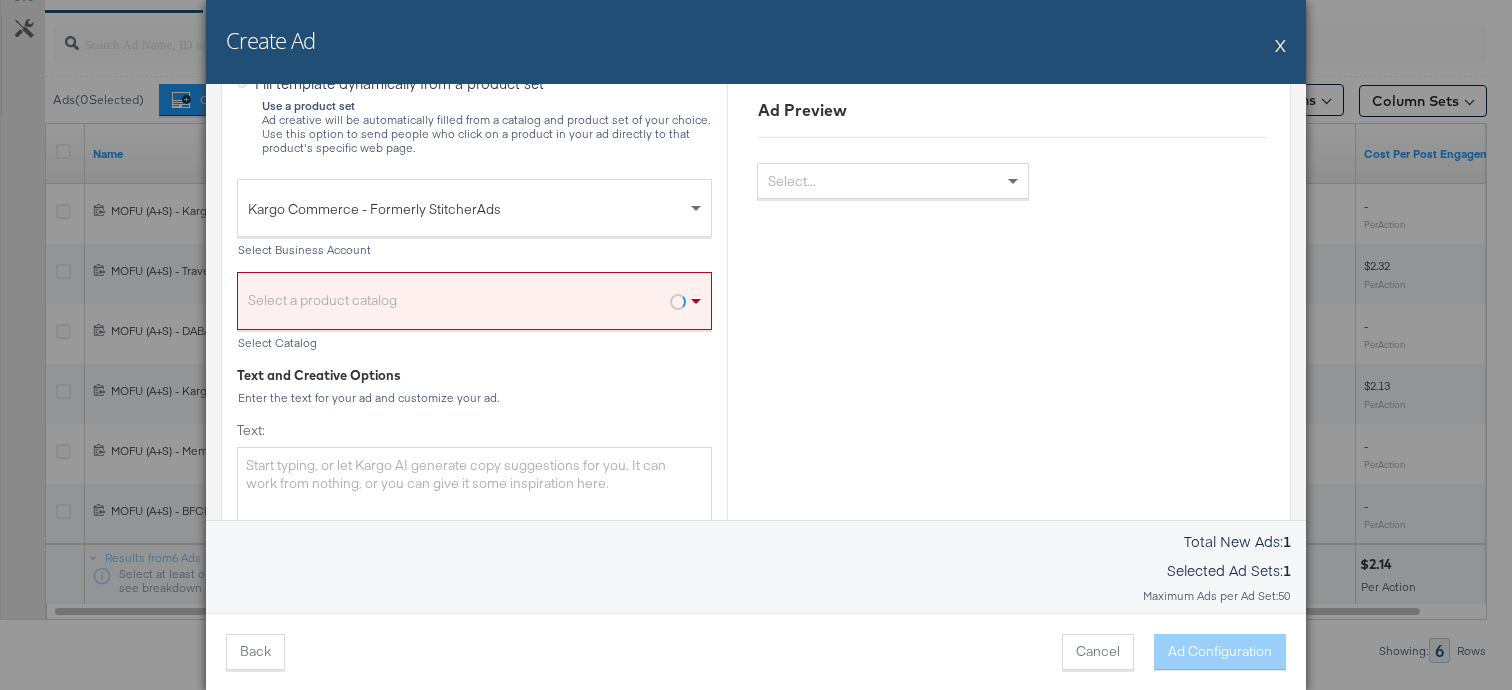 click on "Select a product catalog" at bounding box center [474, 306] 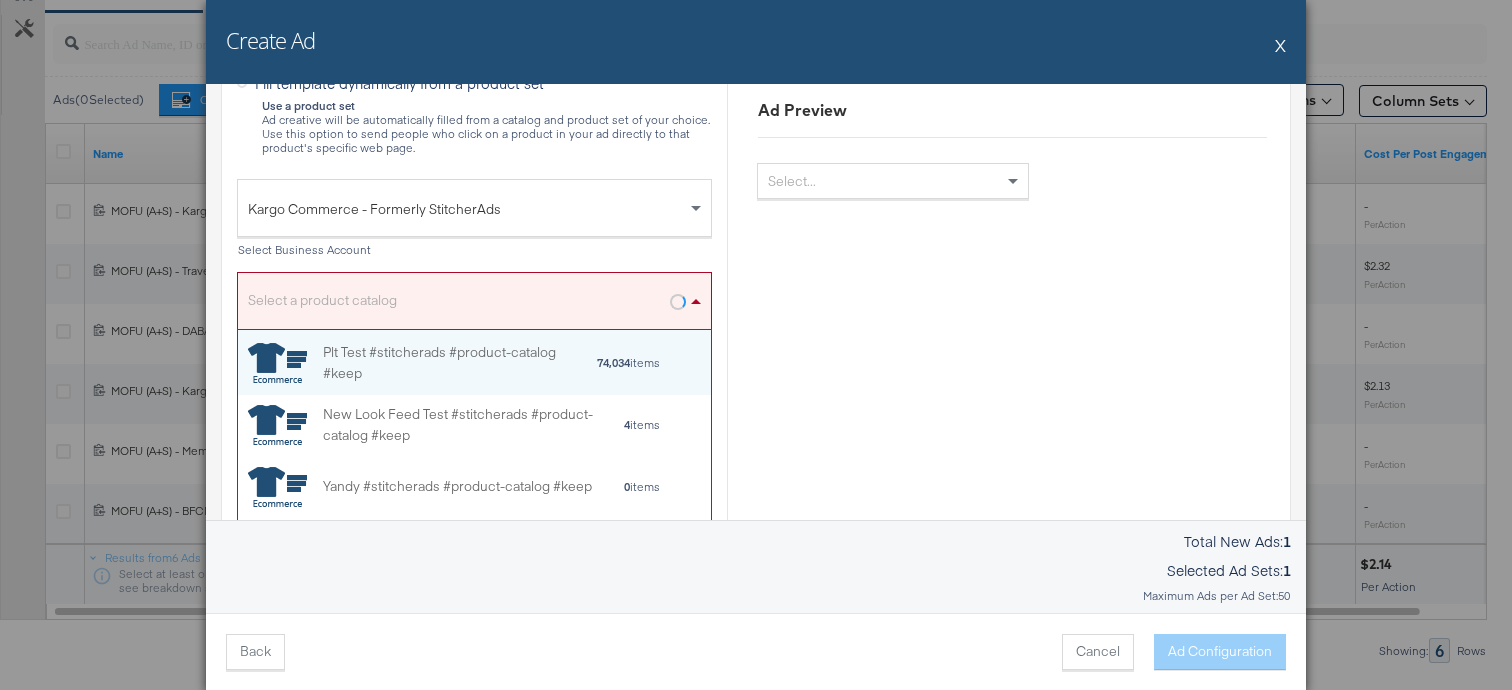 scroll, scrollTop: 1, scrollLeft: 1, axis: both 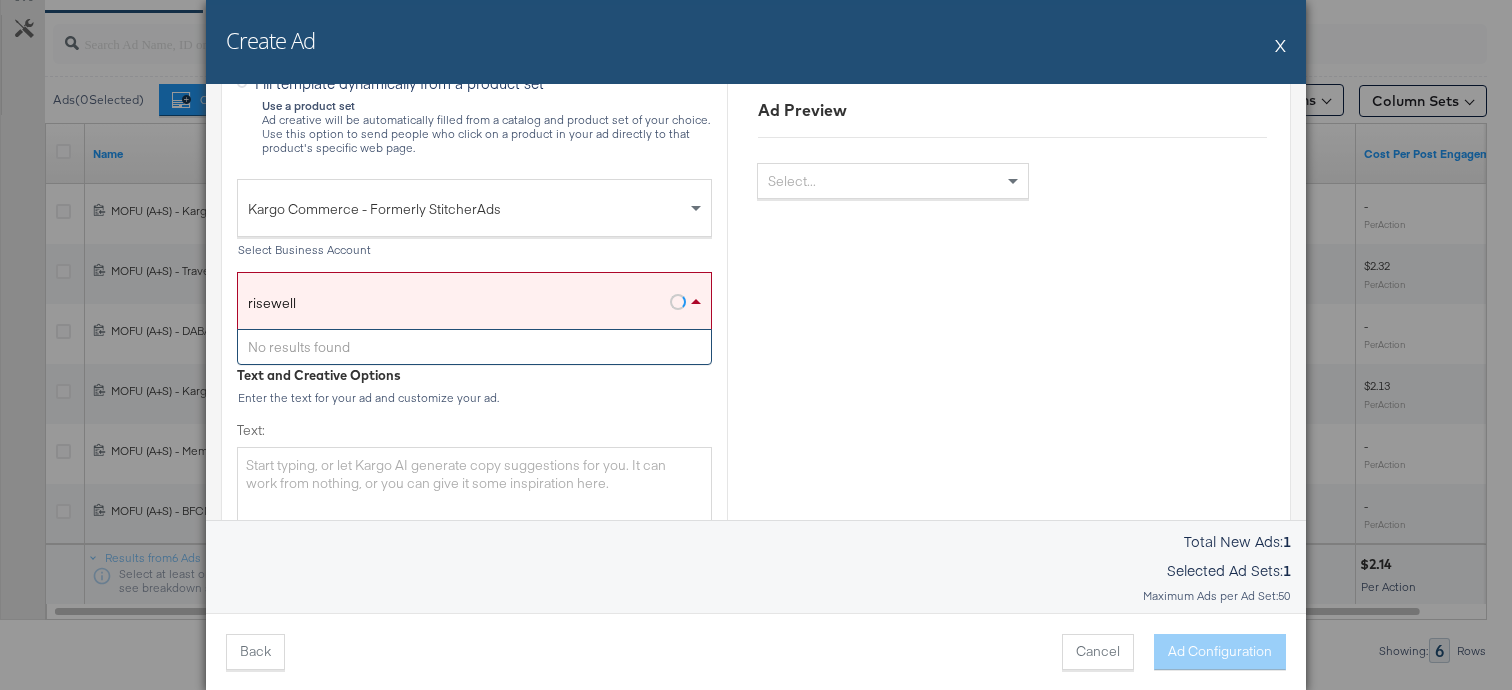 type on "risewell" 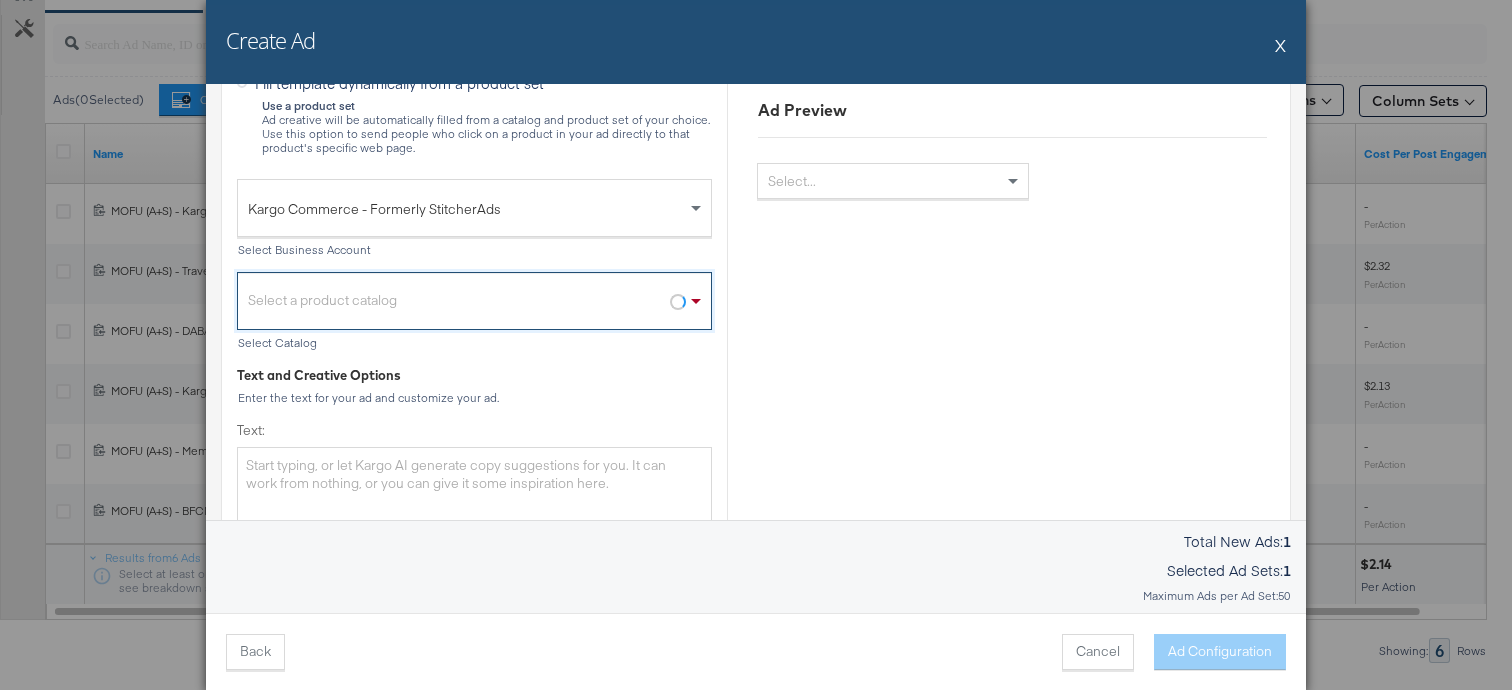 click on "Select a product catalog" at bounding box center (474, 306) 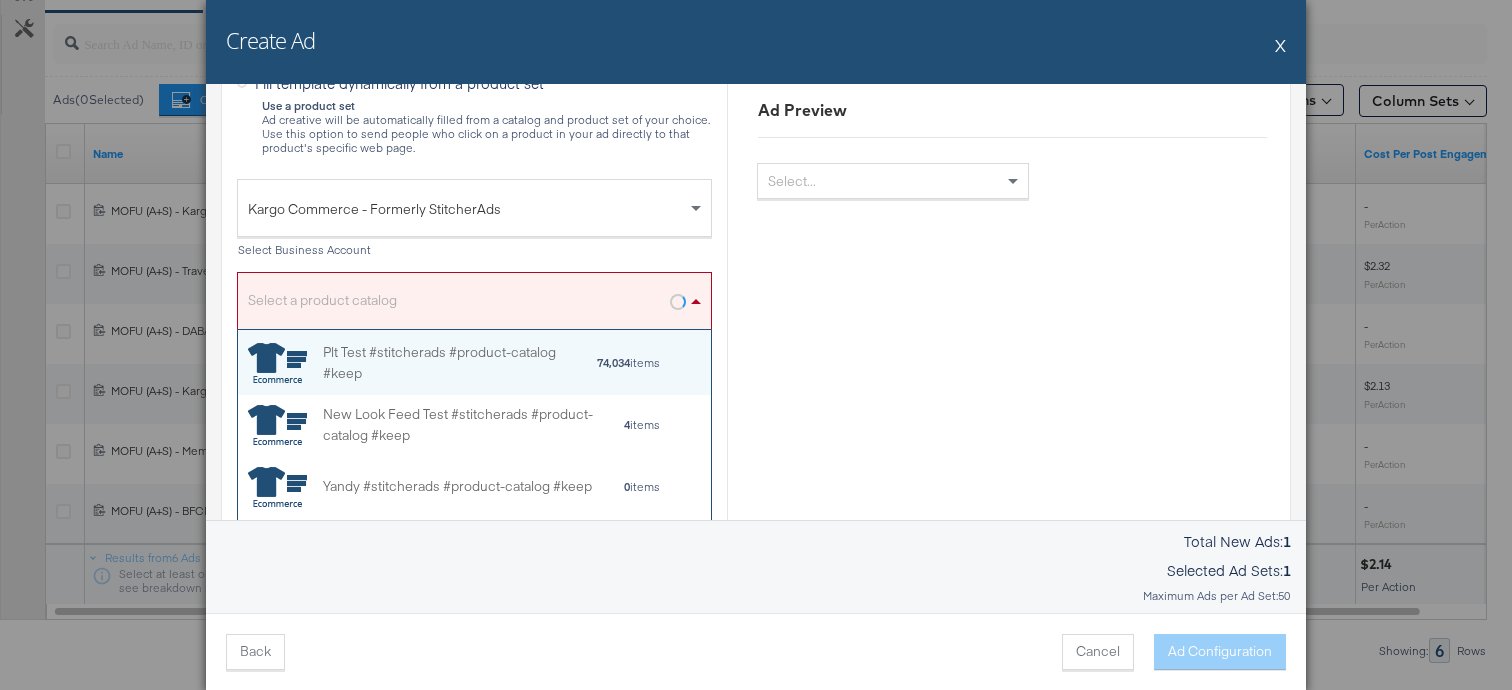 scroll, scrollTop: 1, scrollLeft: 1, axis: both 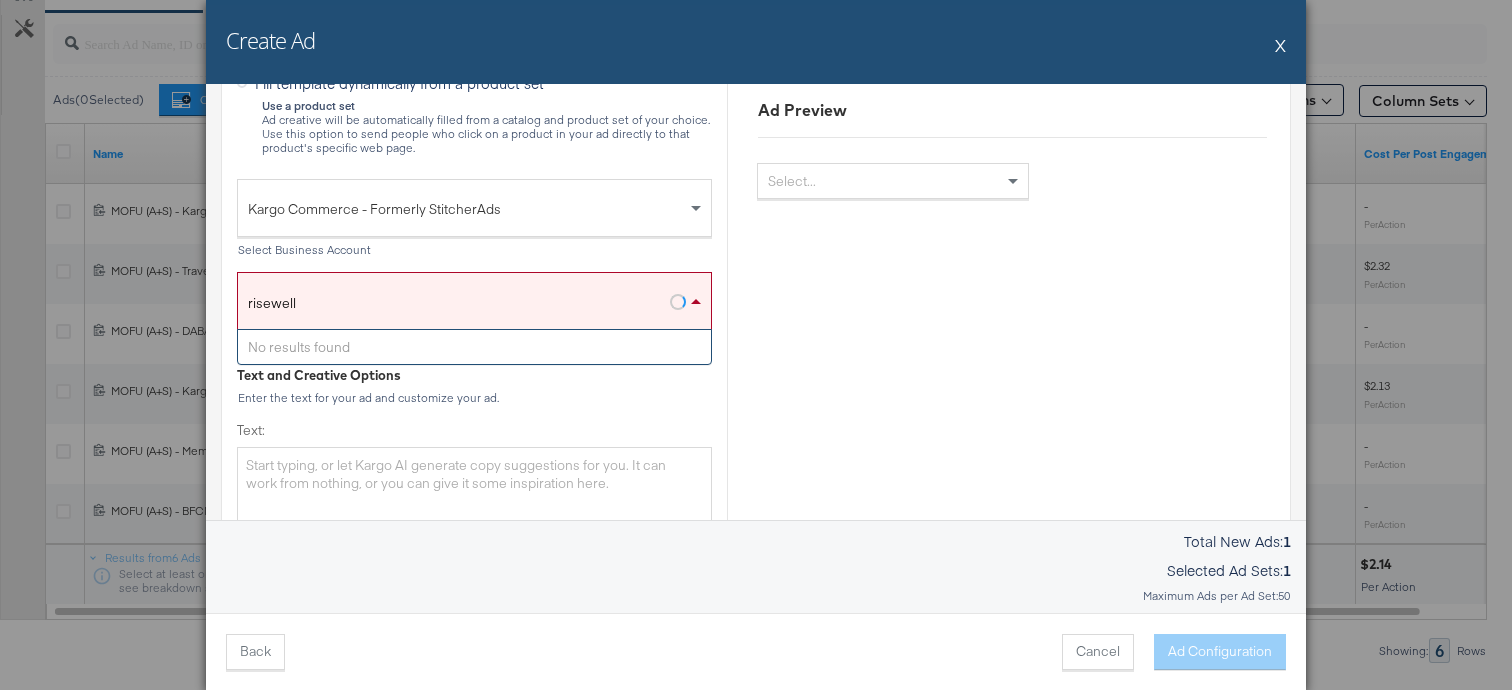type on "risewell" 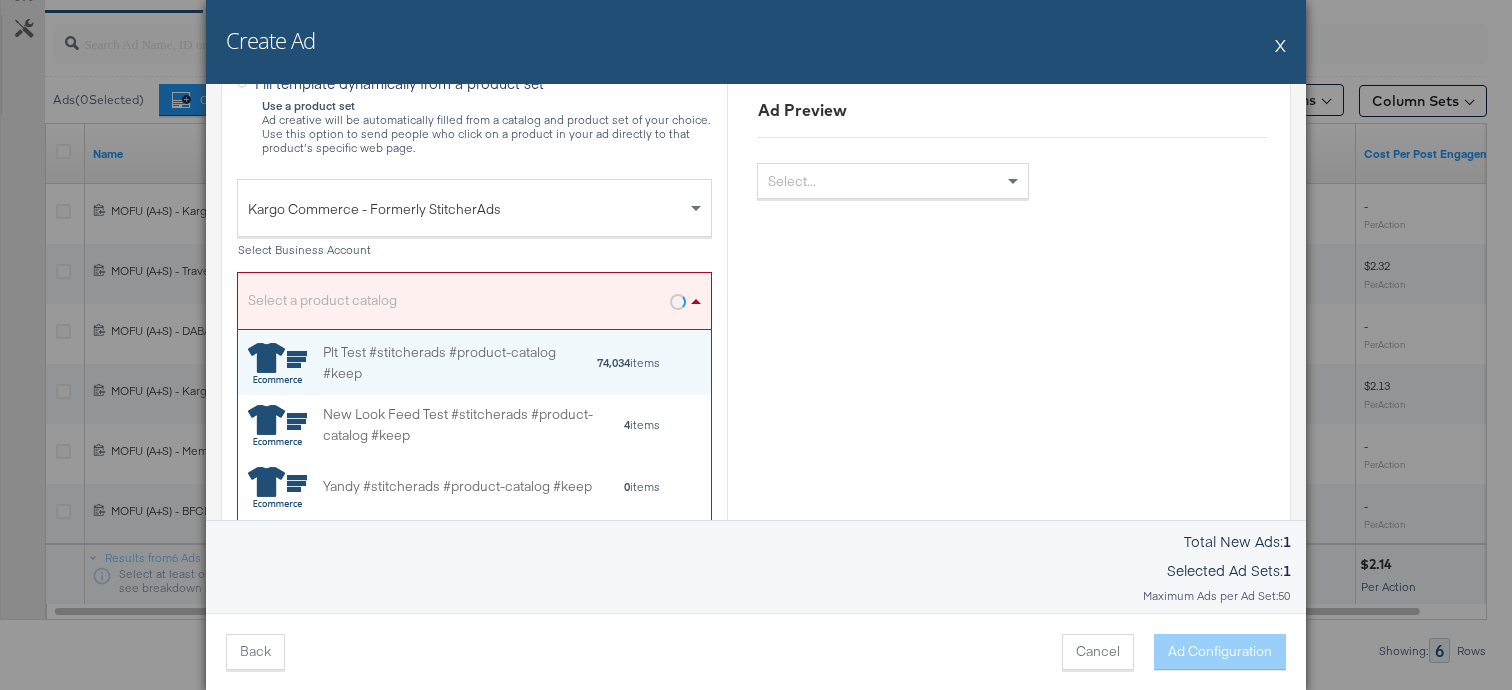 click on "Select a product catalog" at bounding box center (474, 306) 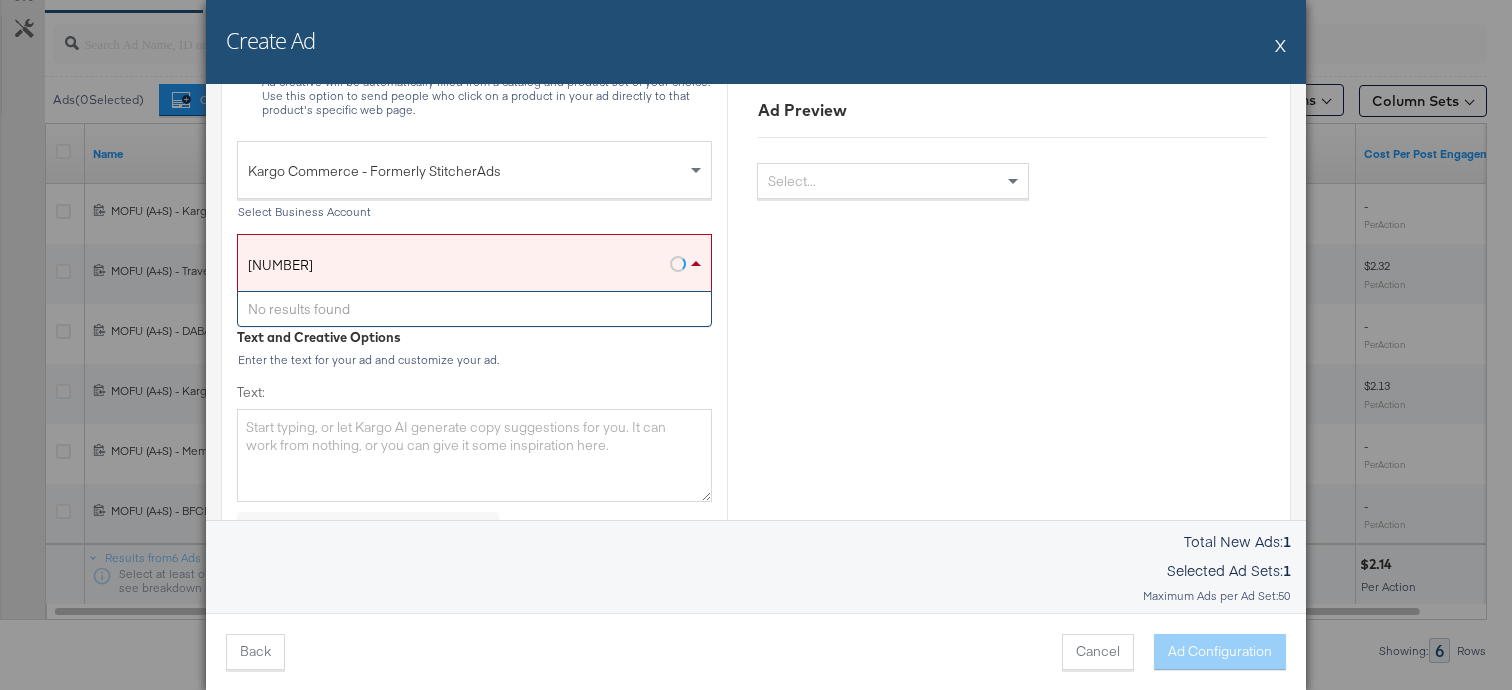 scroll, scrollTop: 480, scrollLeft: 0, axis: vertical 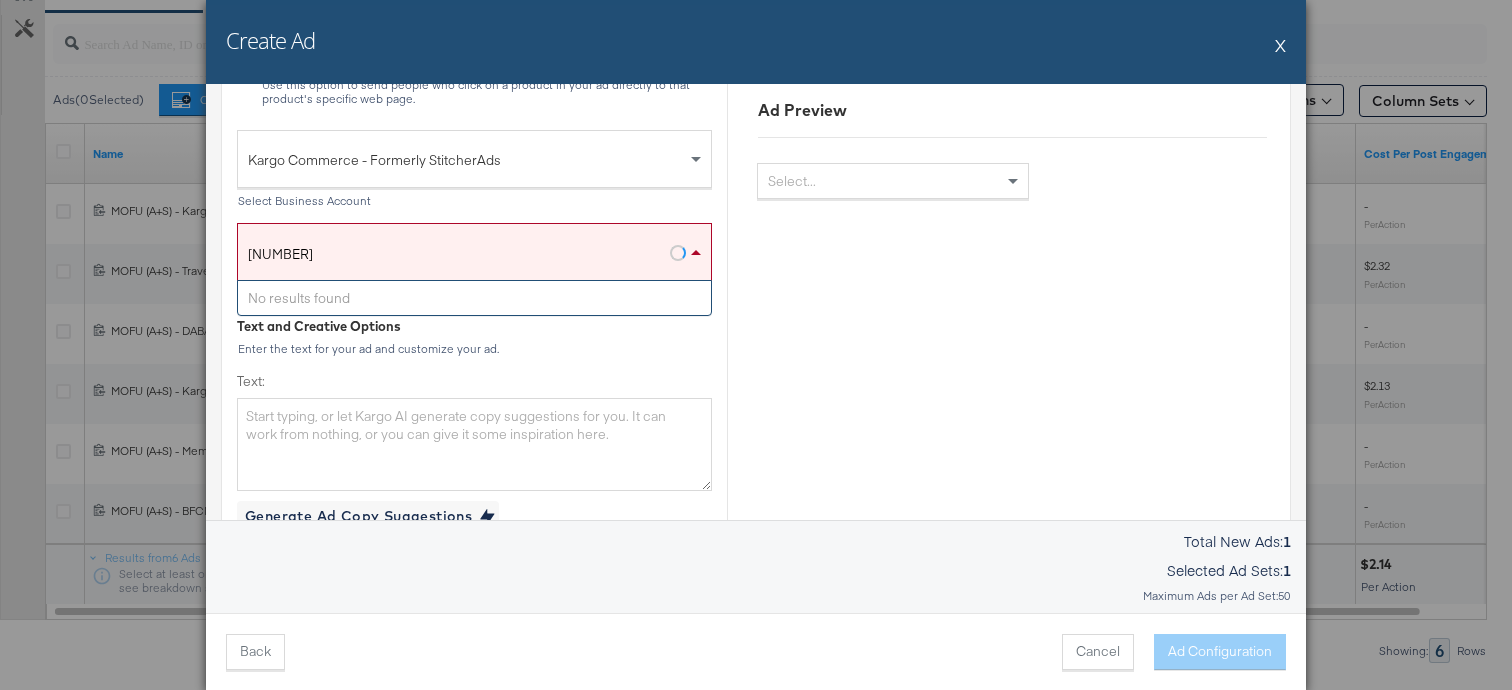 type on "4378599332212843" 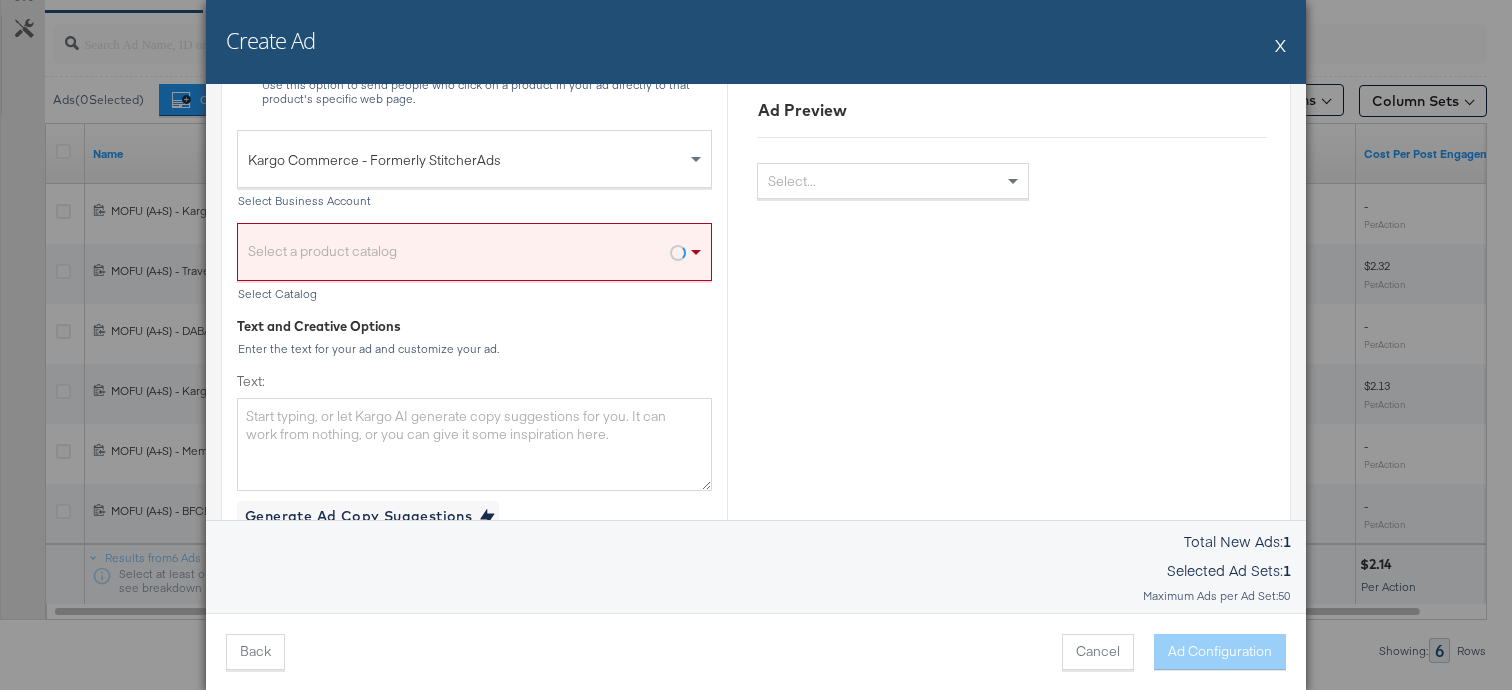 click on "Kargo Commerce - Formerly StitcherAds Select Business Account" at bounding box center [474, 169] 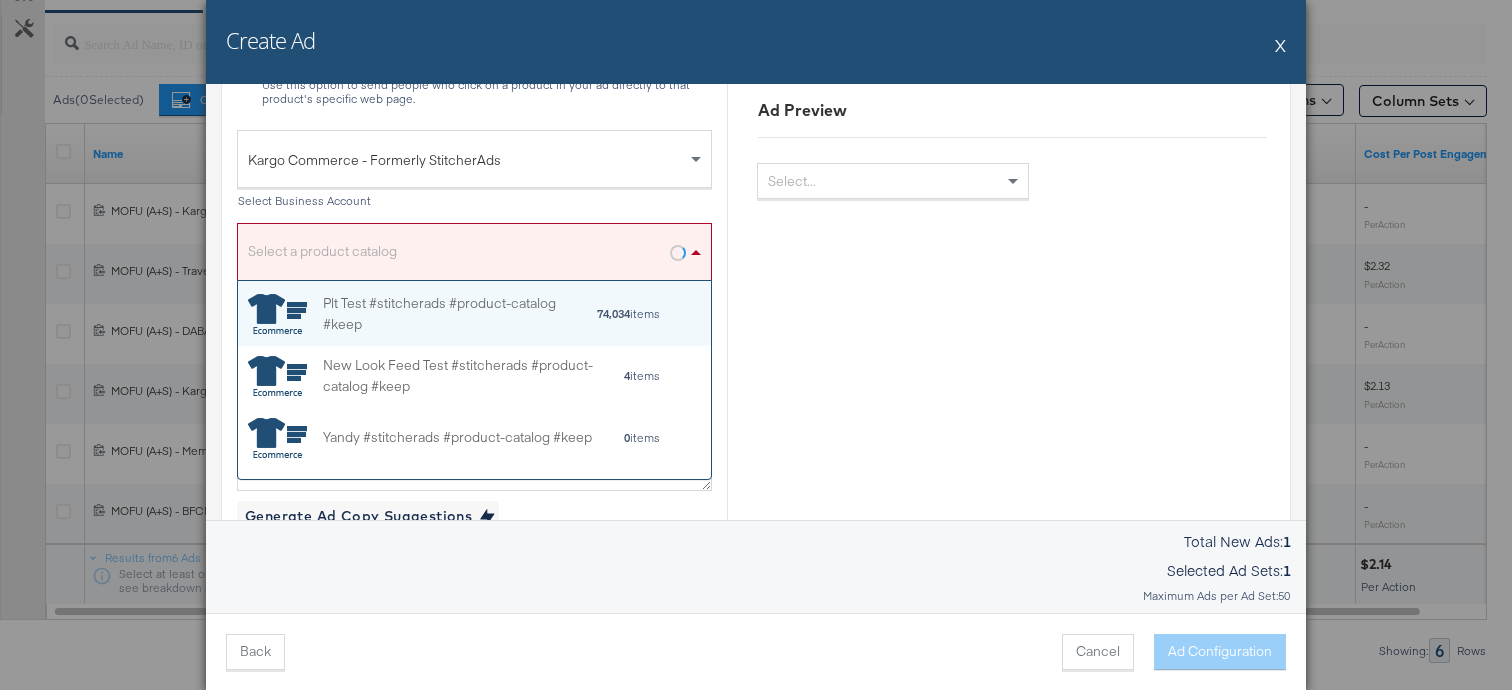 click on "Select a product catalog" at bounding box center (474, 257) 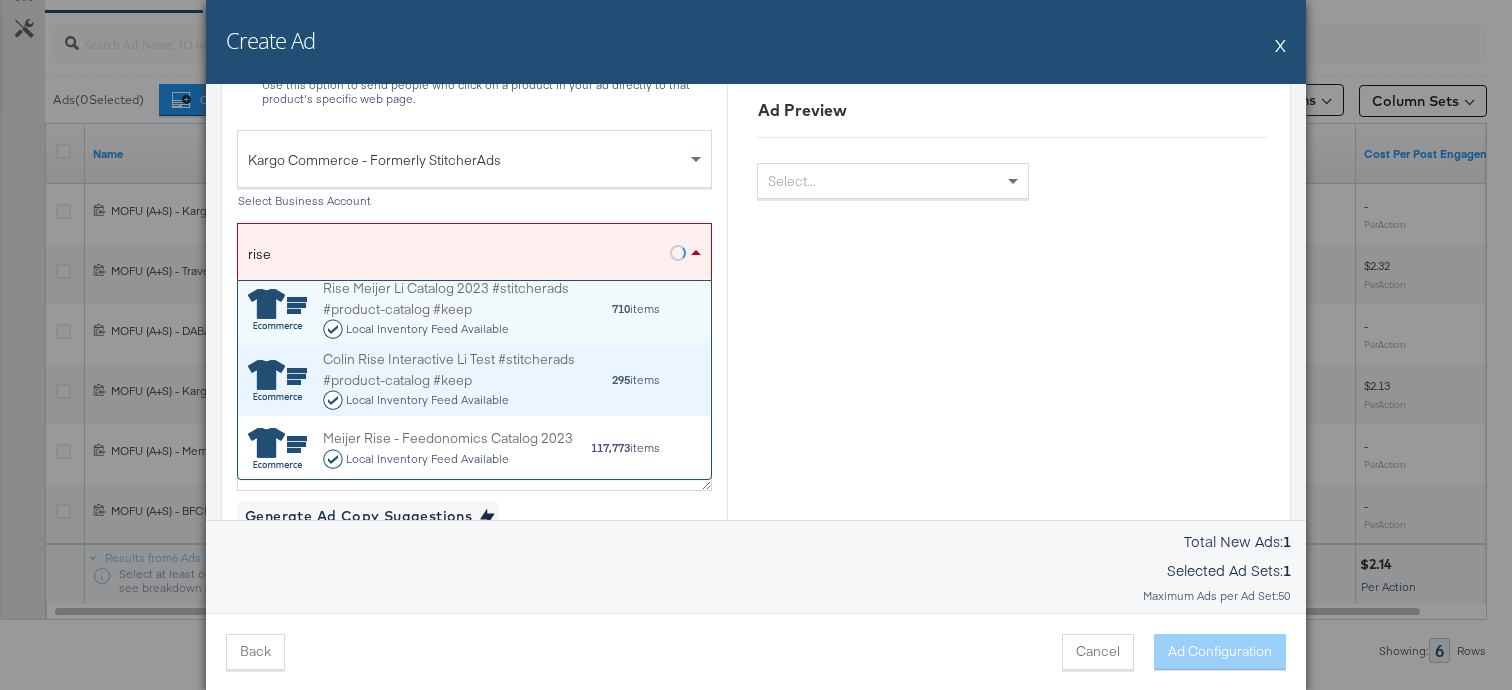 scroll, scrollTop: 0, scrollLeft: 0, axis: both 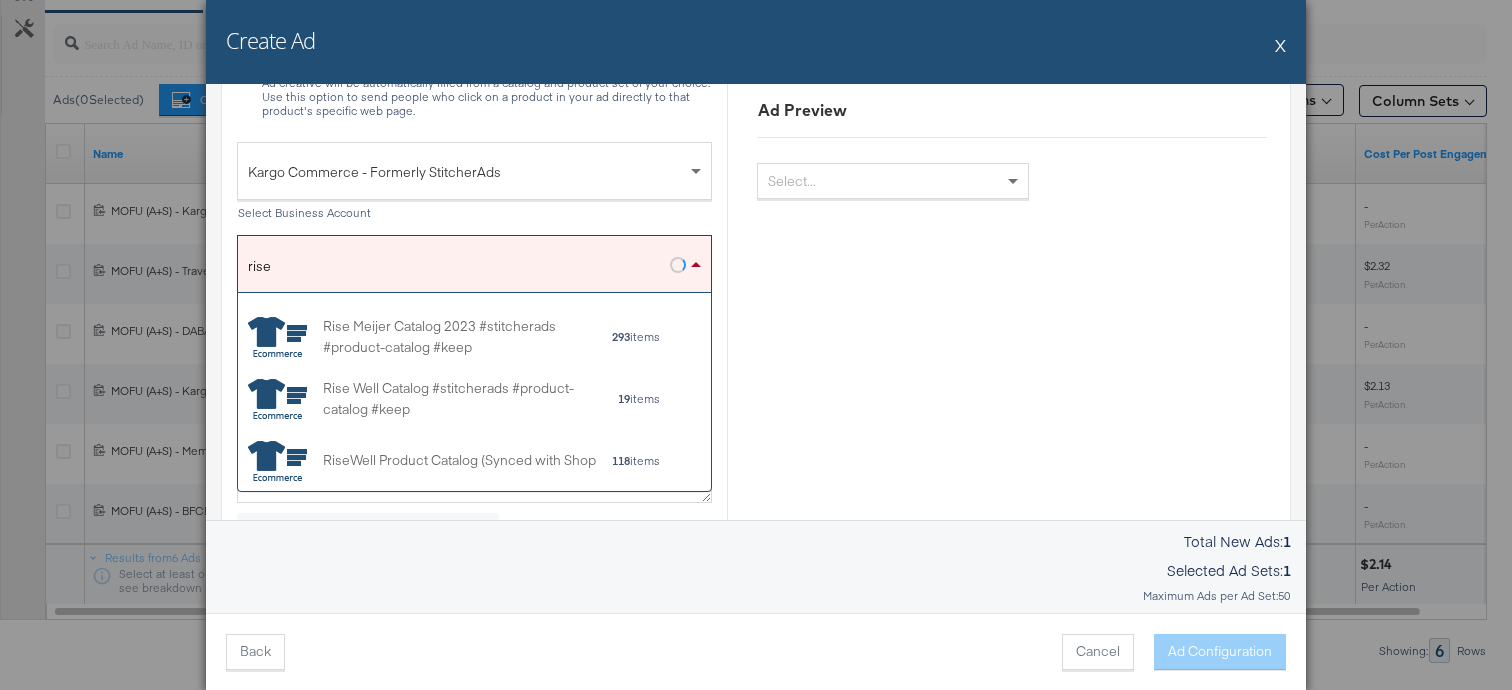 drag, startPoint x: 376, startPoint y: 278, endPoint x: 212, endPoint y: 256, distance: 165.46902 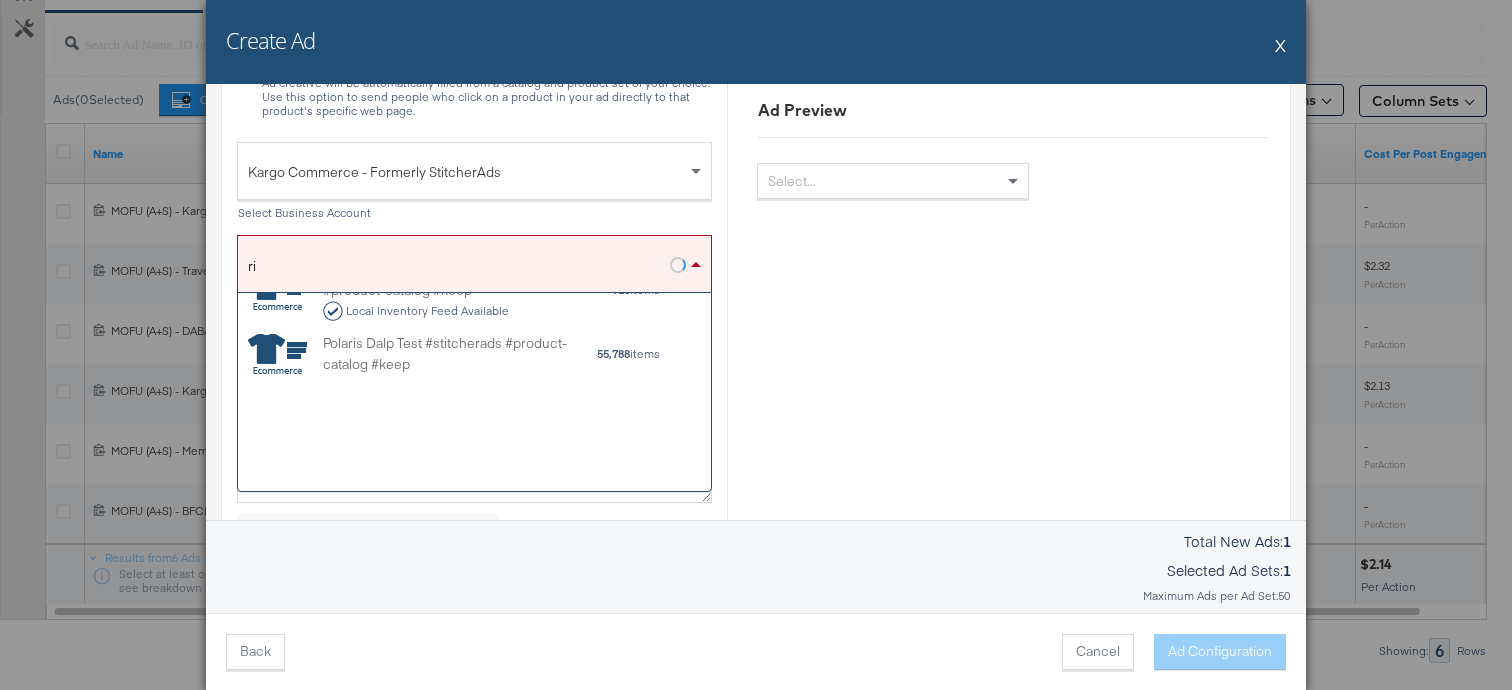scroll, scrollTop: 0, scrollLeft: 0, axis: both 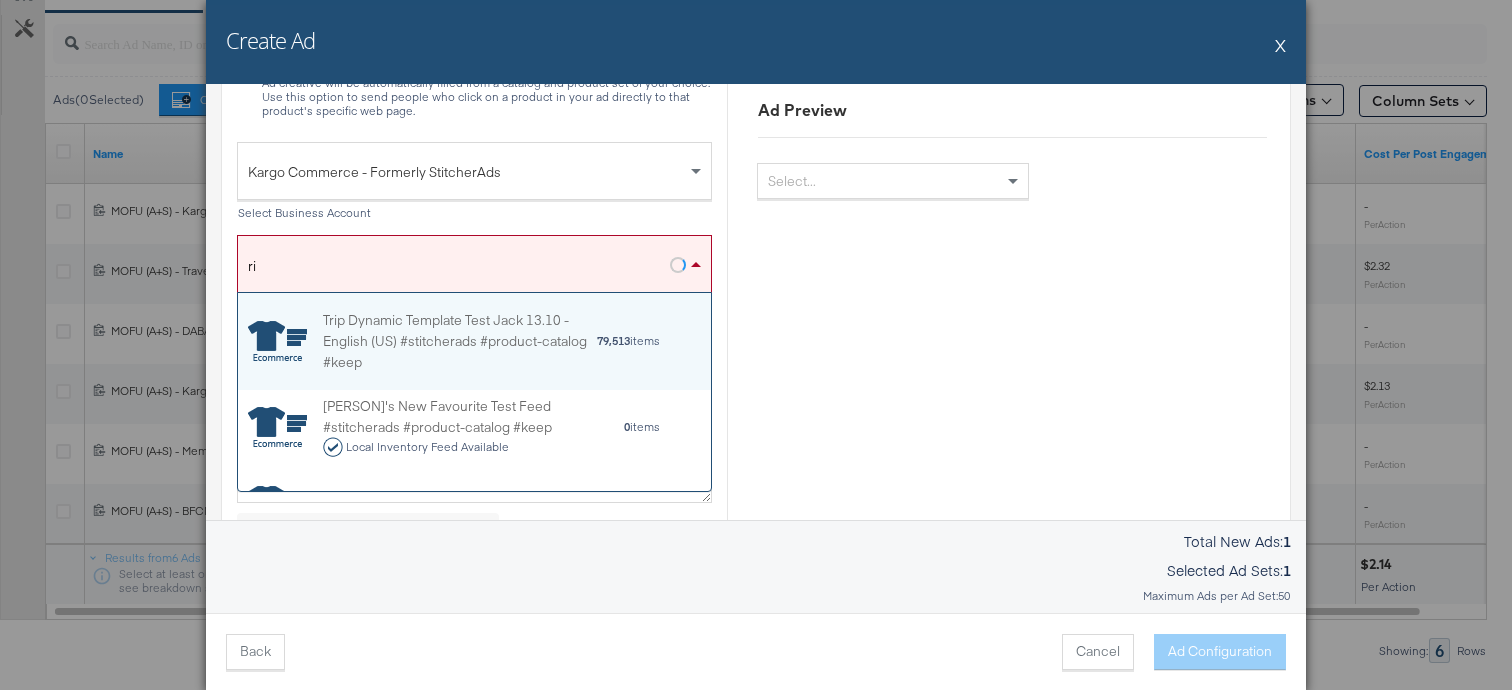 type on "r" 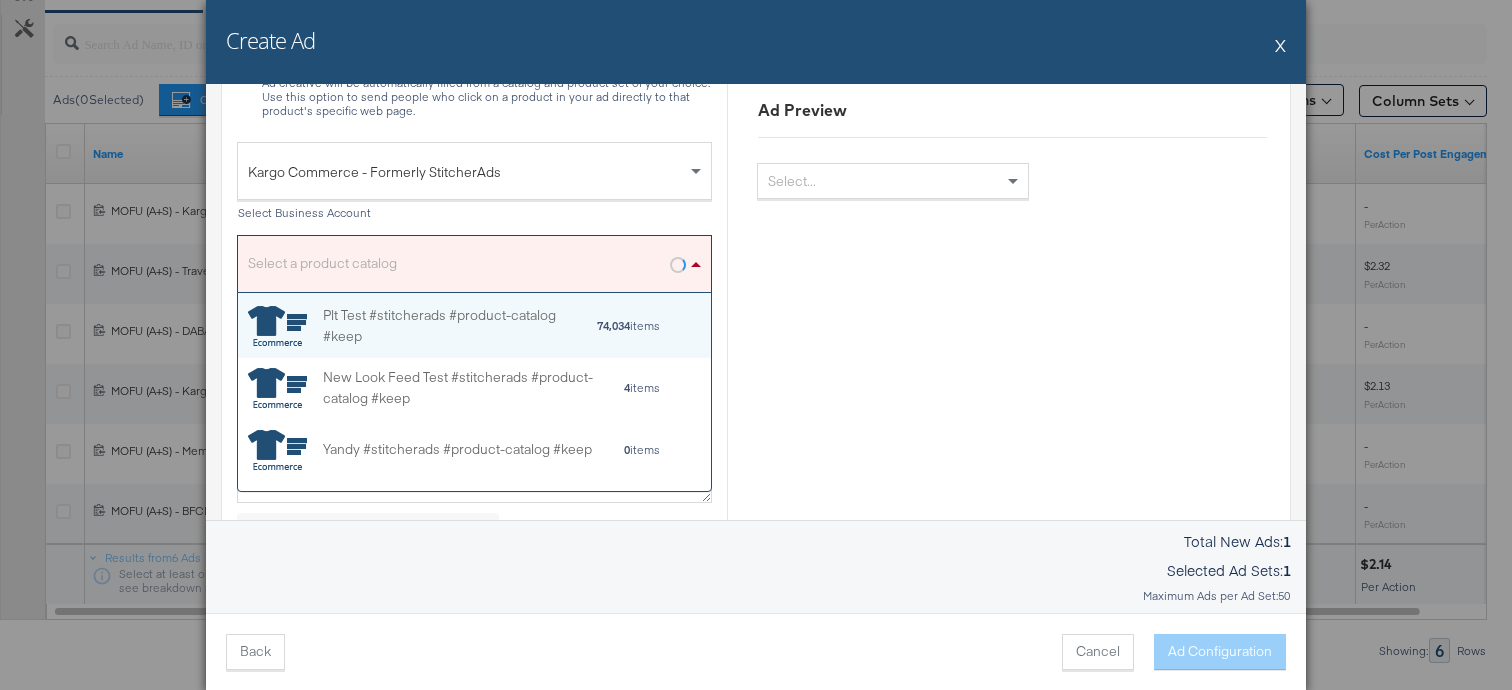 paste on "4378599332212843" 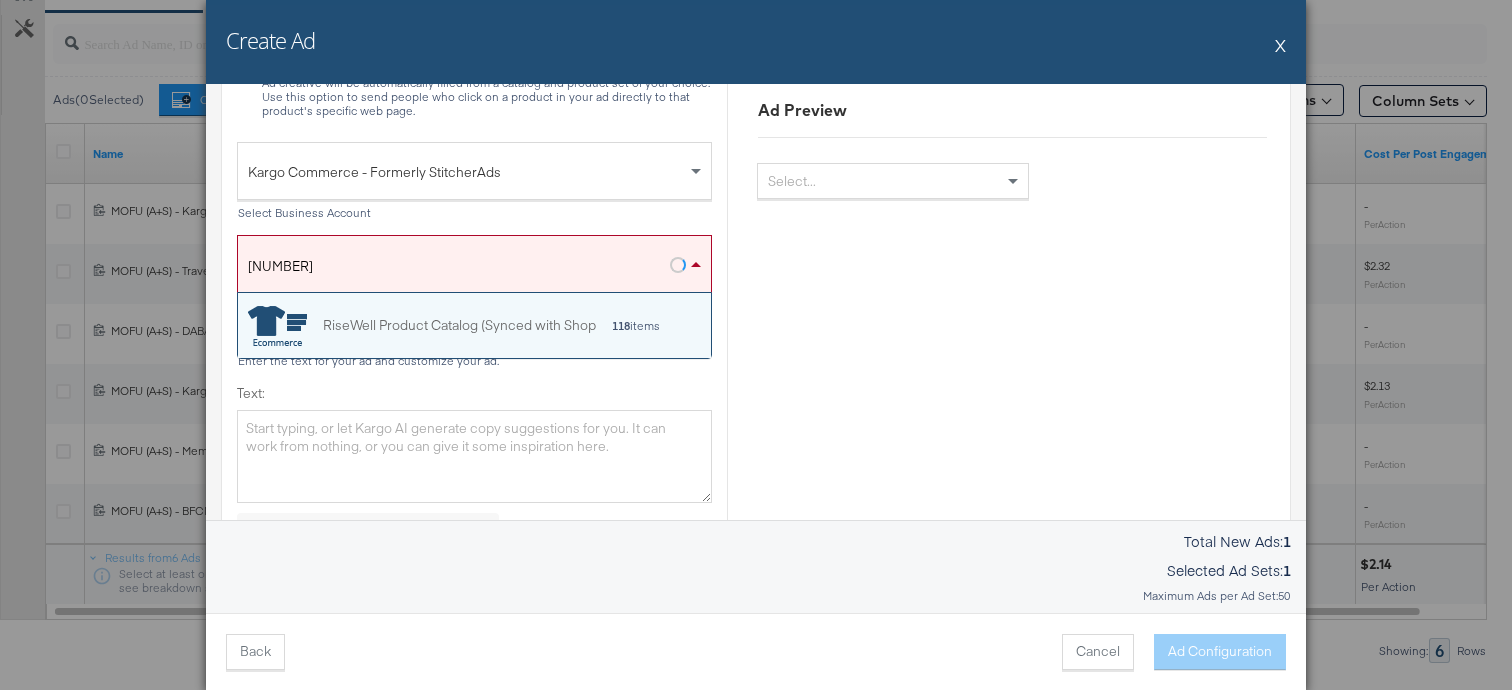 scroll, scrollTop: 65, scrollLeft: 473, axis: both 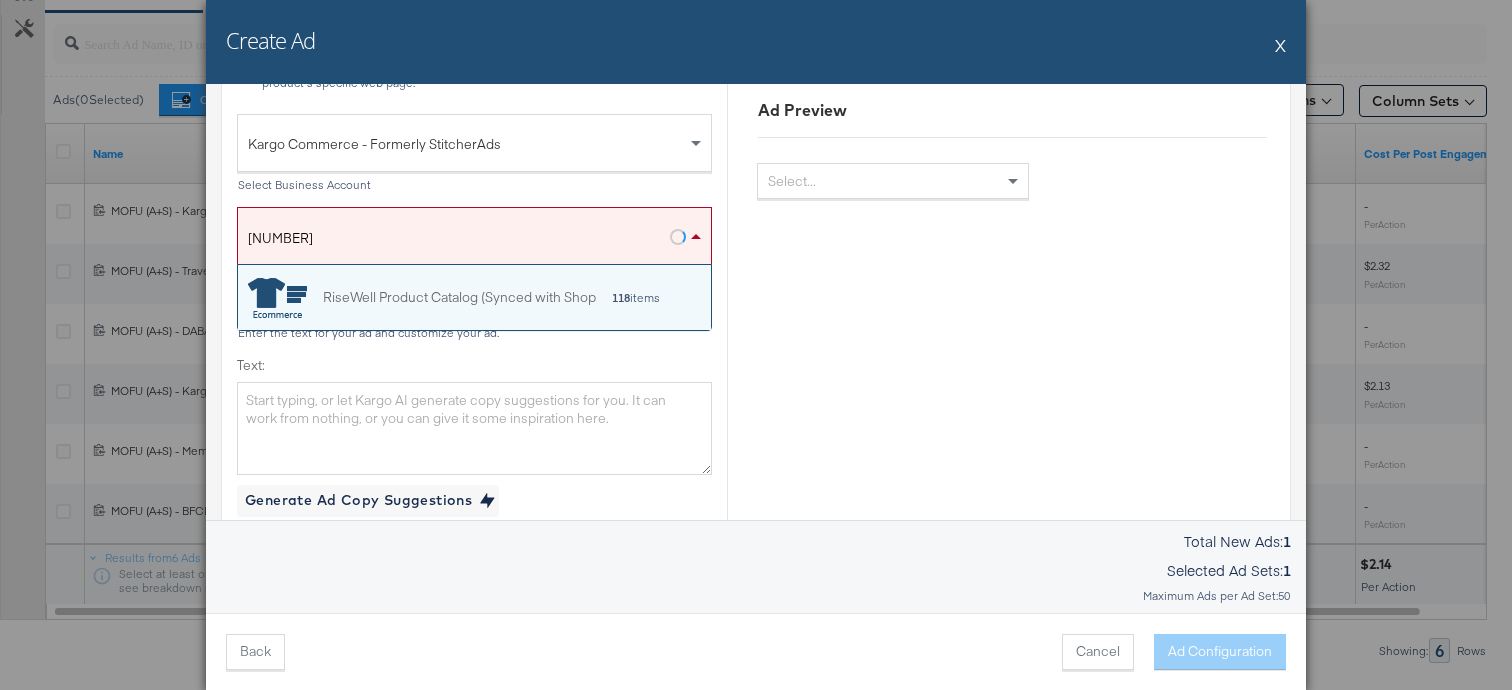 type on "4378599332212843" 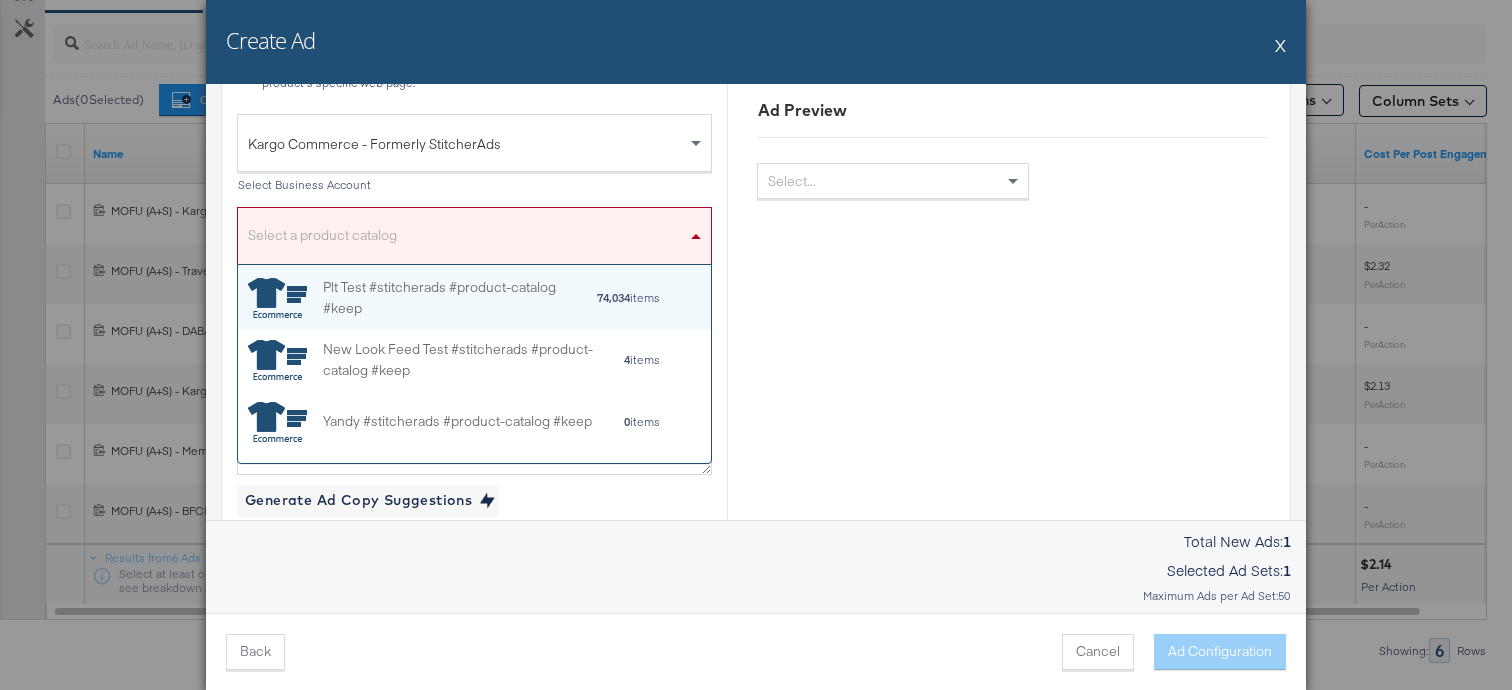 click on "Select a product catalog" at bounding box center (474, 241) 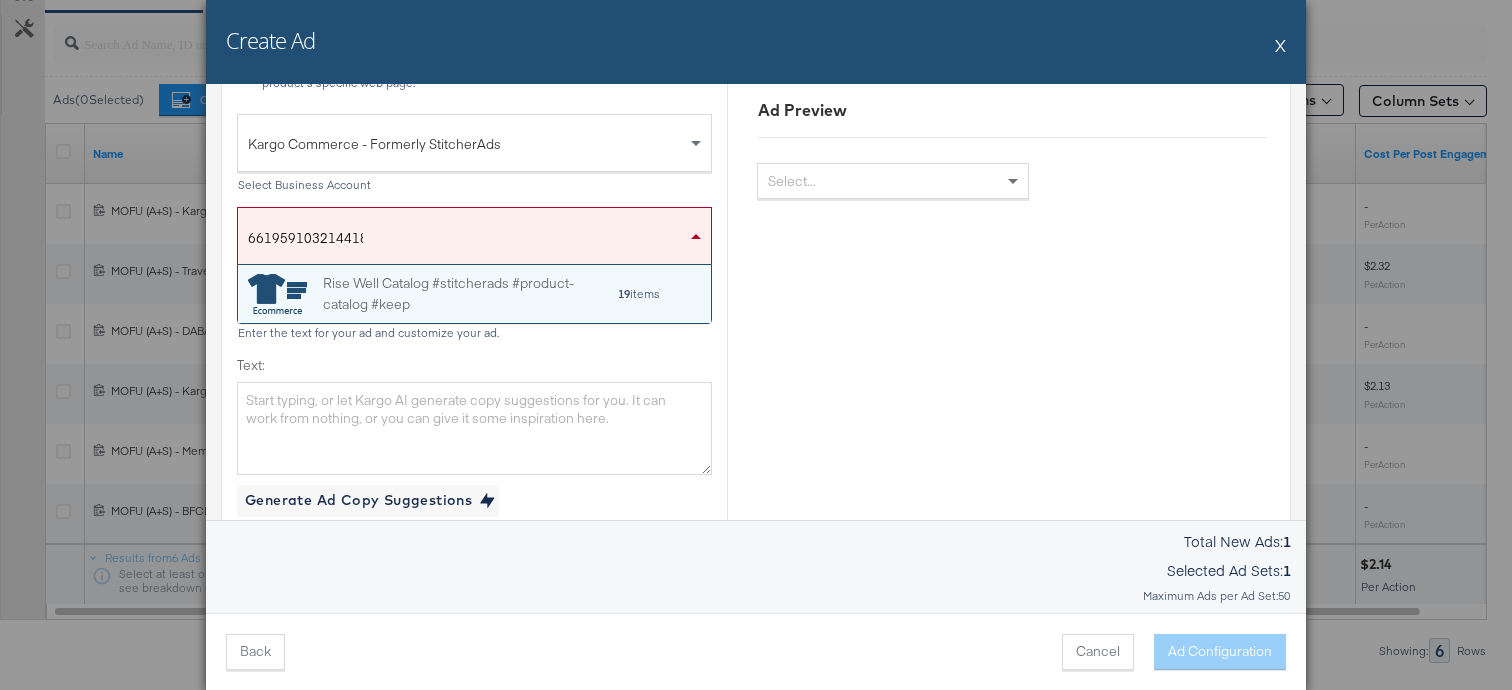 scroll, scrollTop: 58, scrollLeft: 473, axis: both 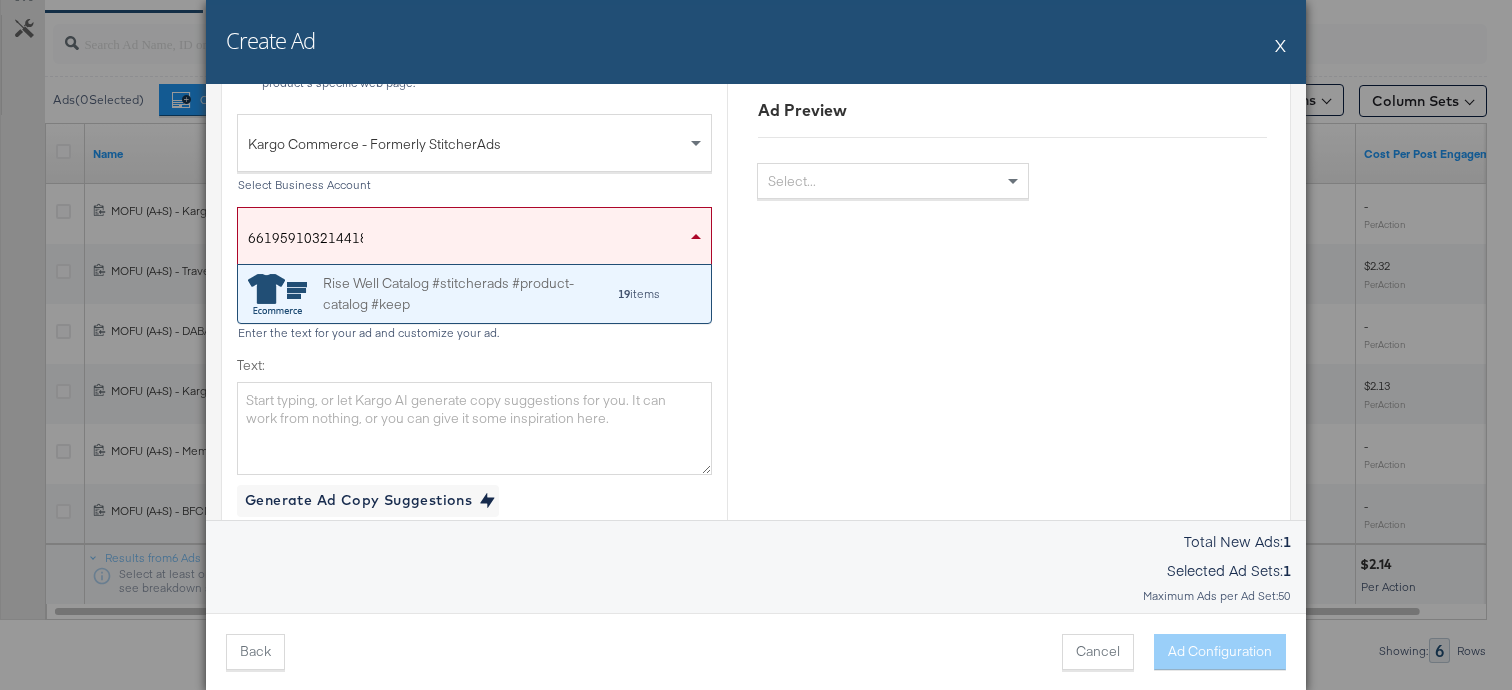 click on "Rise Well Catalog #stitcherads #product-catalog #keep" at bounding box center [470, 294] 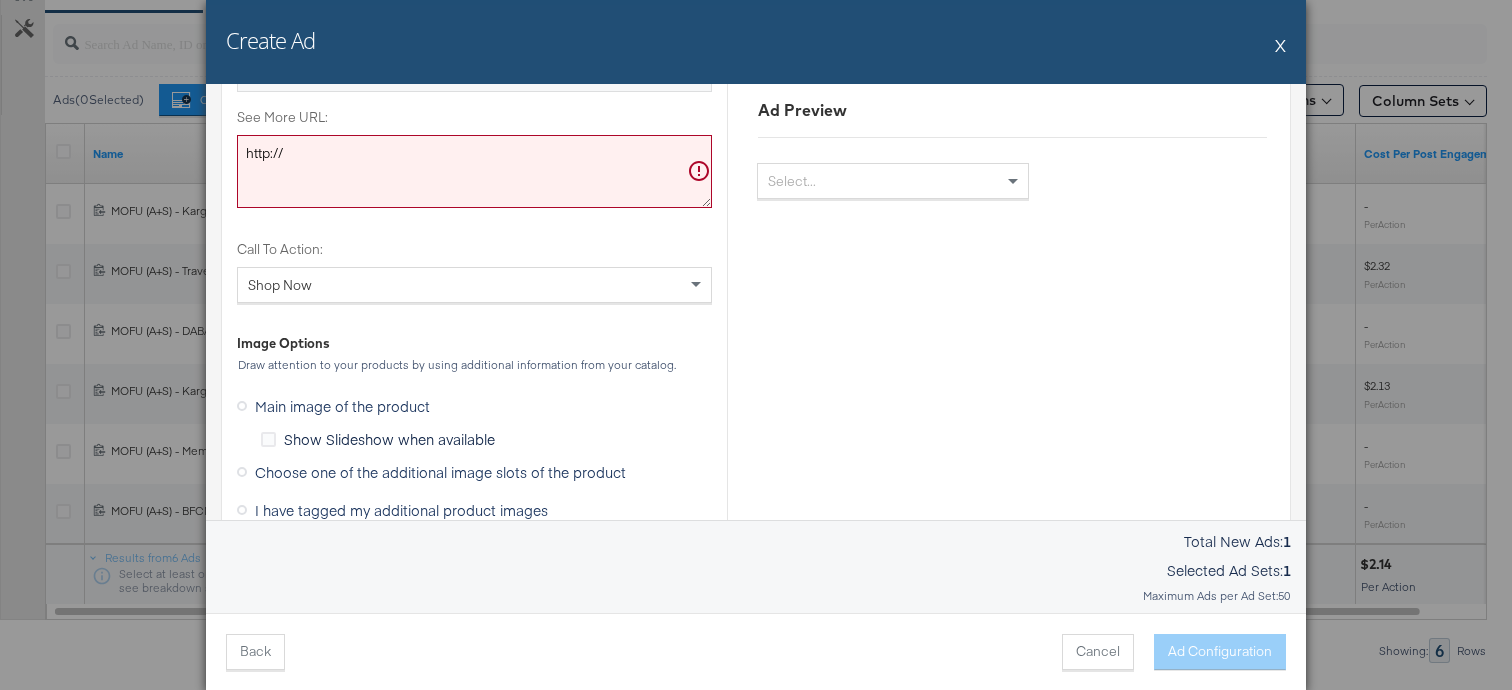 scroll, scrollTop: 1744, scrollLeft: 0, axis: vertical 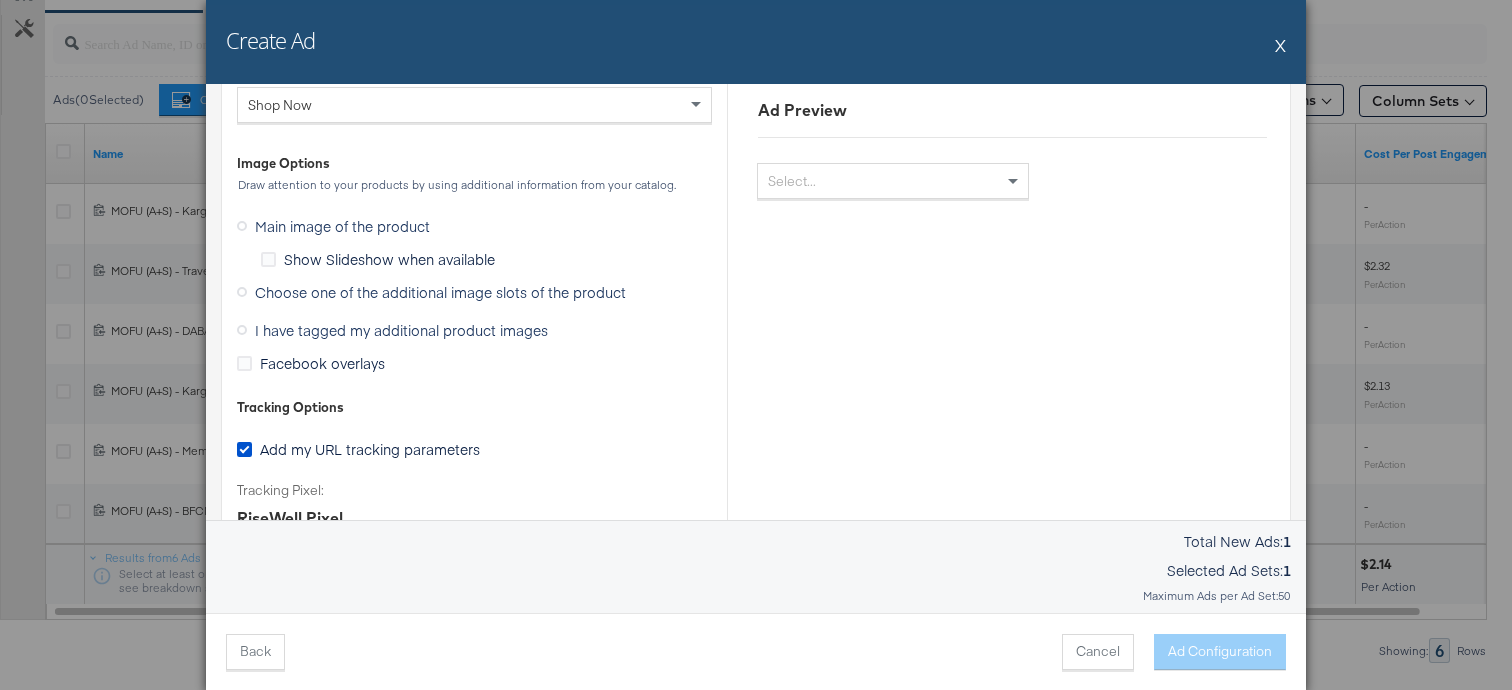 click on "Choose one of the additional image slots of the product" at bounding box center (440, 292) 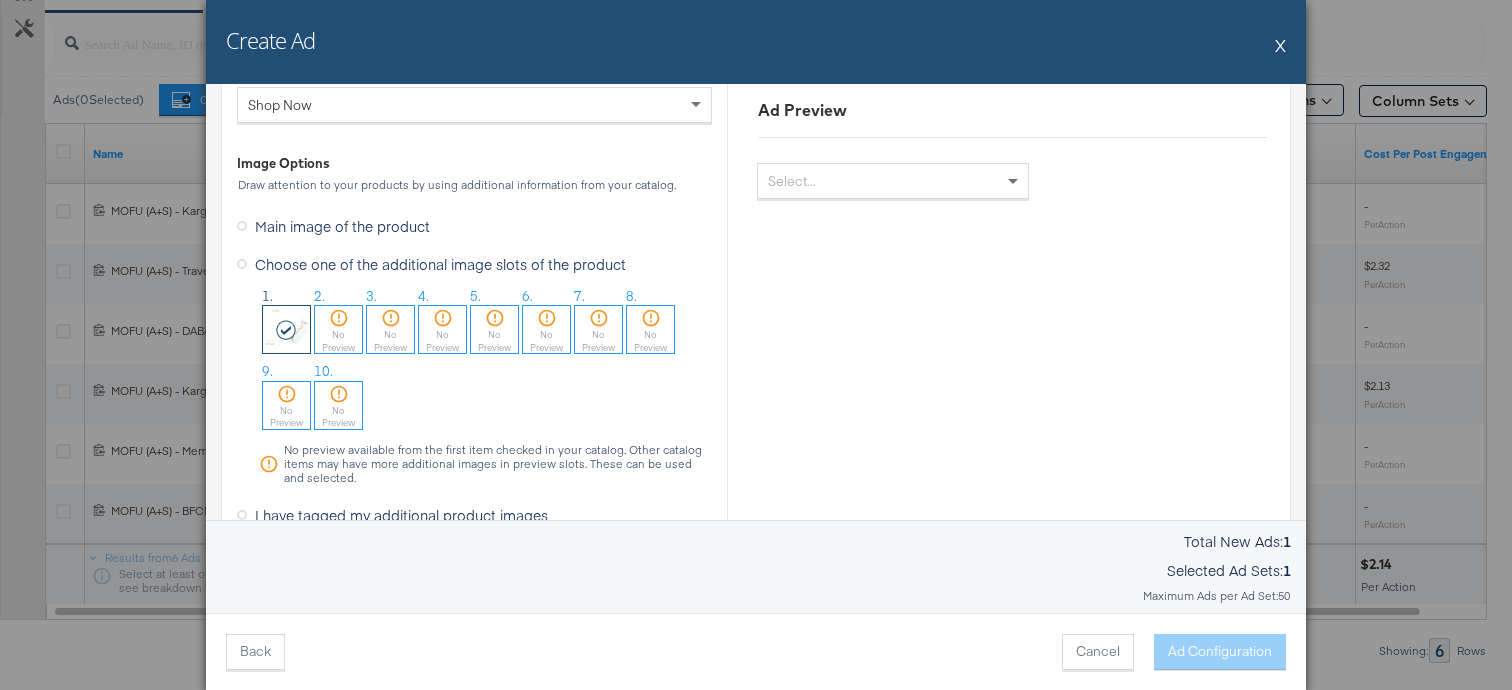 scroll, scrollTop: 1768, scrollLeft: 0, axis: vertical 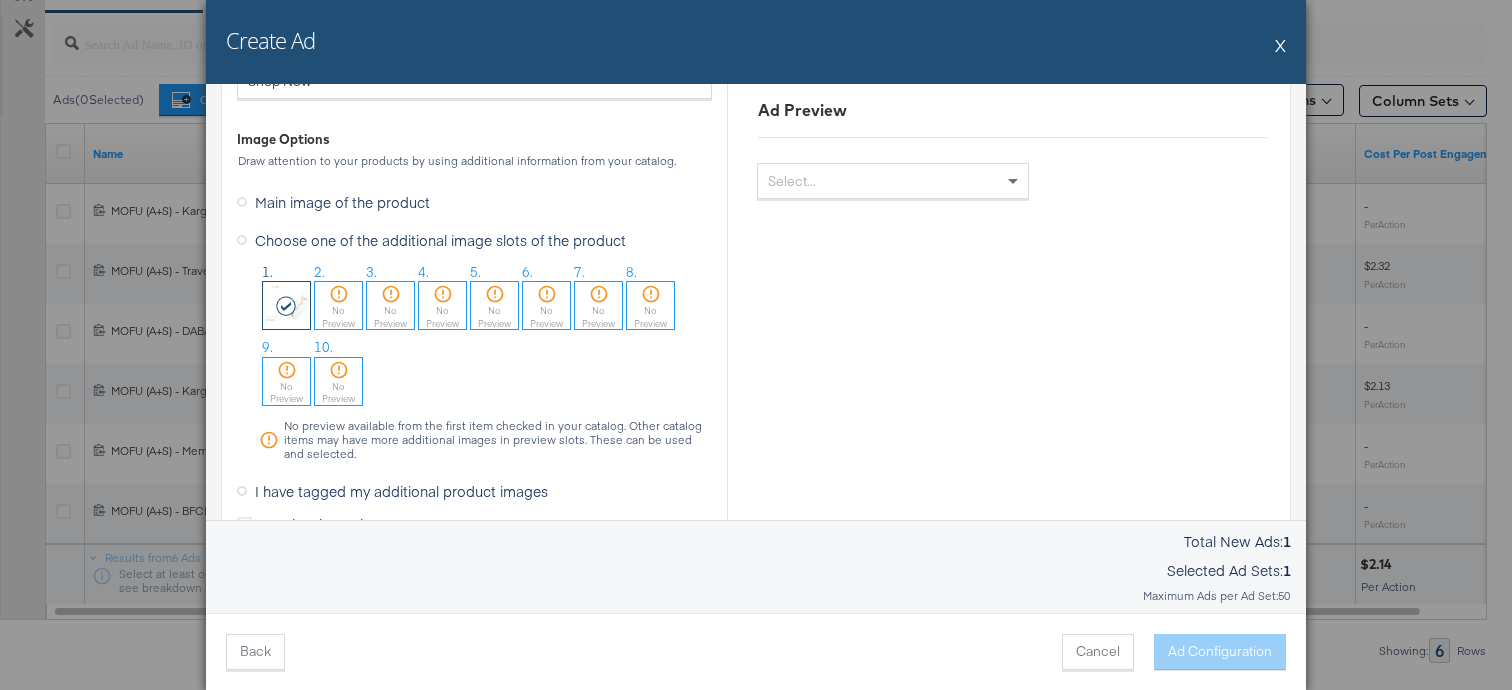 click 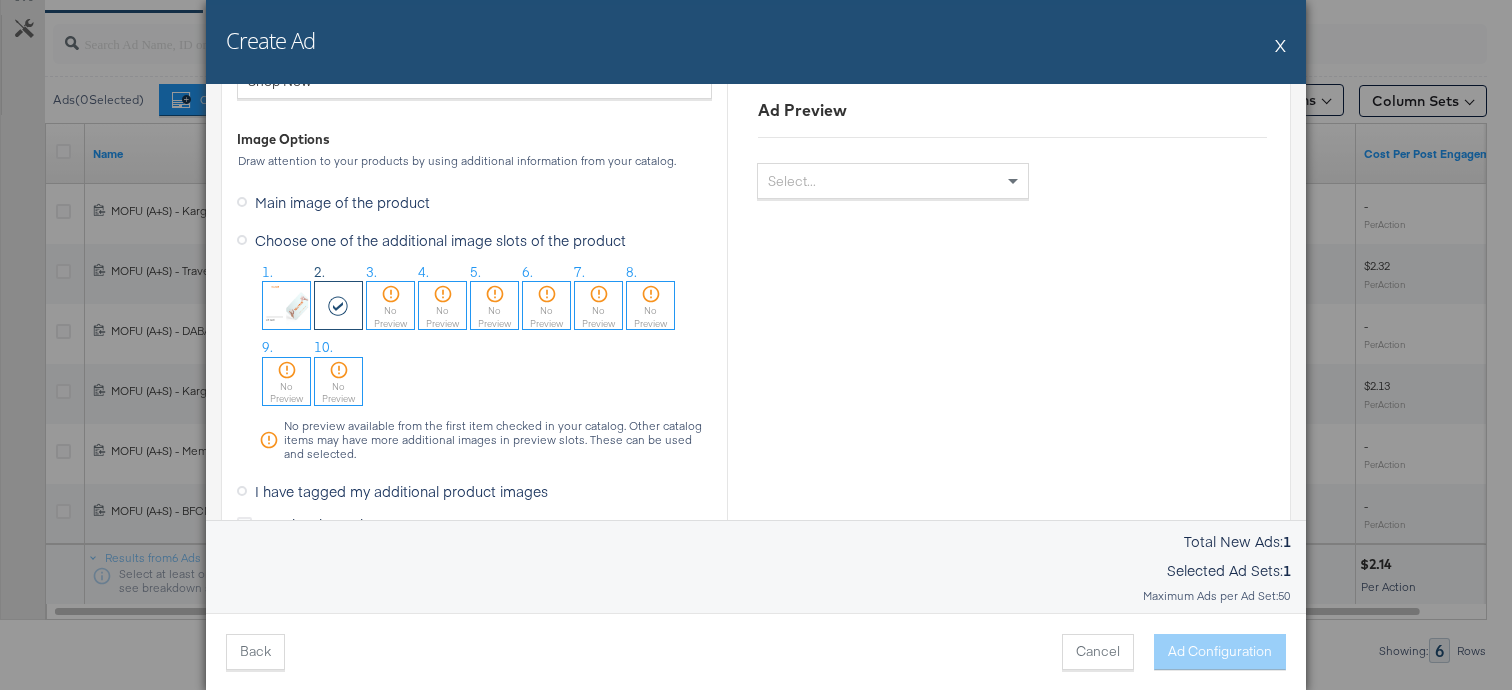 click at bounding box center [286, 305] 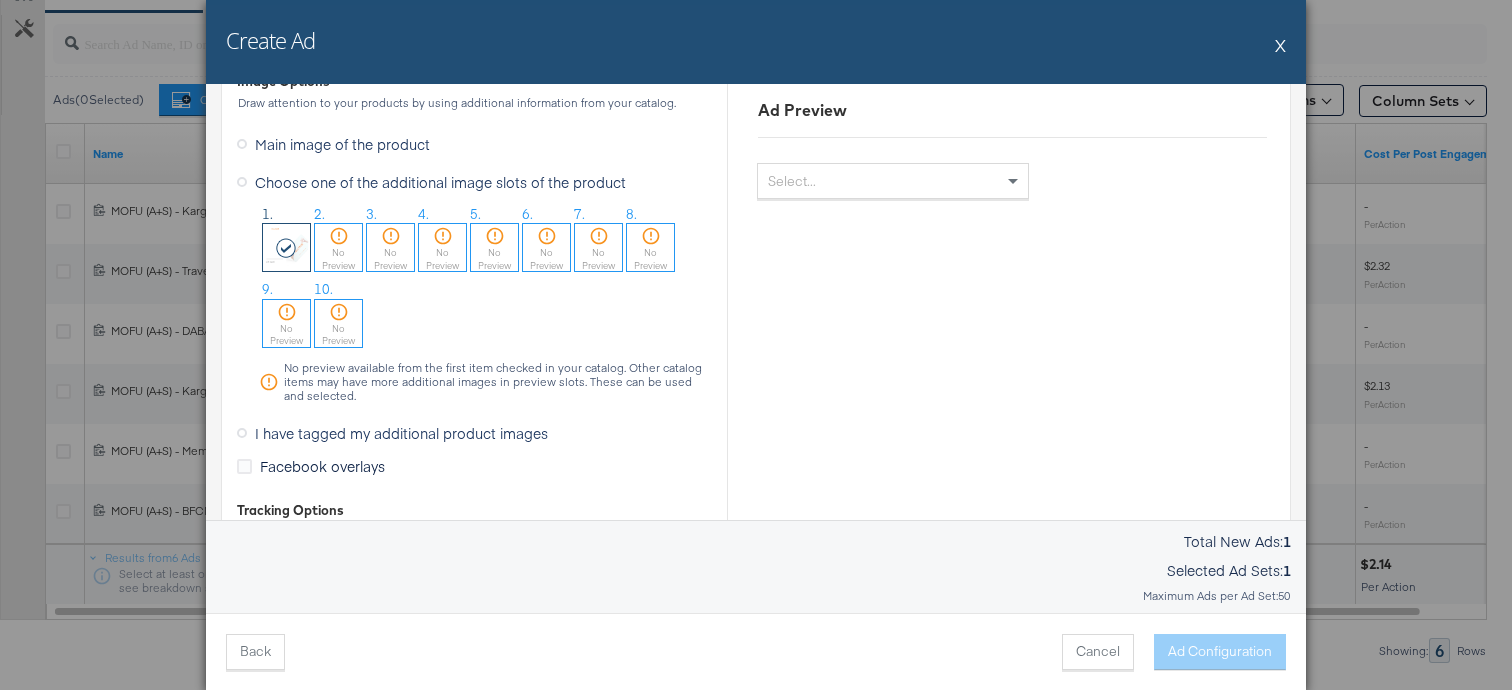 scroll, scrollTop: 1852, scrollLeft: 0, axis: vertical 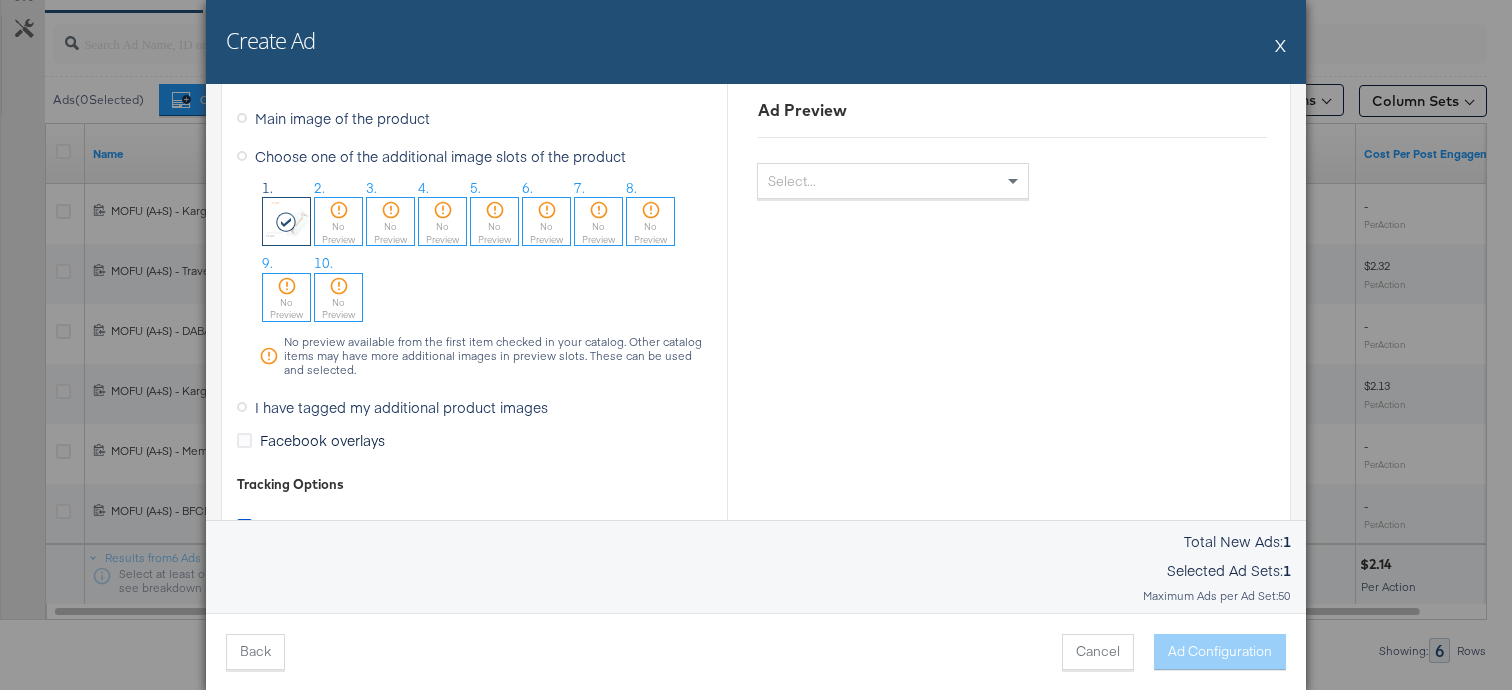 click on "I have tagged my additional product images" at bounding box center [396, 407] 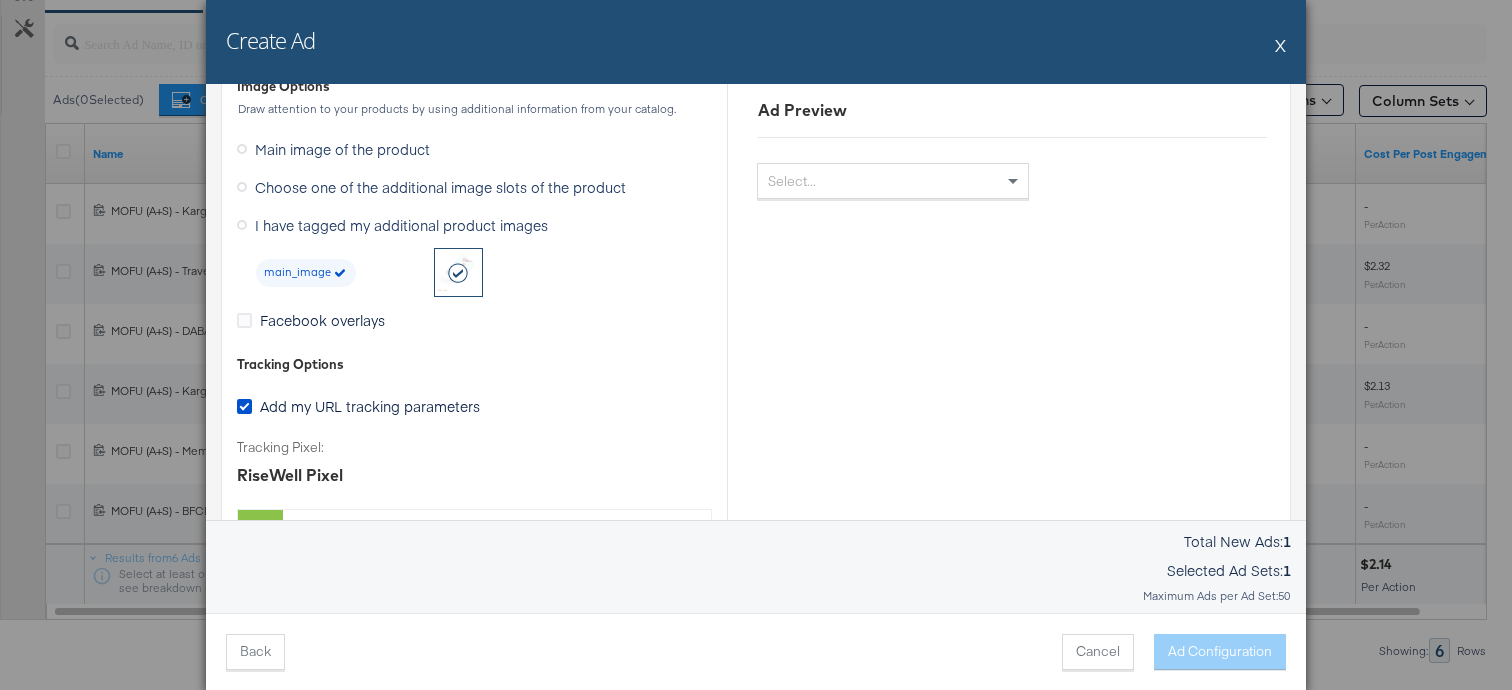 scroll, scrollTop: 1520, scrollLeft: 0, axis: vertical 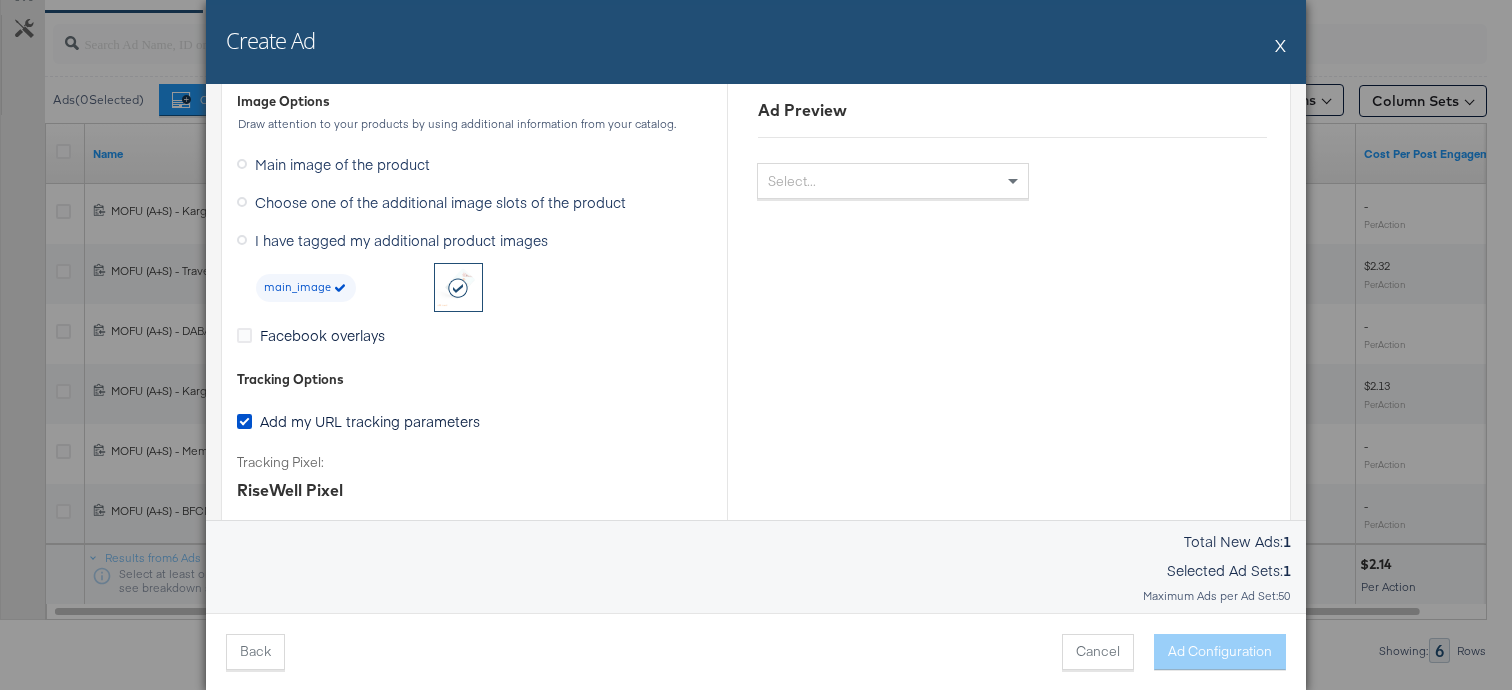 click at bounding box center (459, 288) 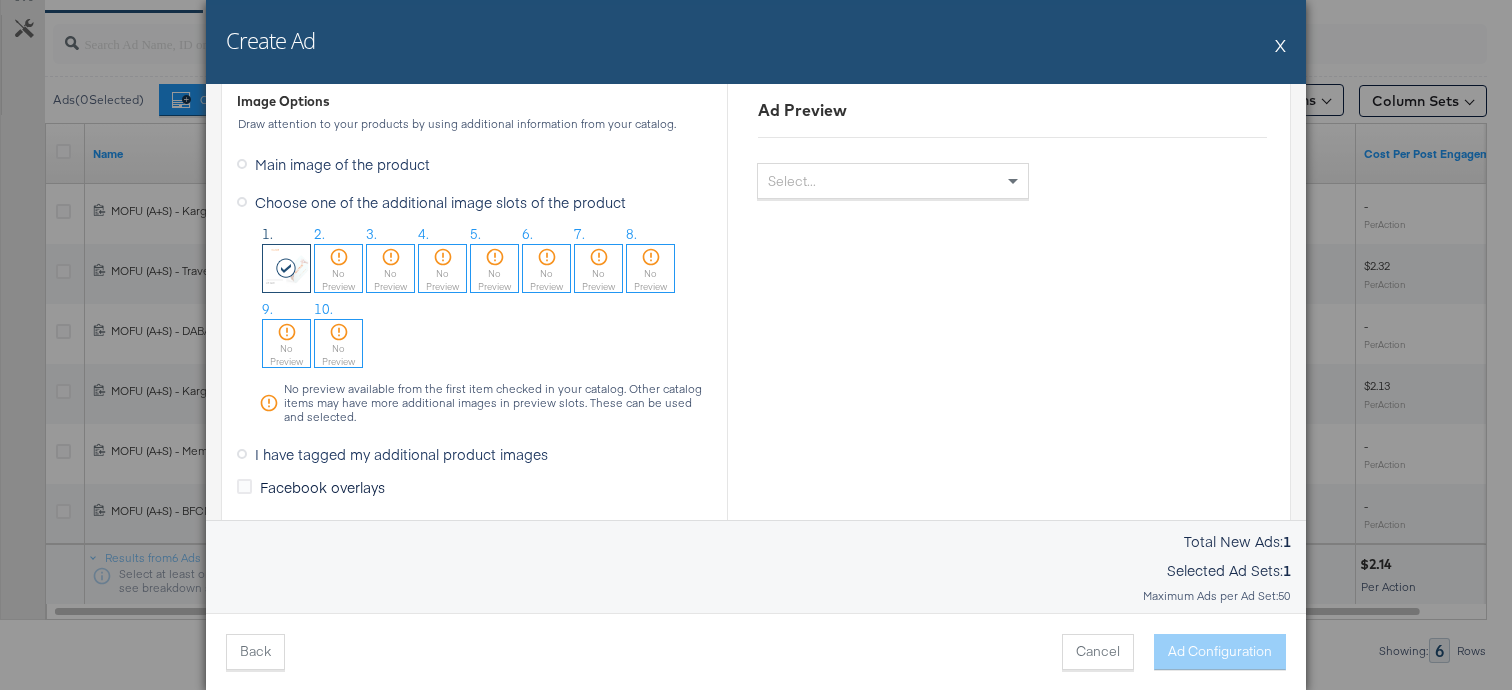 click 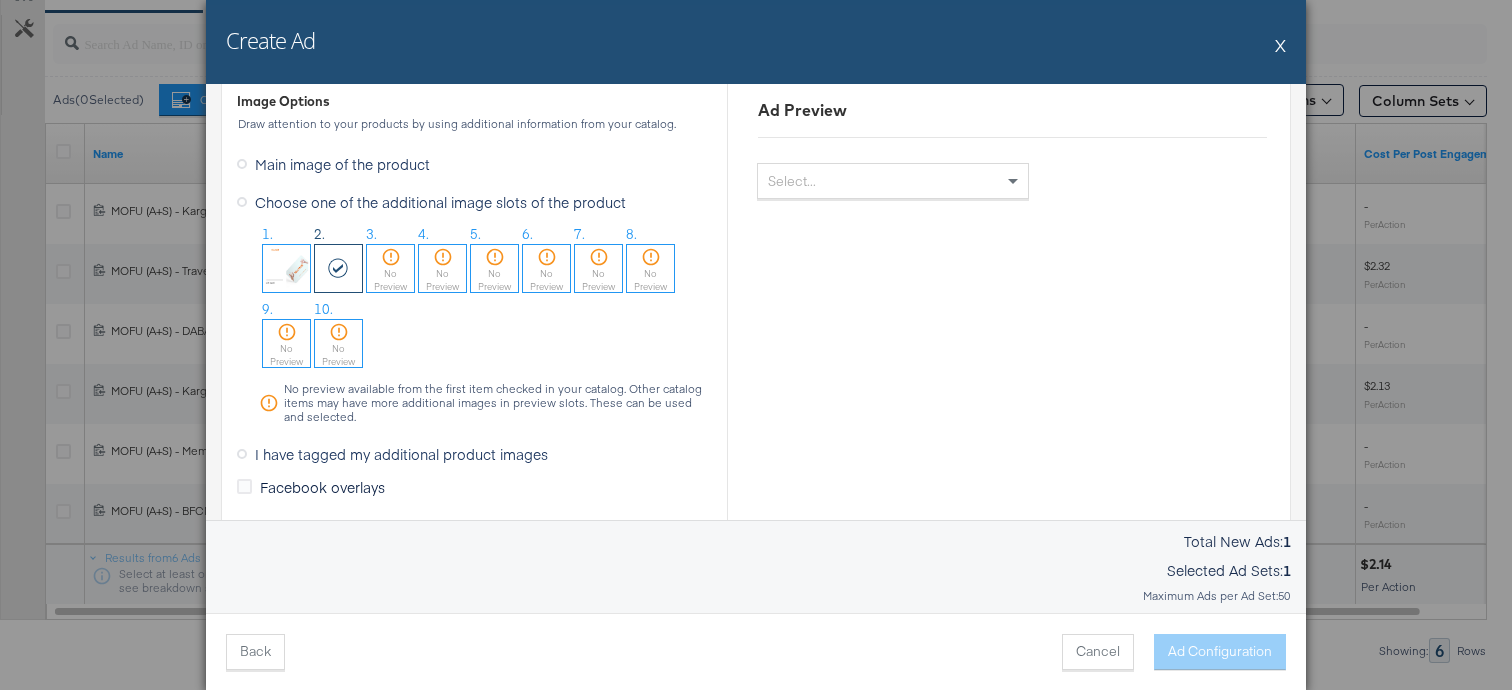 click at bounding box center [286, 268] 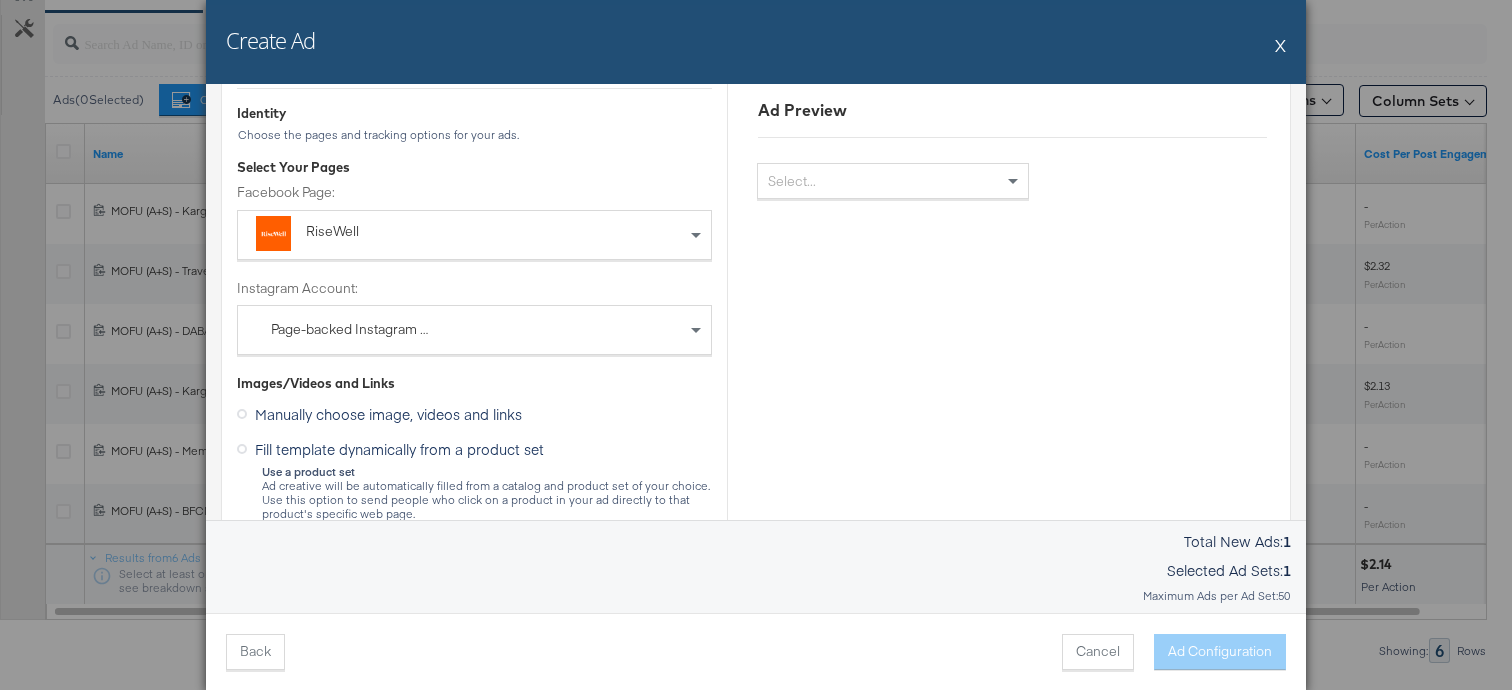 scroll, scrollTop: 37, scrollLeft: 0, axis: vertical 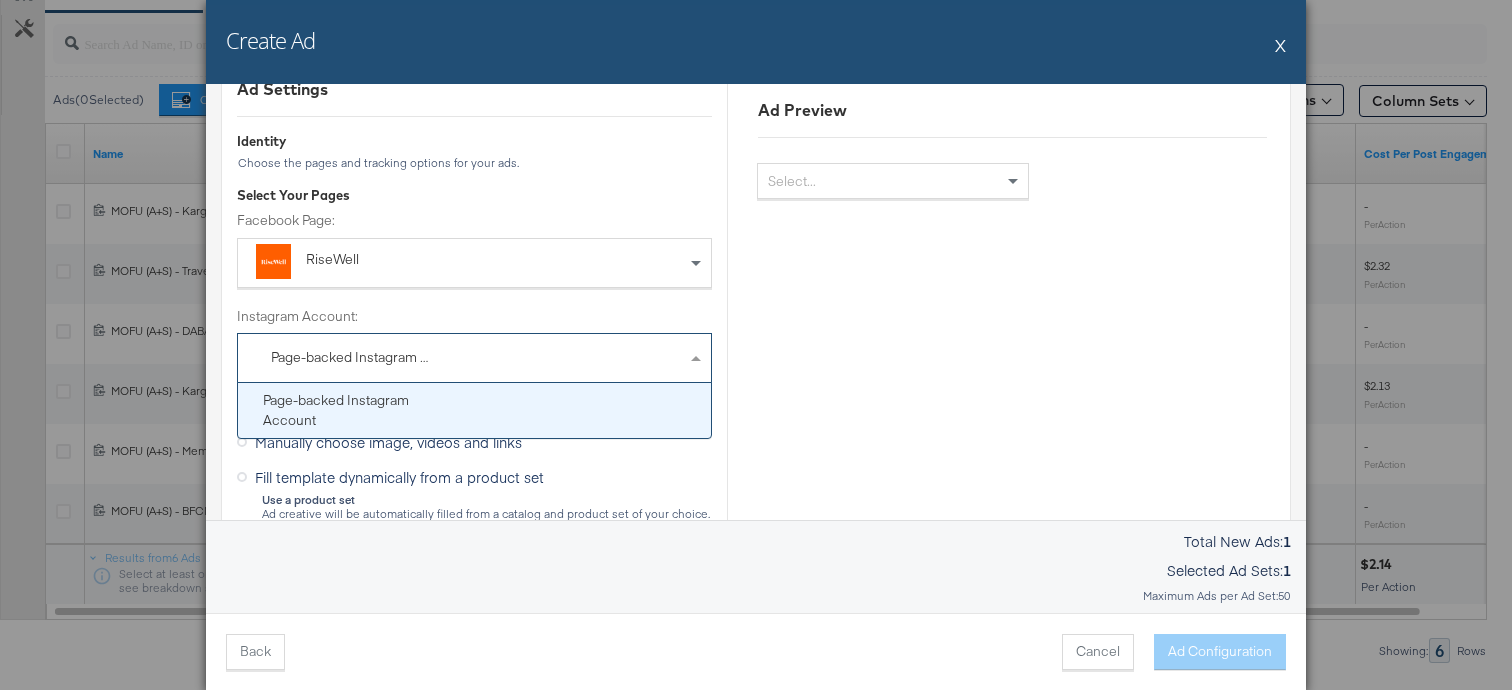 click on "Page-backed Instagram Account" at bounding box center [364, 358] 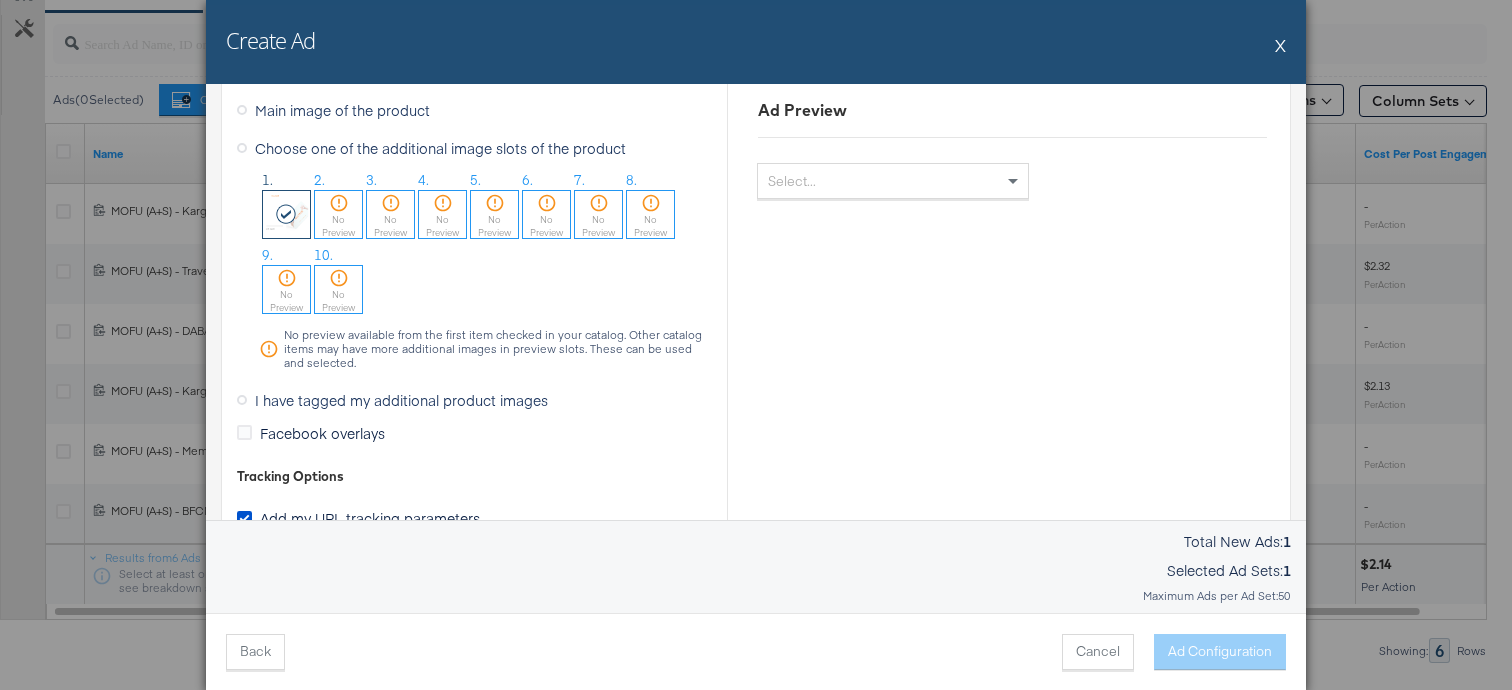 scroll, scrollTop: 1558, scrollLeft: 0, axis: vertical 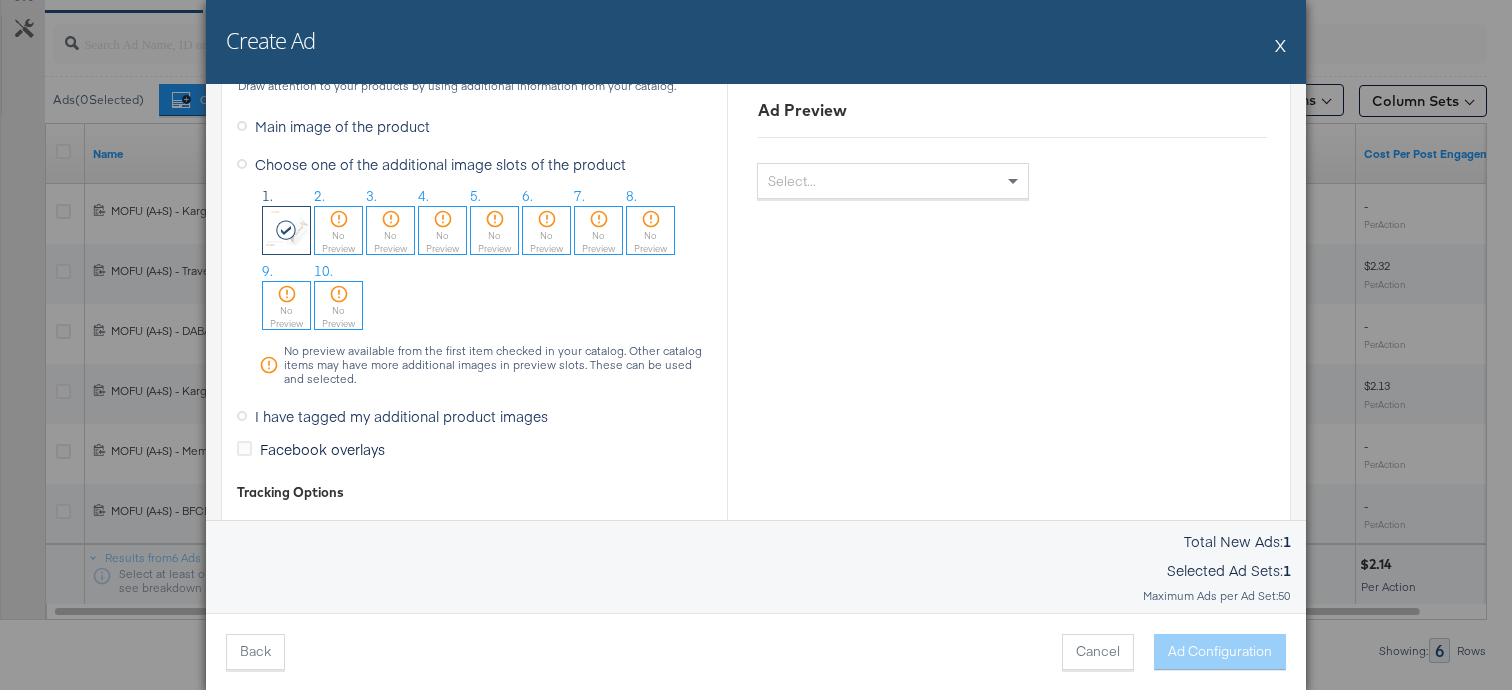 click on "No Preview" at bounding box center (650, 242) 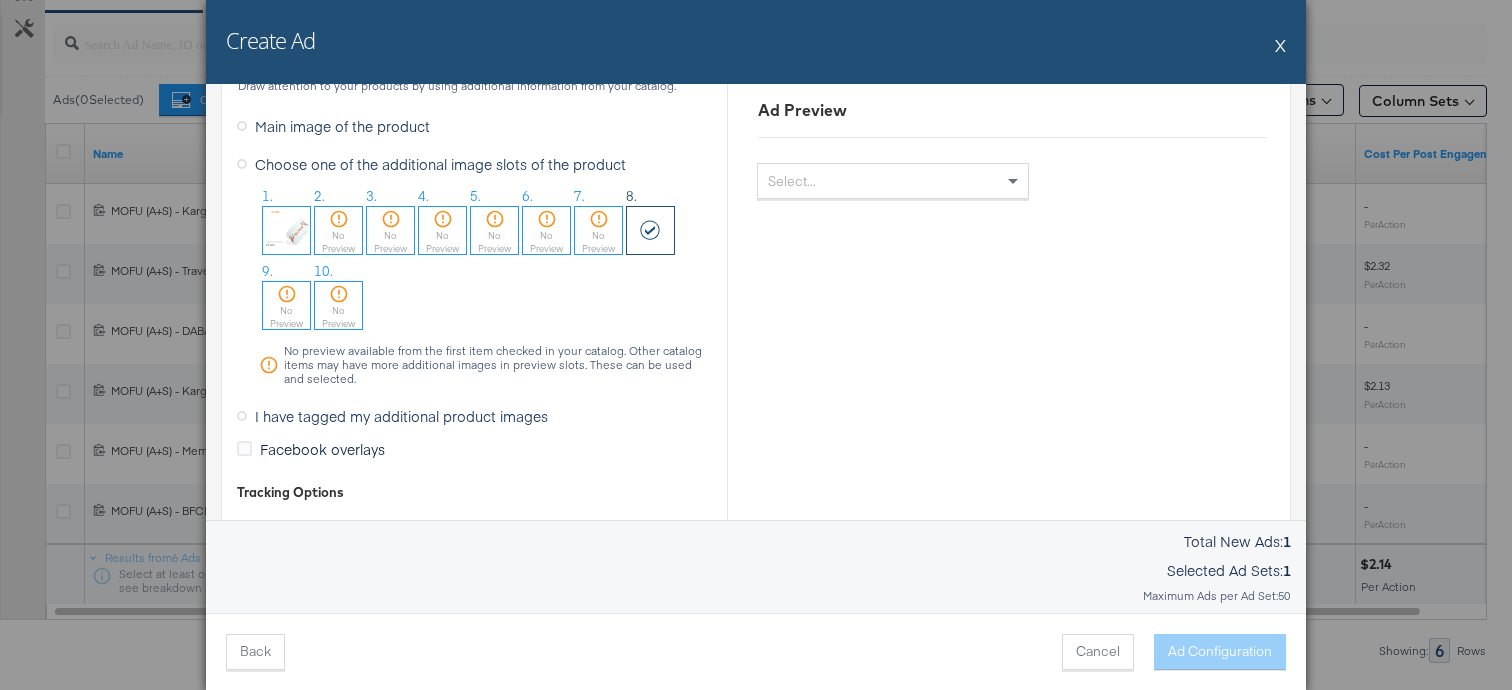 click on "No Preview" at bounding box center [338, 242] 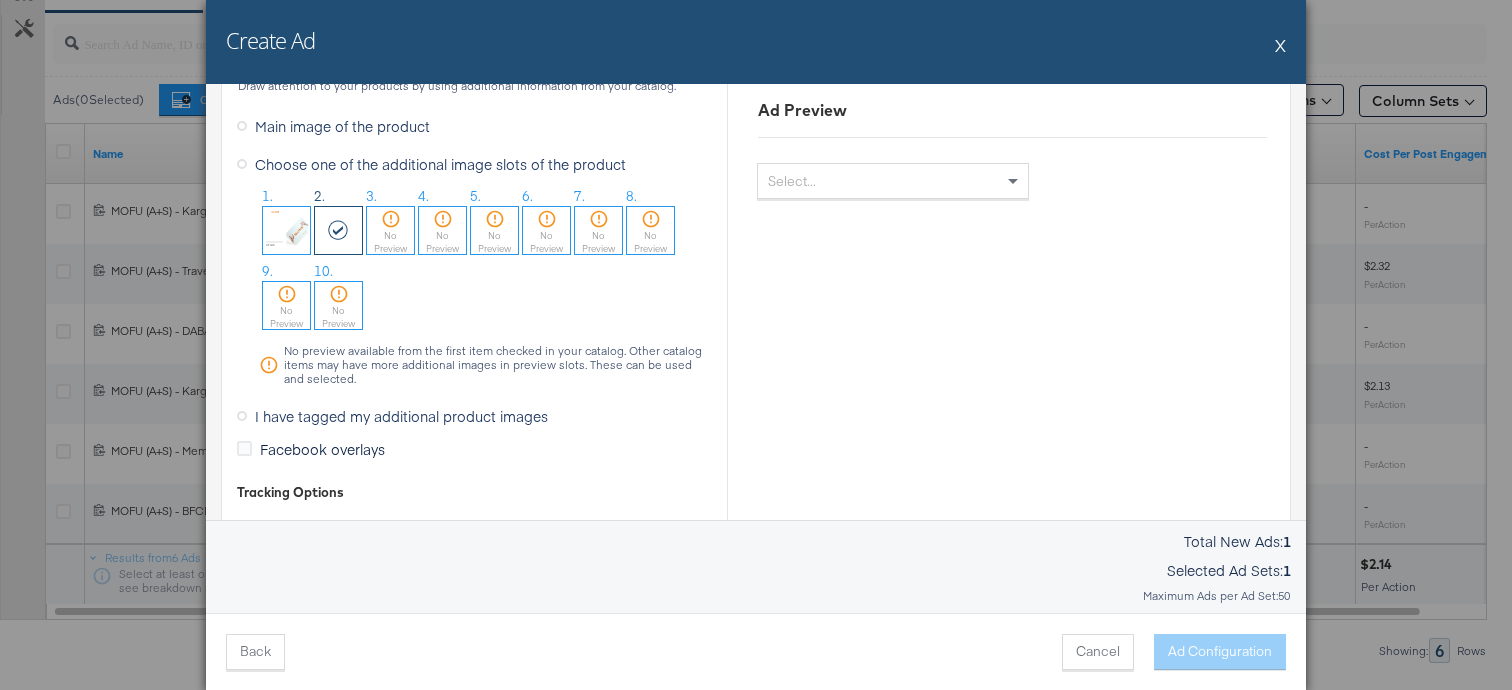 click at bounding box center [286, 230] 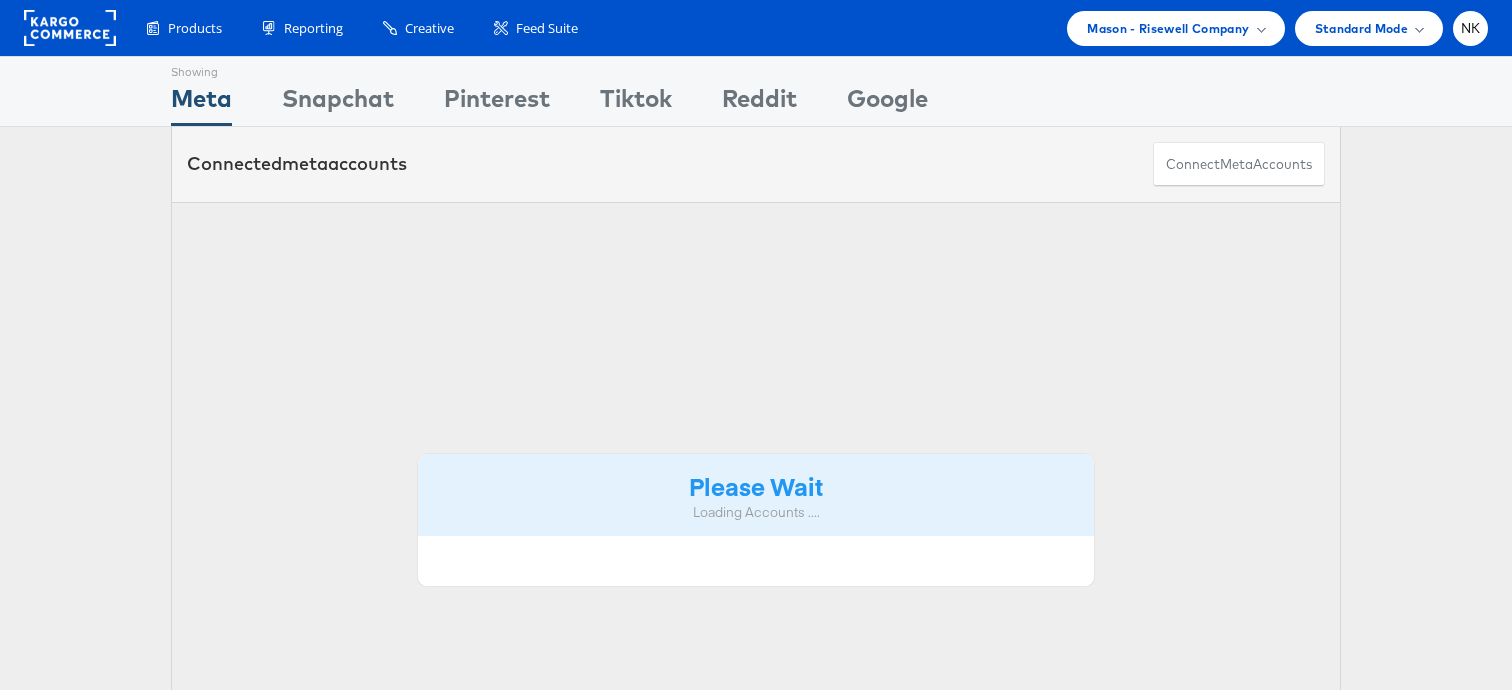scroll, scrollTop: 0, scrollLeft: 0, axis: both 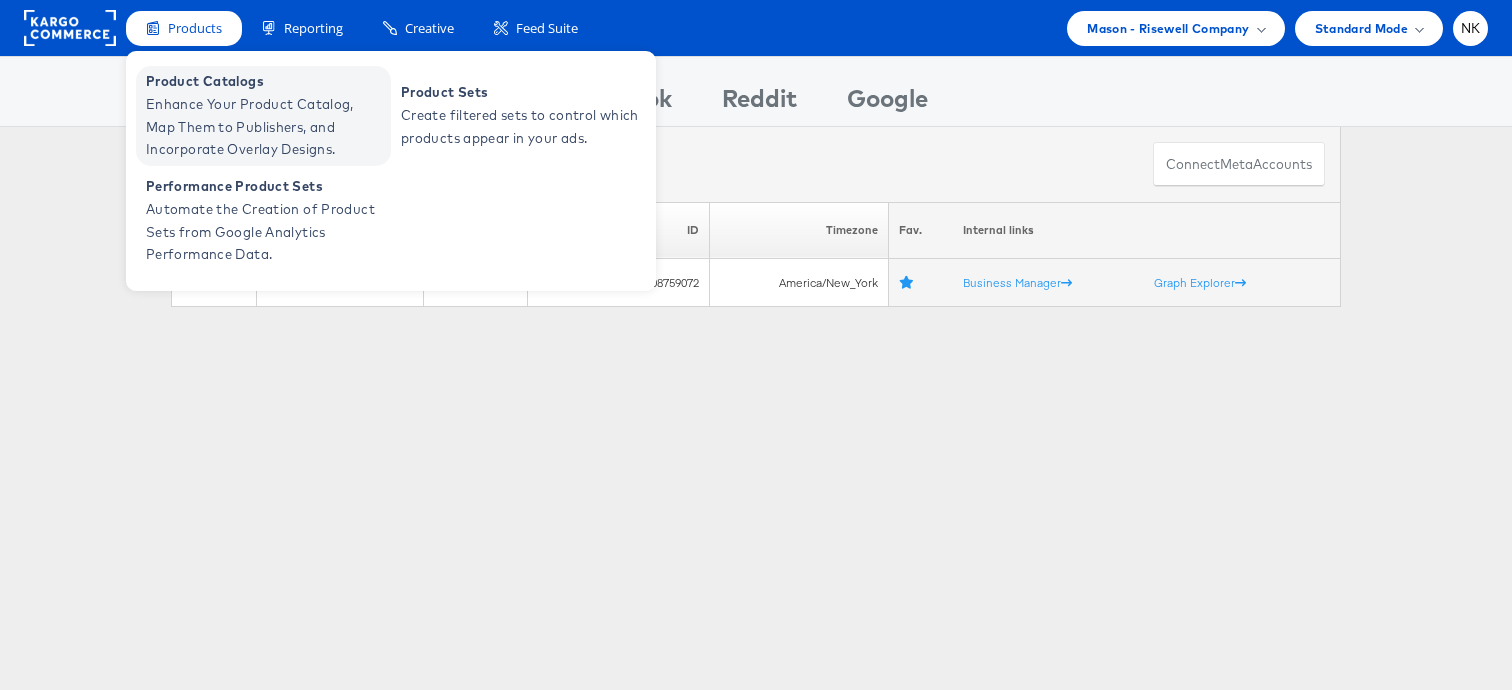 click on "Product Catalogs" at bounding box center (266, 81) 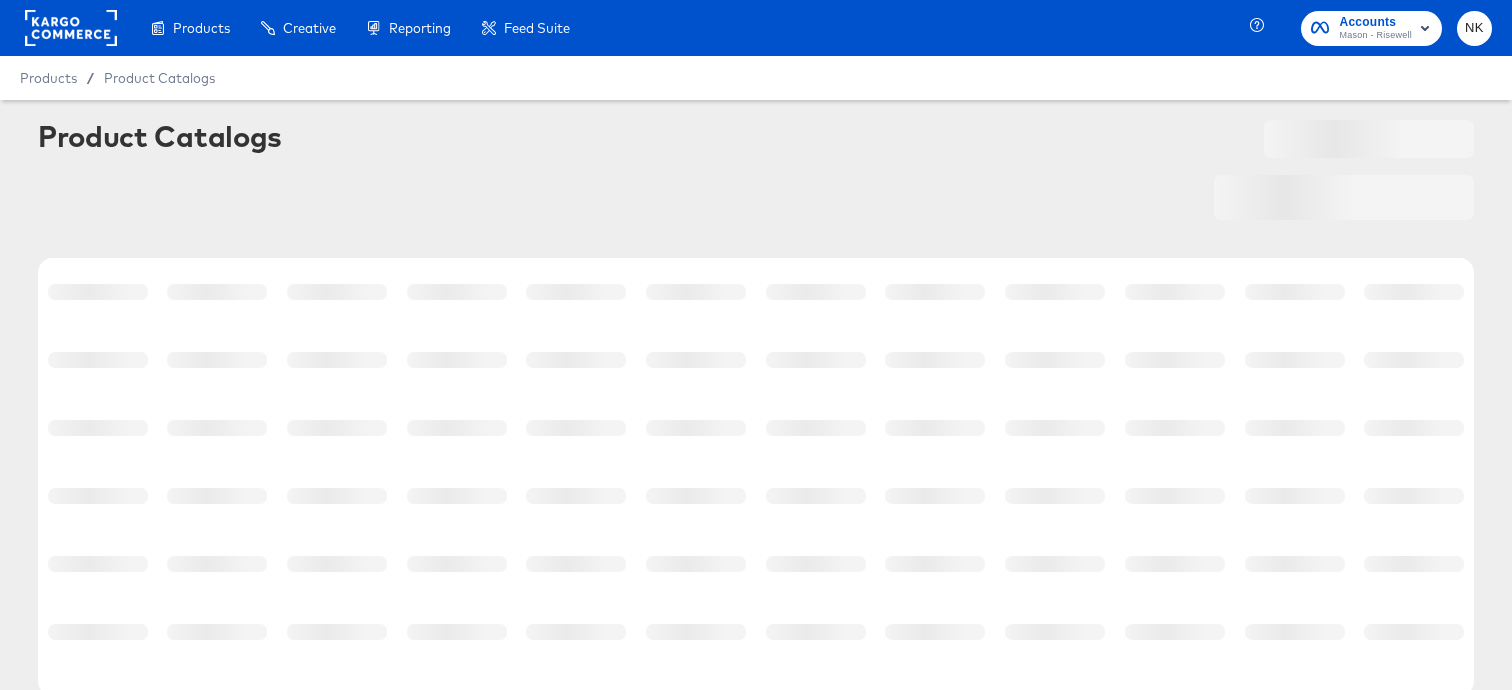 scroll, scrollTop: 0, scrollLeft: 0, axis: both 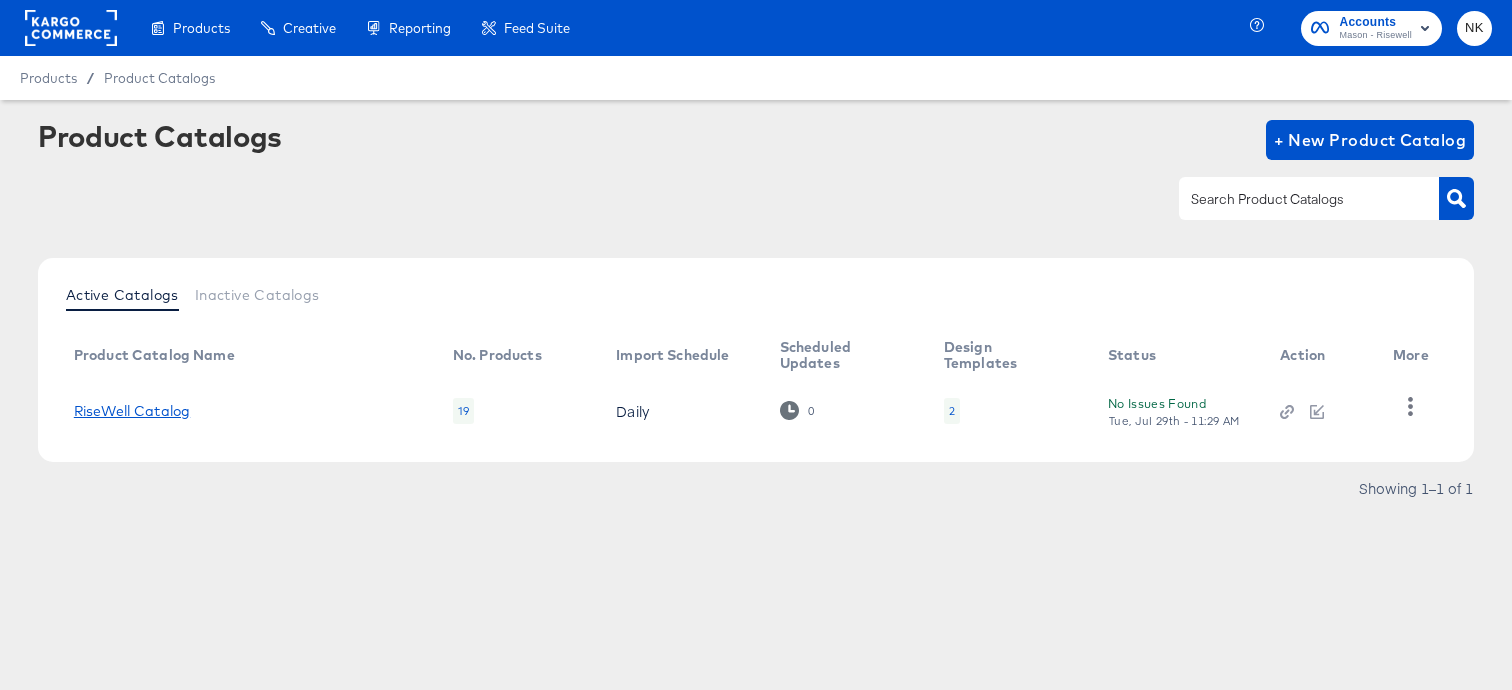 click on "RiseWell Catalog" at bounding box center (132, 411) 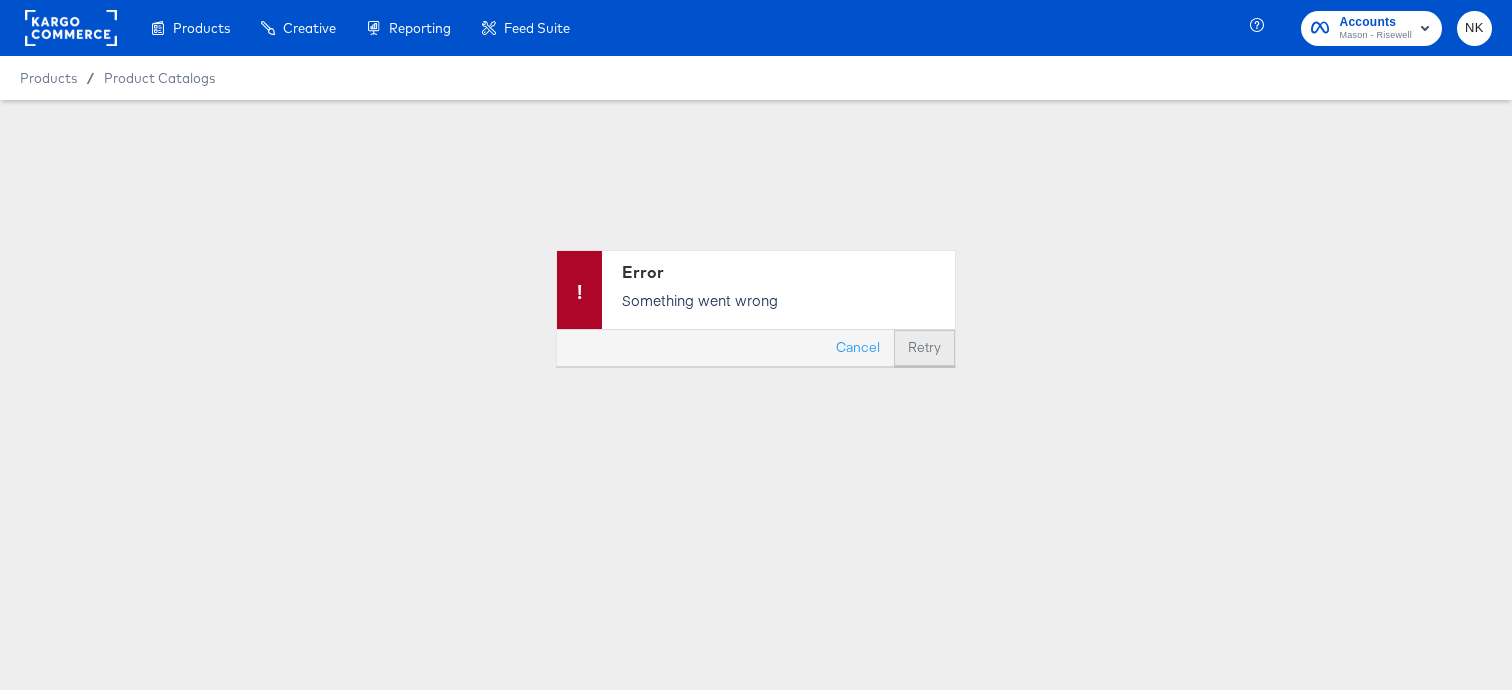 click on "Retry" at bounding box center (924, 348) 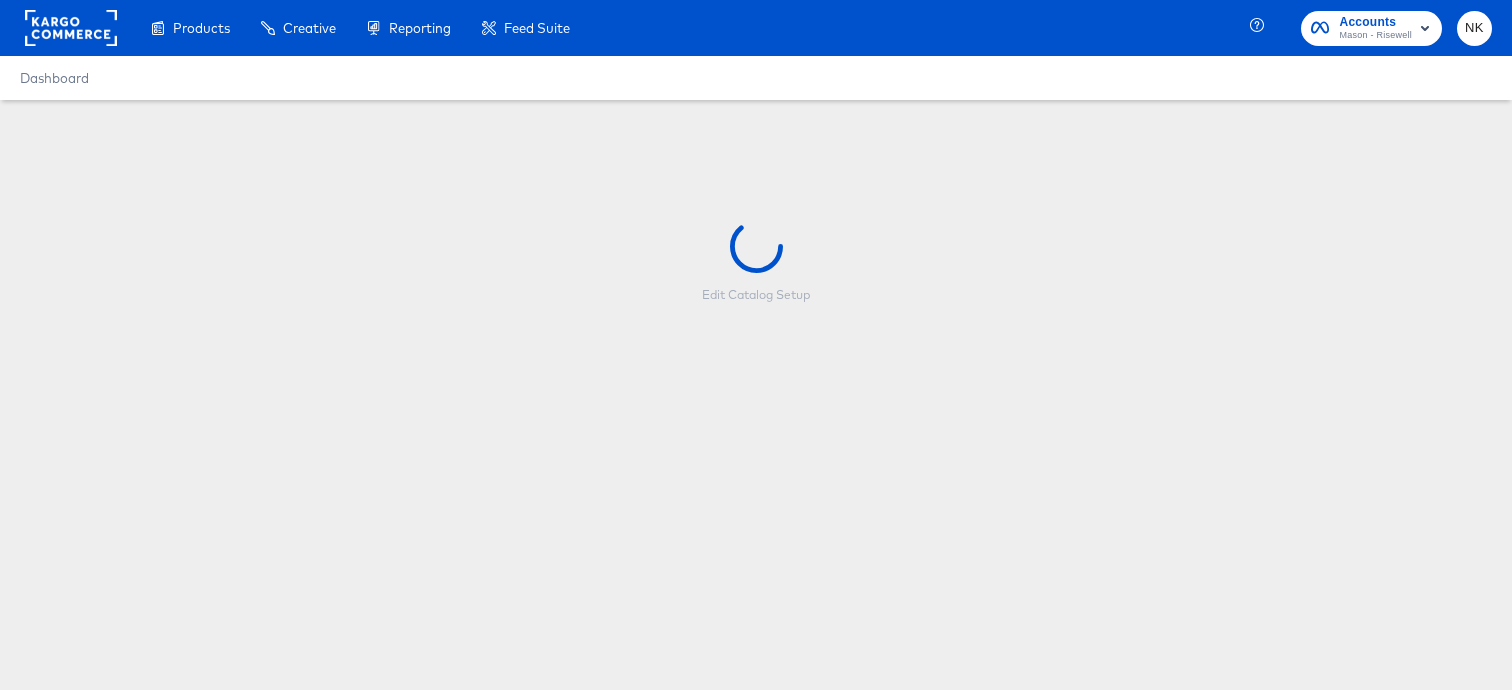 scroll, scrollTop: 0, scrollLeft: 0, axis: both 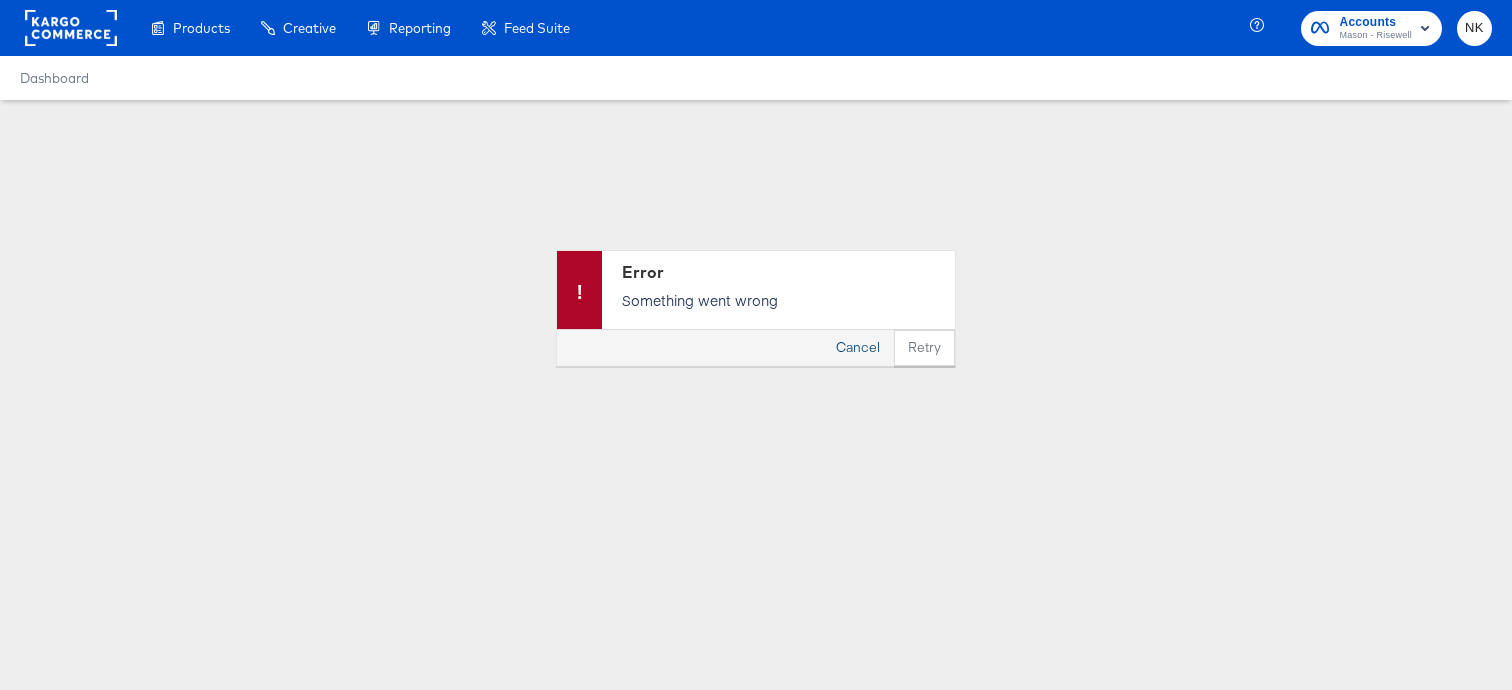 click on "Cancel" at bounding box center [858, 348] 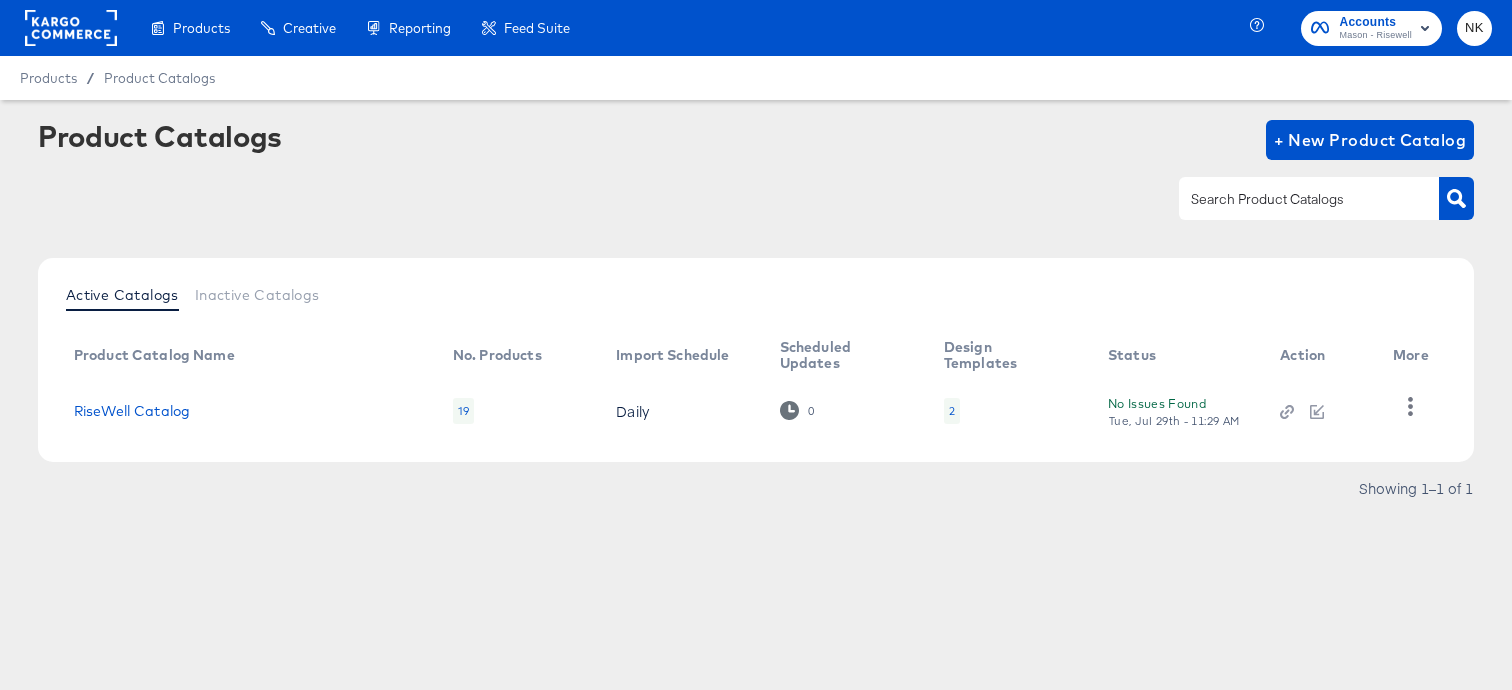 click on "NK" at bounding box center [1474, 28] 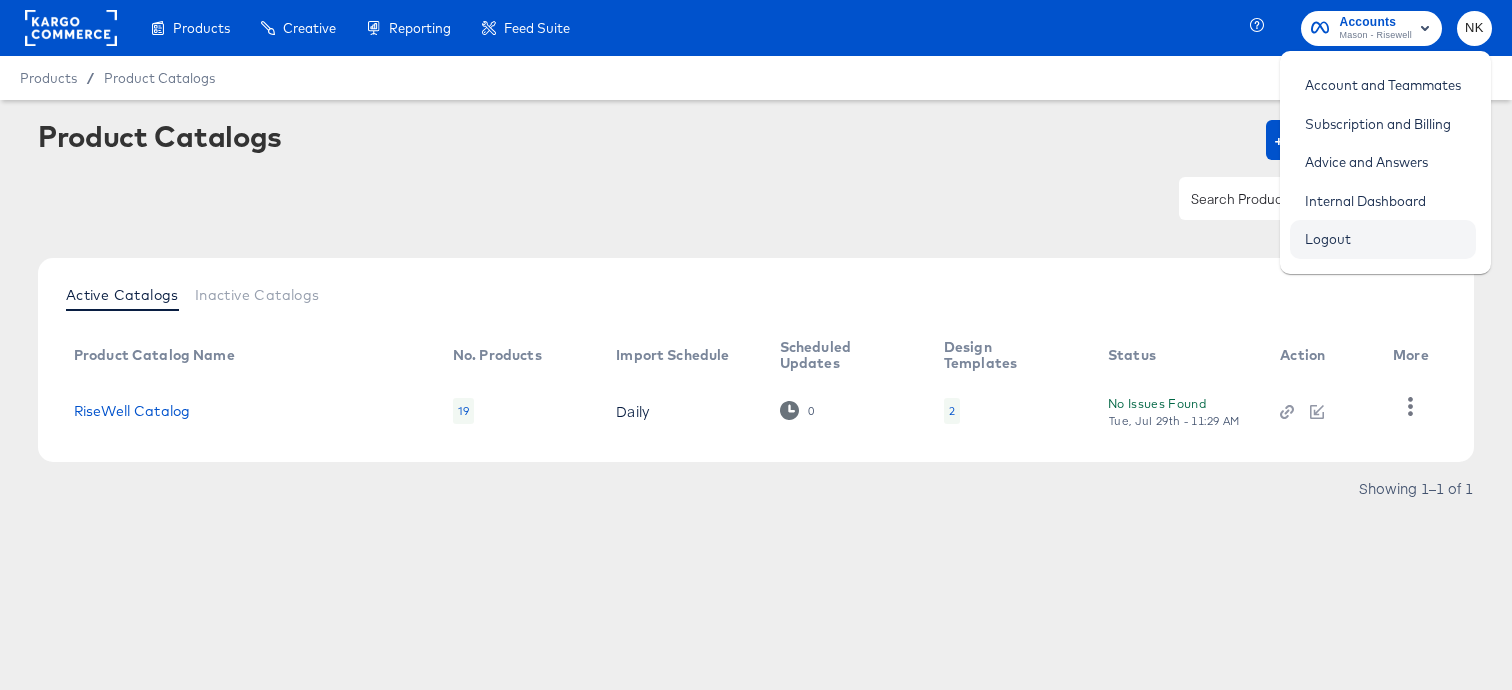 click on "Logout" at bounding box center [1328, 239] 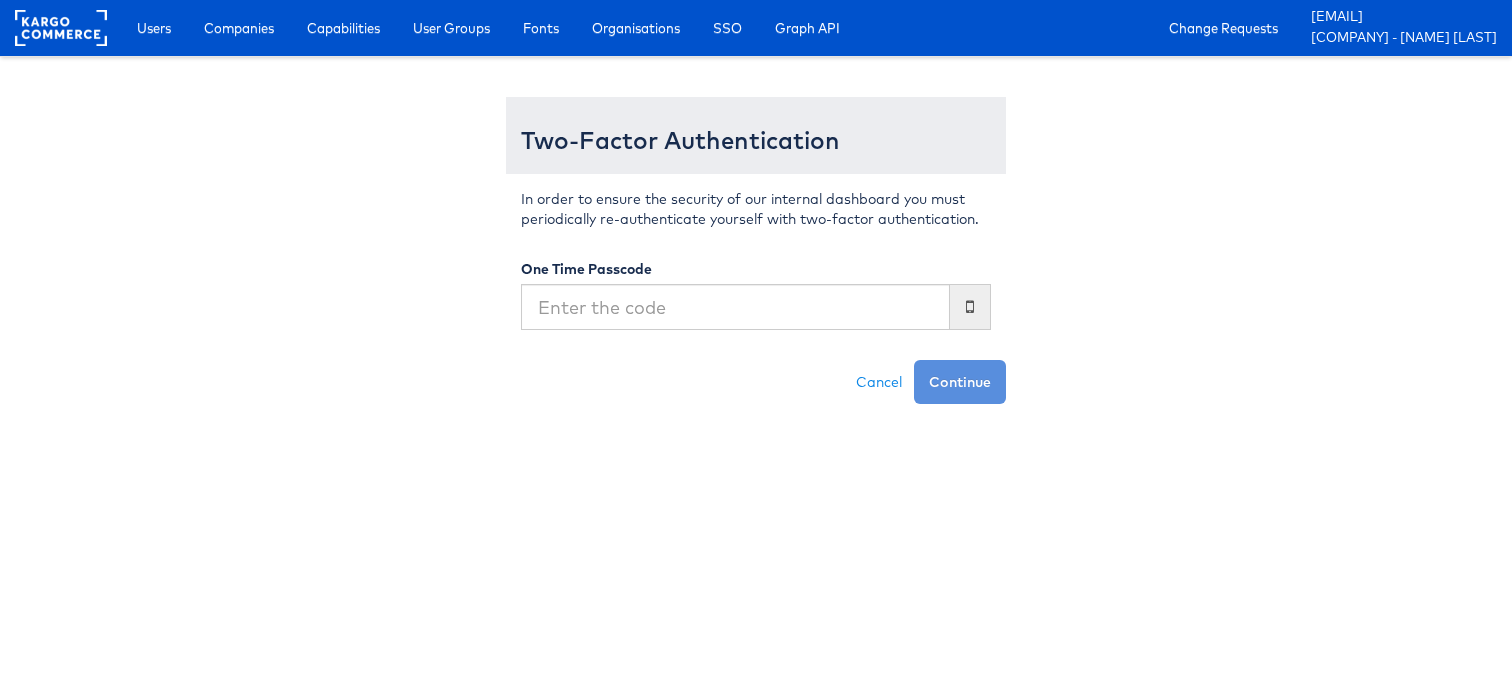 scroll, scrollTop: 0, scrollLeft: 0, axis: both 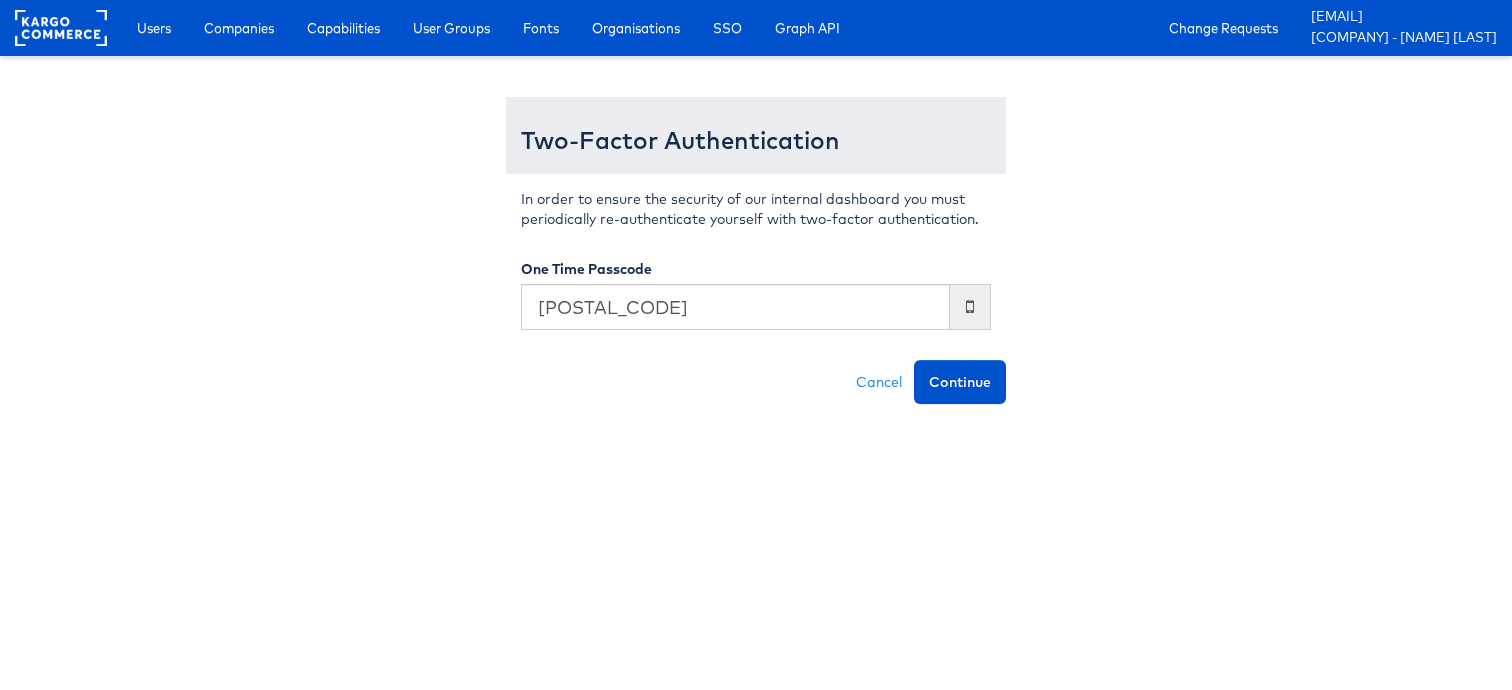 type on "[POSTAL_CODE]" 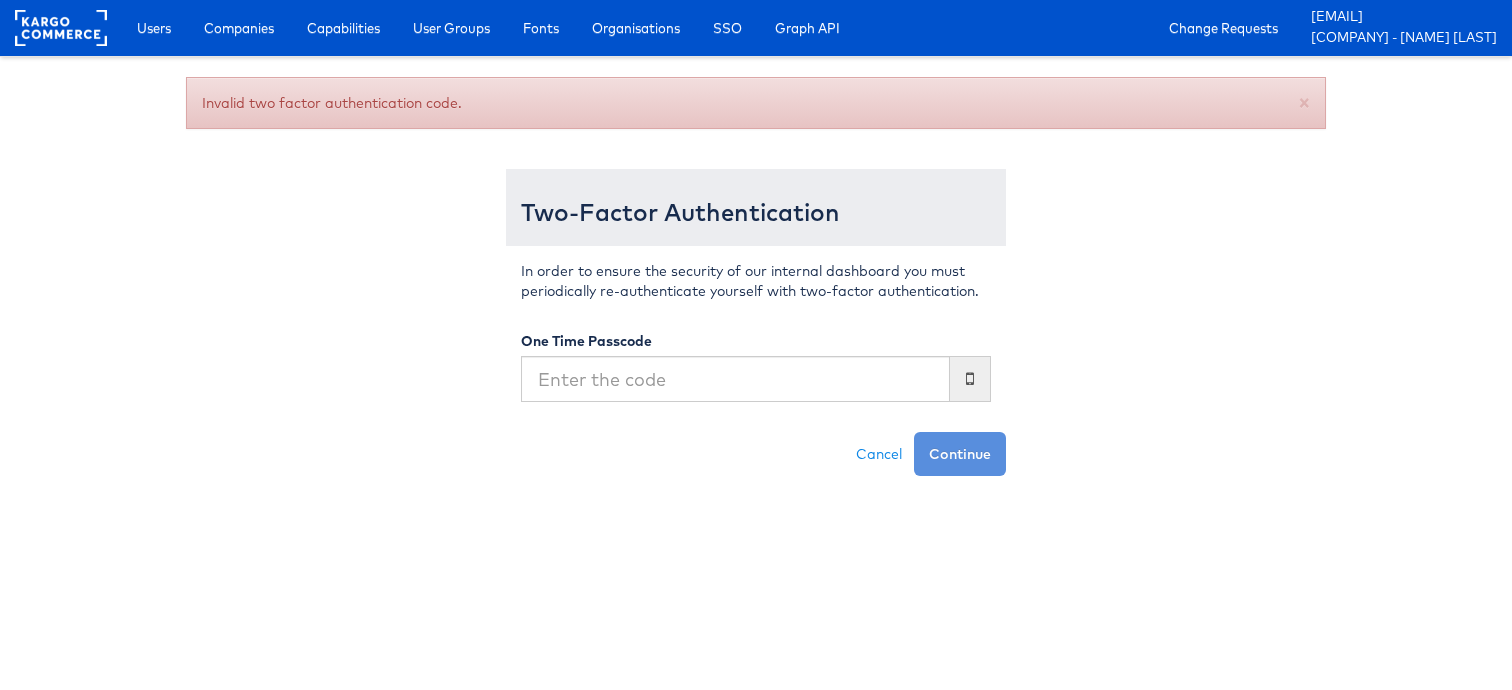 scroll, scrollTop: 0, scrollLeft: 0, axis: both 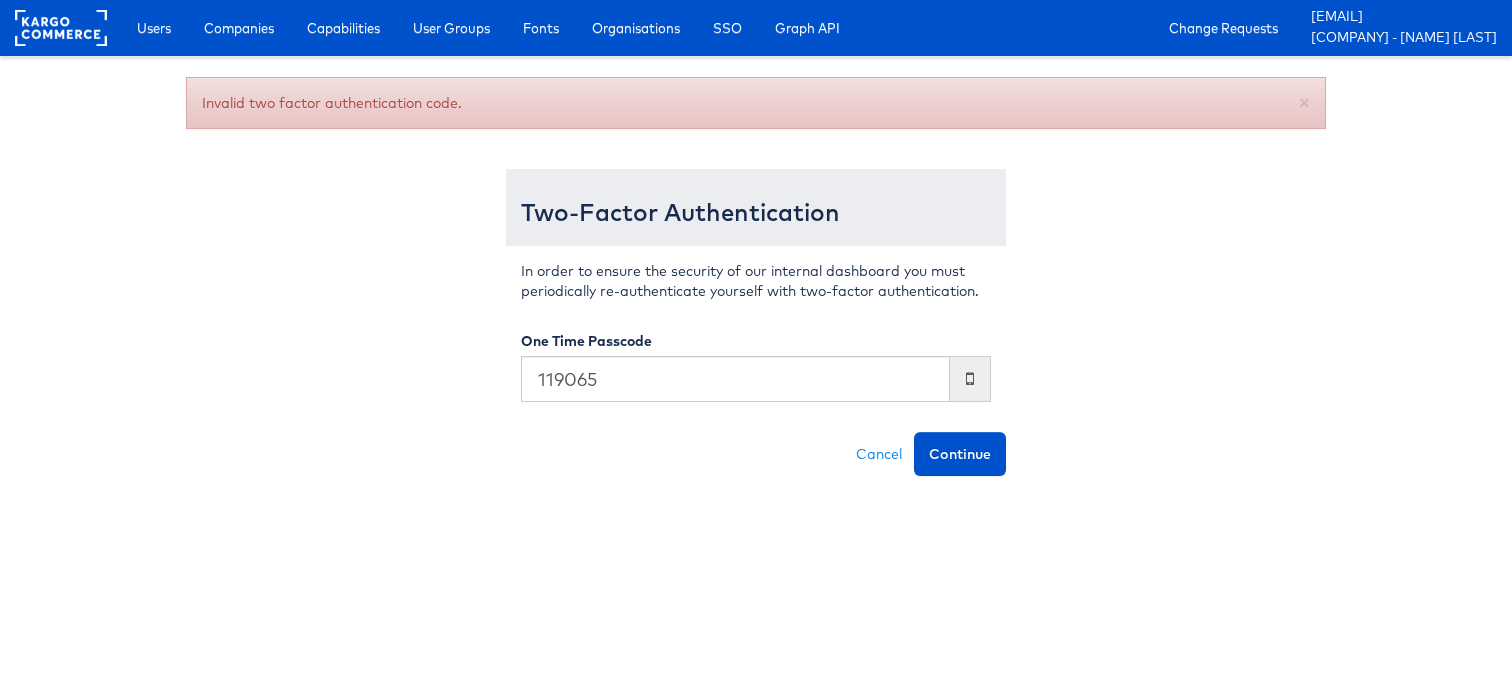 type on "119065" 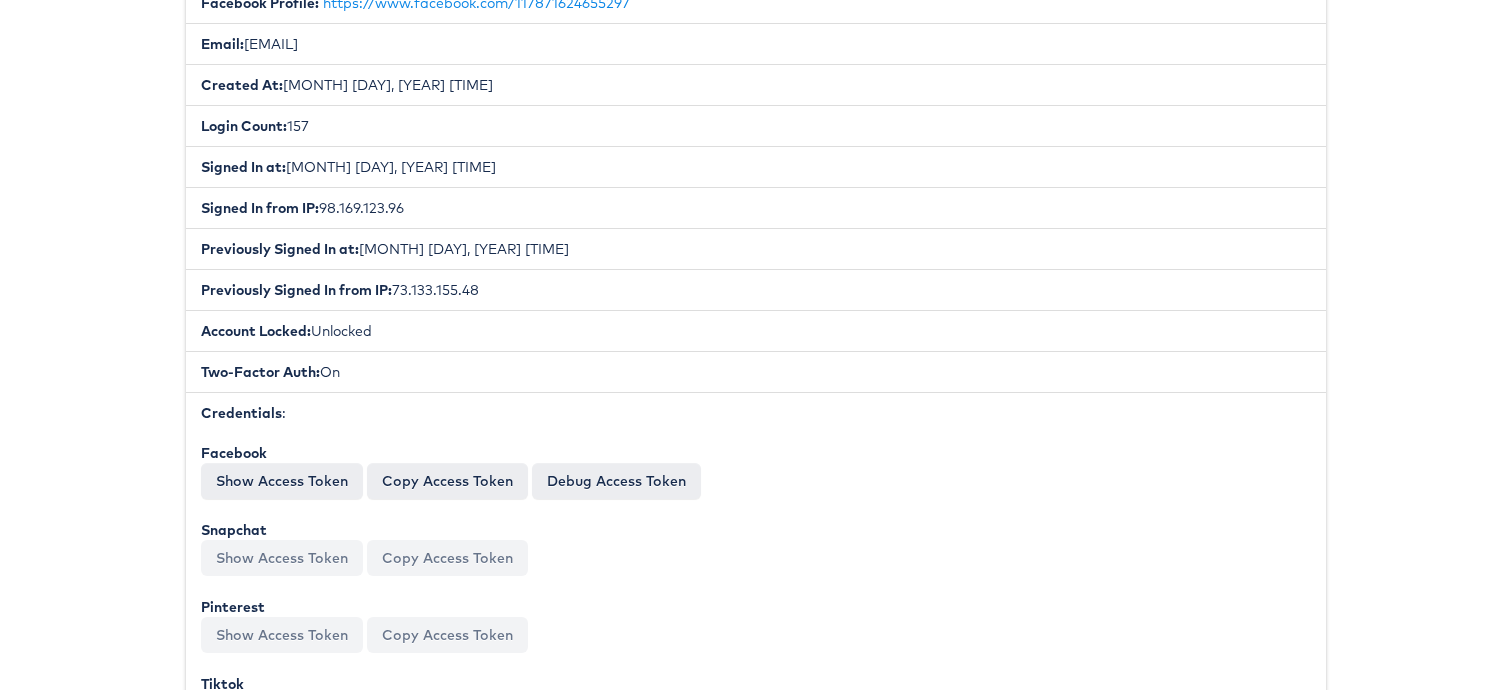 scroll, scrollTop: 511, scrollLeft: 0, axis: vertical 